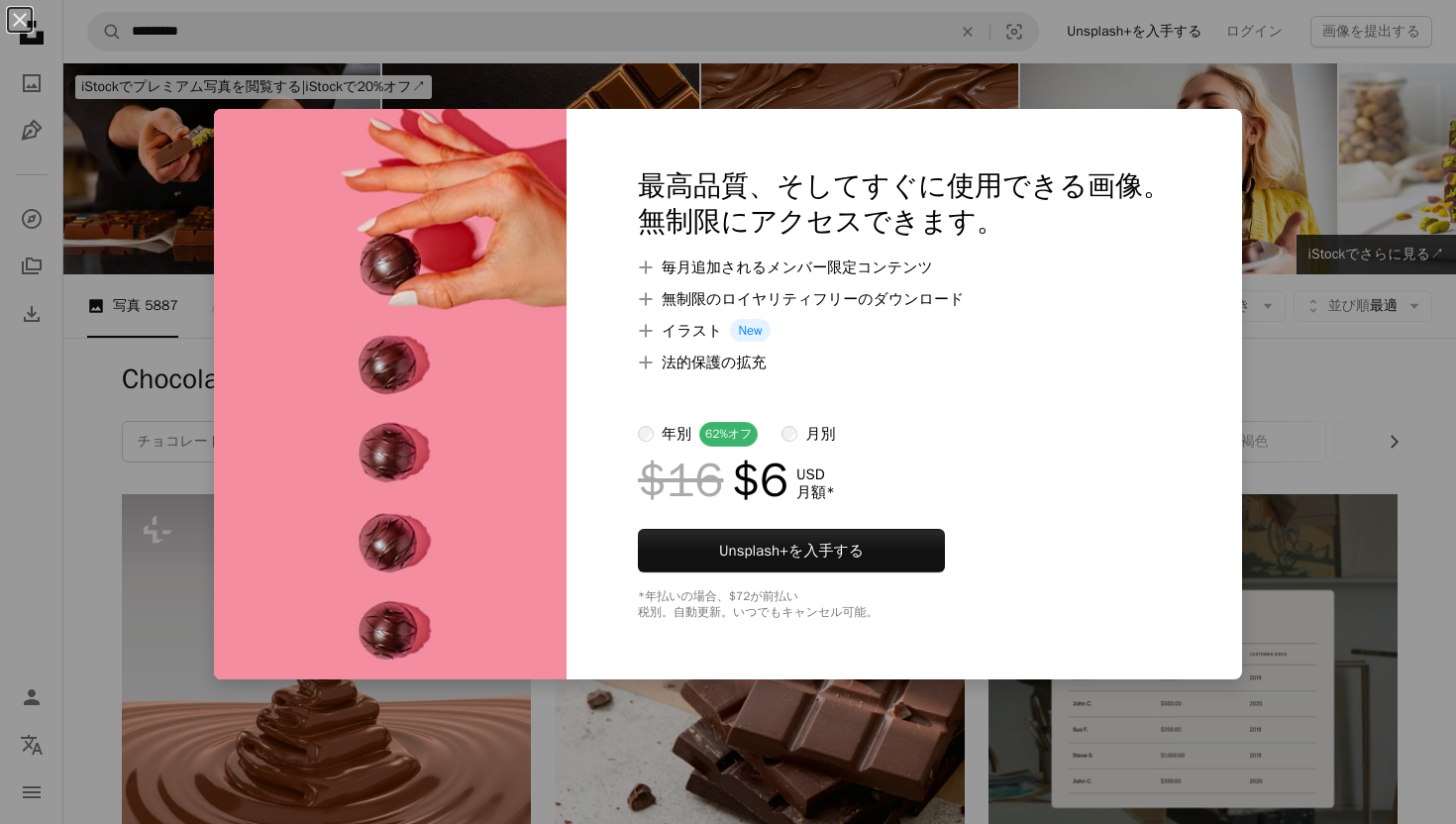 scroll, scrollTop: 2454, scrollLeft: 0, axis: vertical 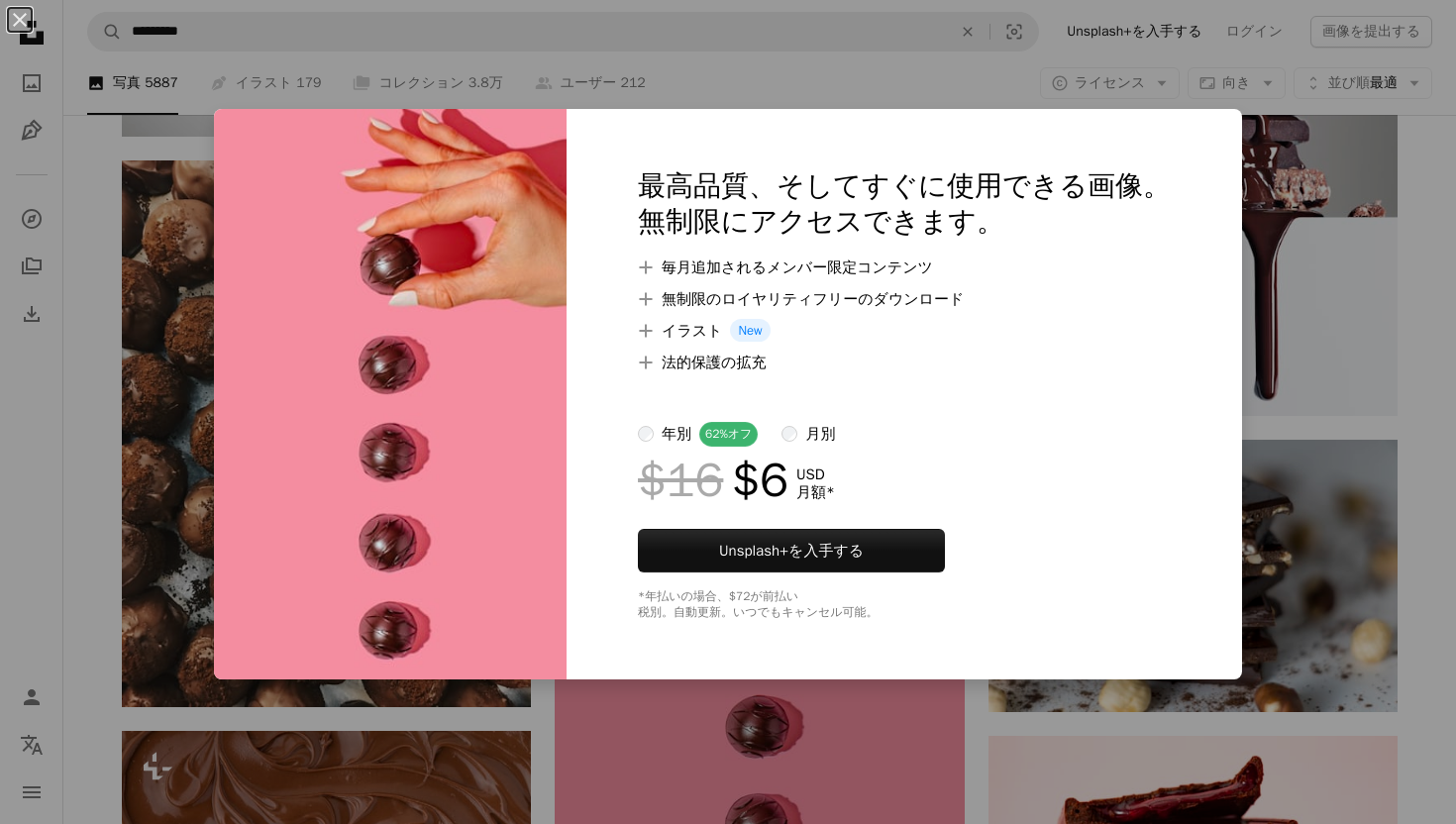 click on "An X shape 最高品質、そしてすぐに使用できる画像。 無制限にアクセスできます。 A plus sign 毎月追加されるメンバー限定コンテンツ A plus sign 無制限のロイヤリティフリーのダウンロード A plus sign イラスト  New A plus sign 法的保護の拡充 年別 62% オフ 月別 $16   $6 USD 月額 * Unsplash+ を入手する *年払いの場合、 $72 が前払い 税別。自動更新。いつでもキャンセル可能。" at bounding box center (728, 412) 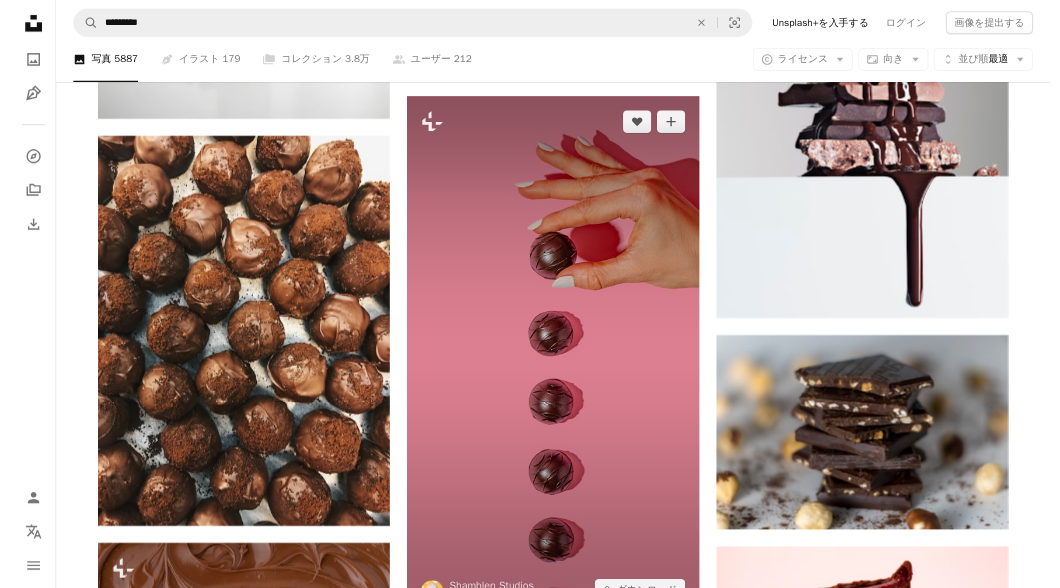 scroll, scrollTop: 2444, scrollLeft: 0, axis: vertical 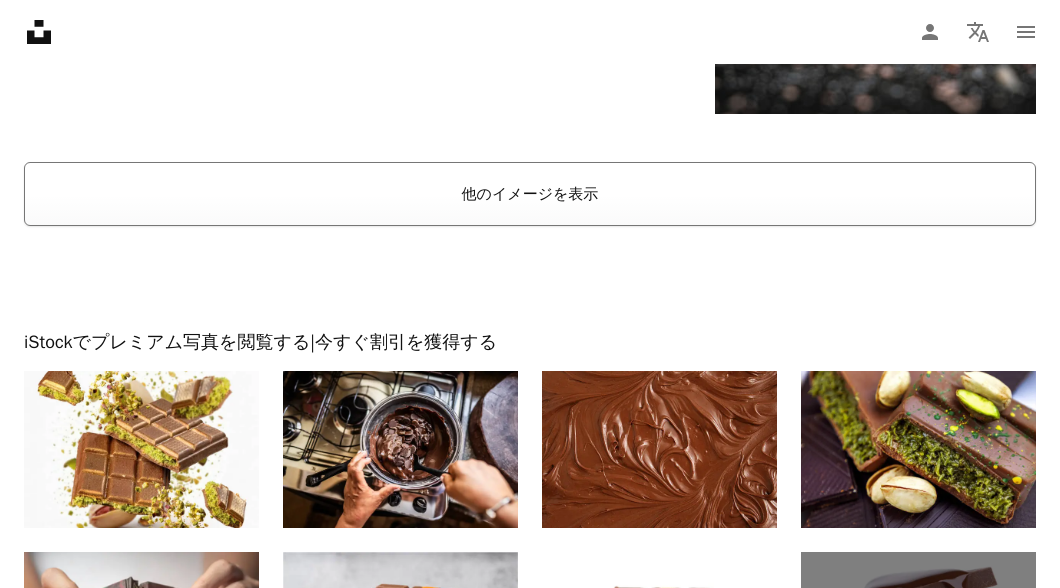 click on "他のイメージを表示" at bounding box center (530, 194) 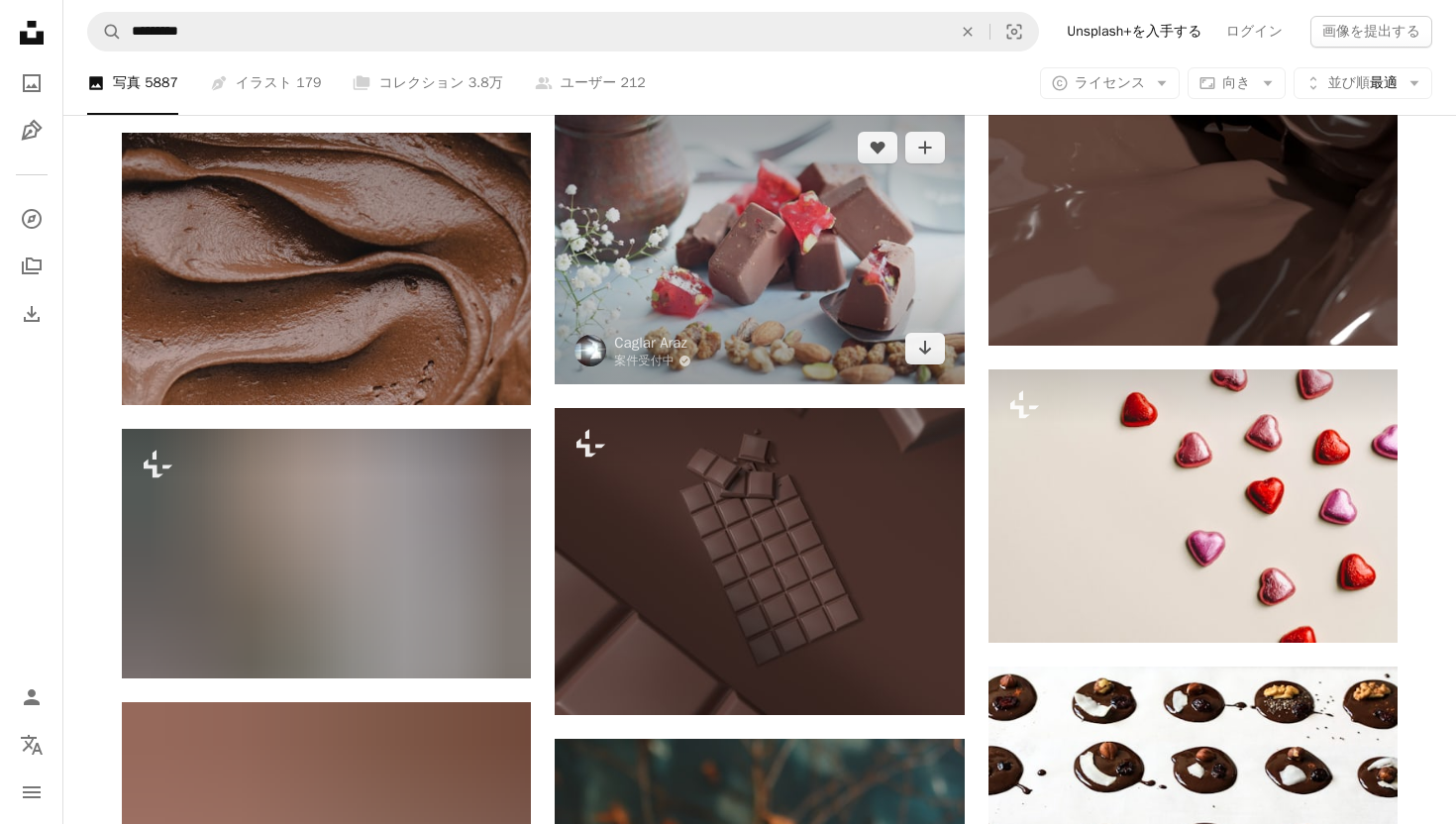scroll, scrollTop: 15460, scrollLeft: 0, axis: vertical 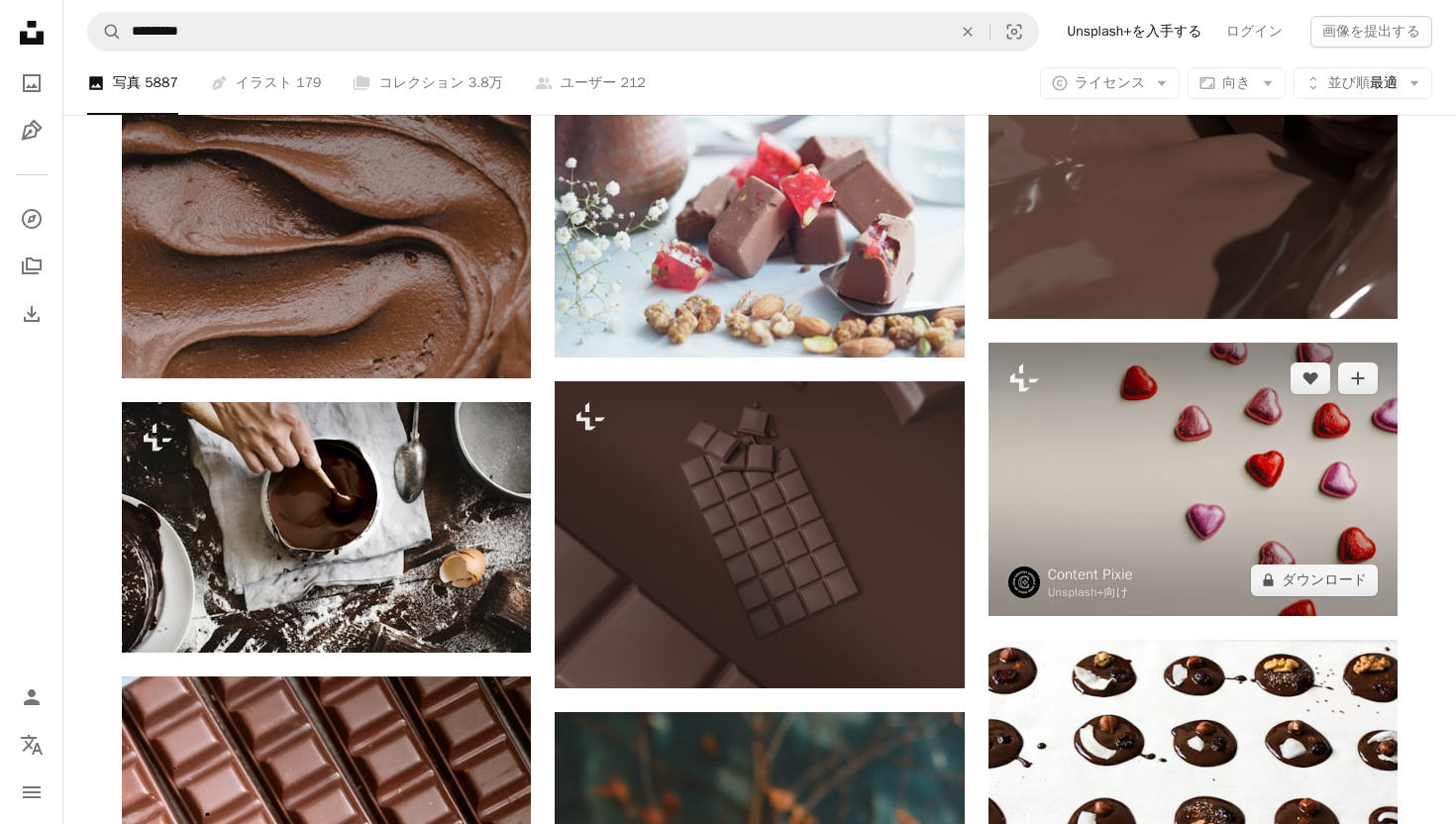 click at bounding box center [1193, 478] 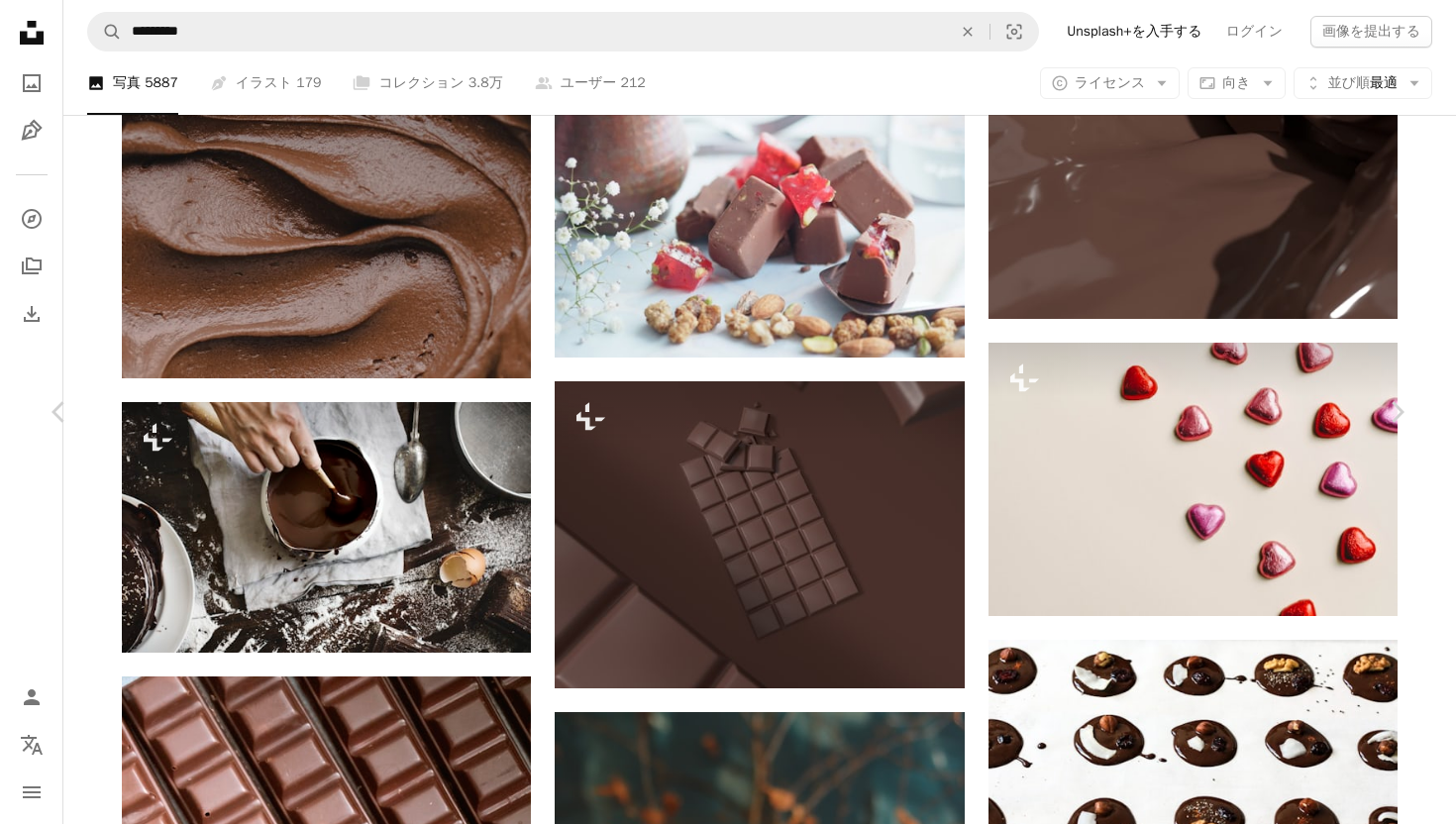 click on "A lock ダウンロード" at bounding box center [1234, 3091] 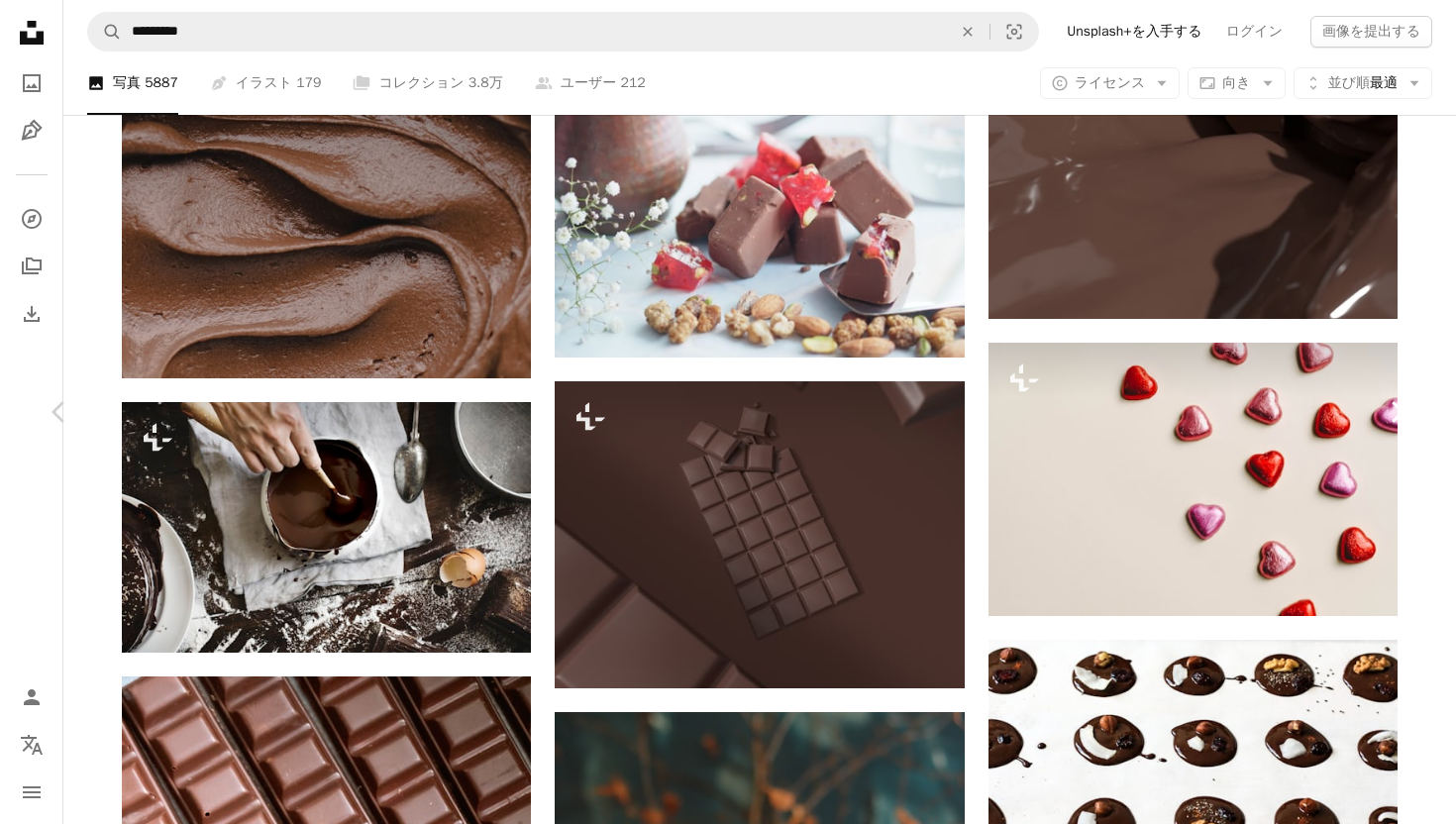 click on "Chevron right" at bounding box center [1397, 412] 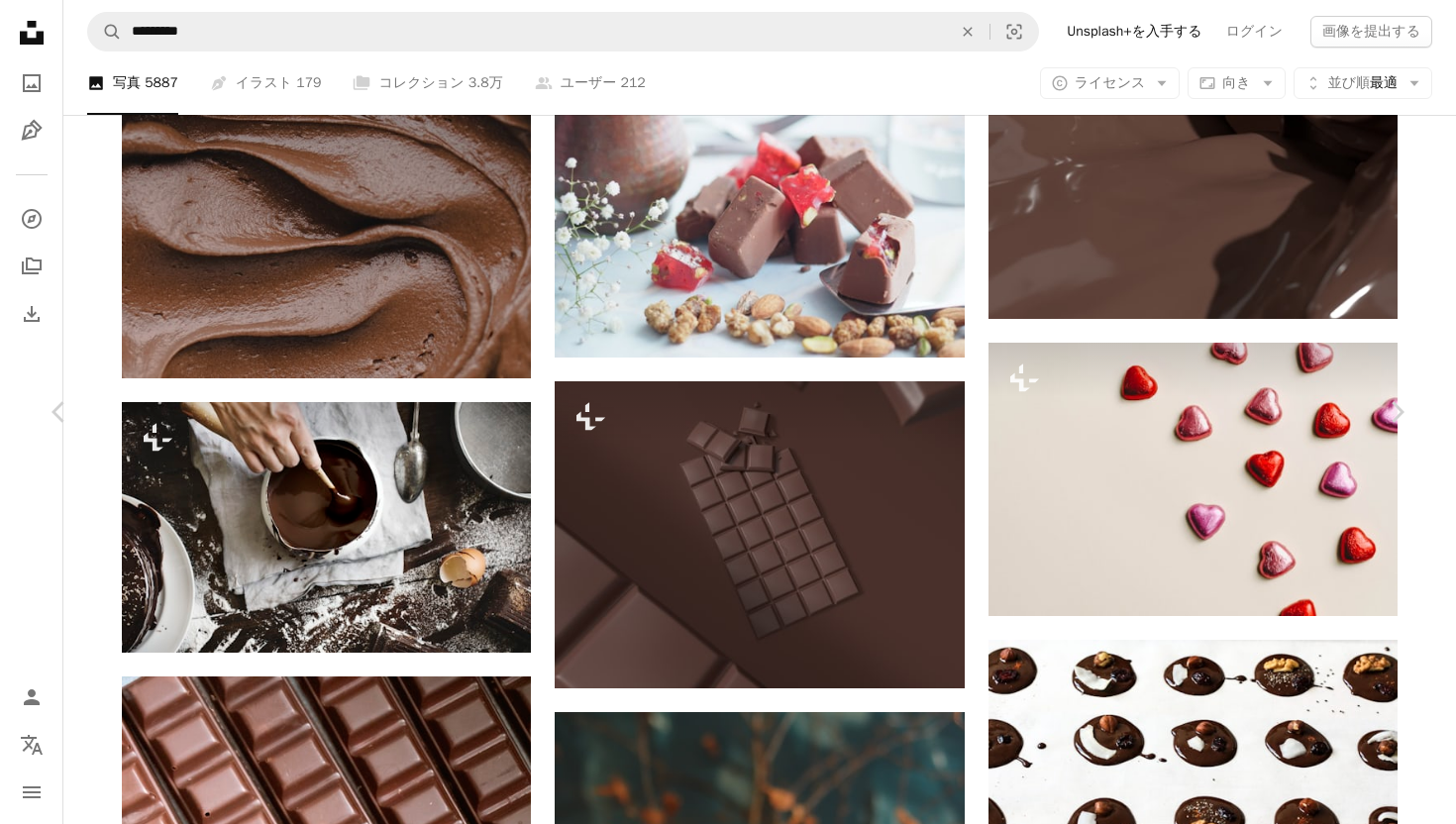 click on "An X shape" at bounding box center (20, 20) 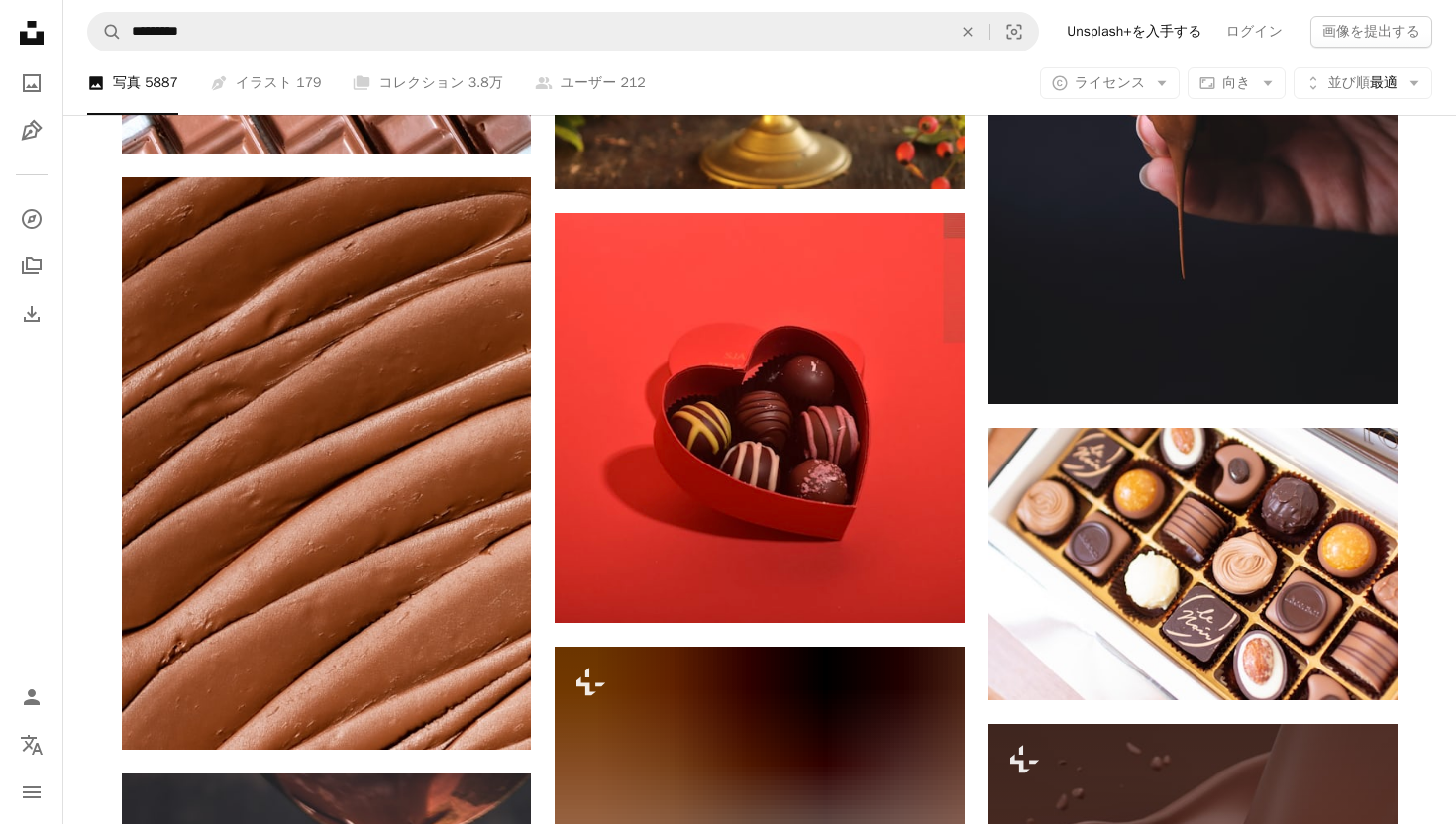 scroll, scrollTop: 16598, scrollLeft: 0, axis: vertical 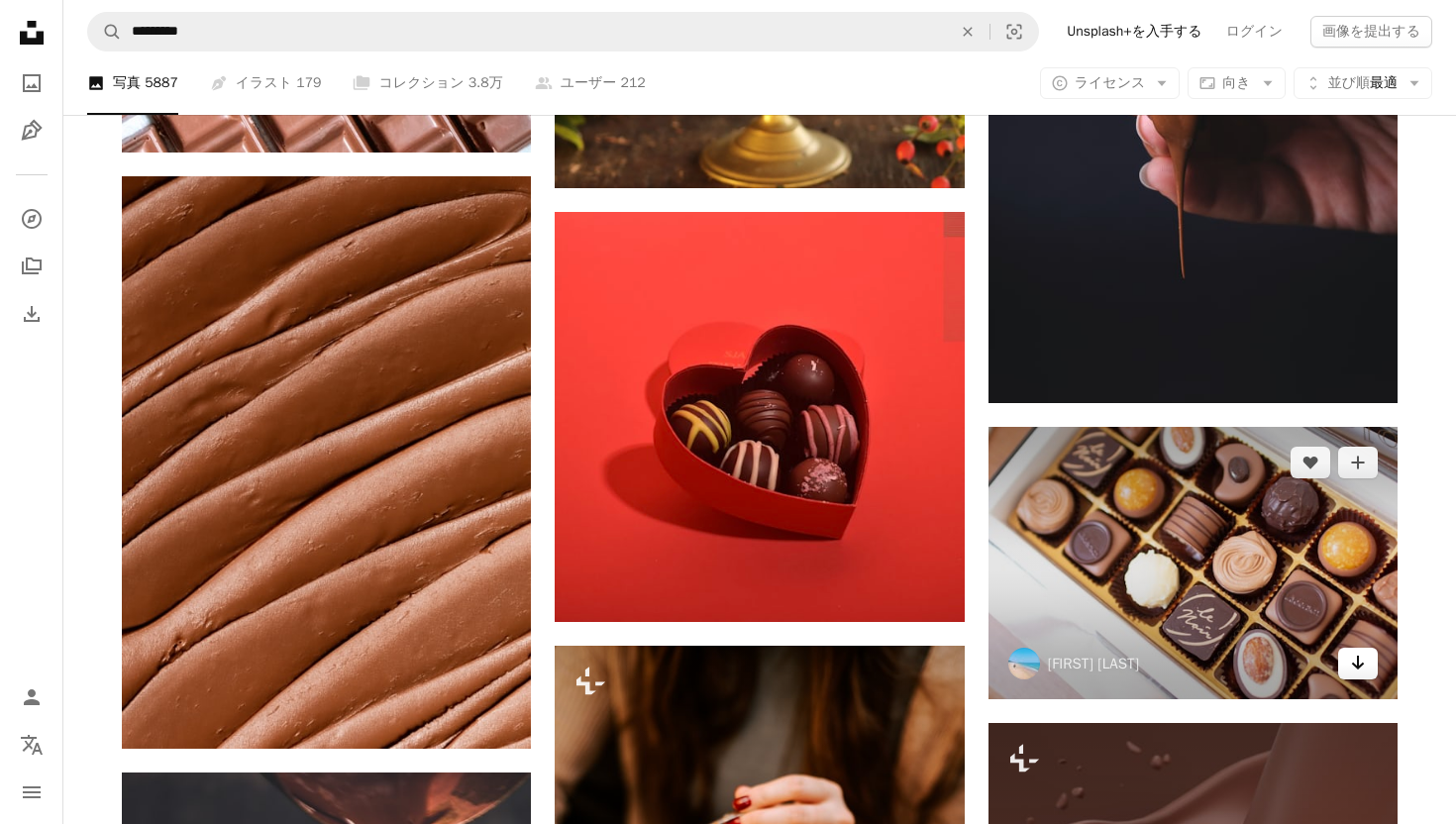 click 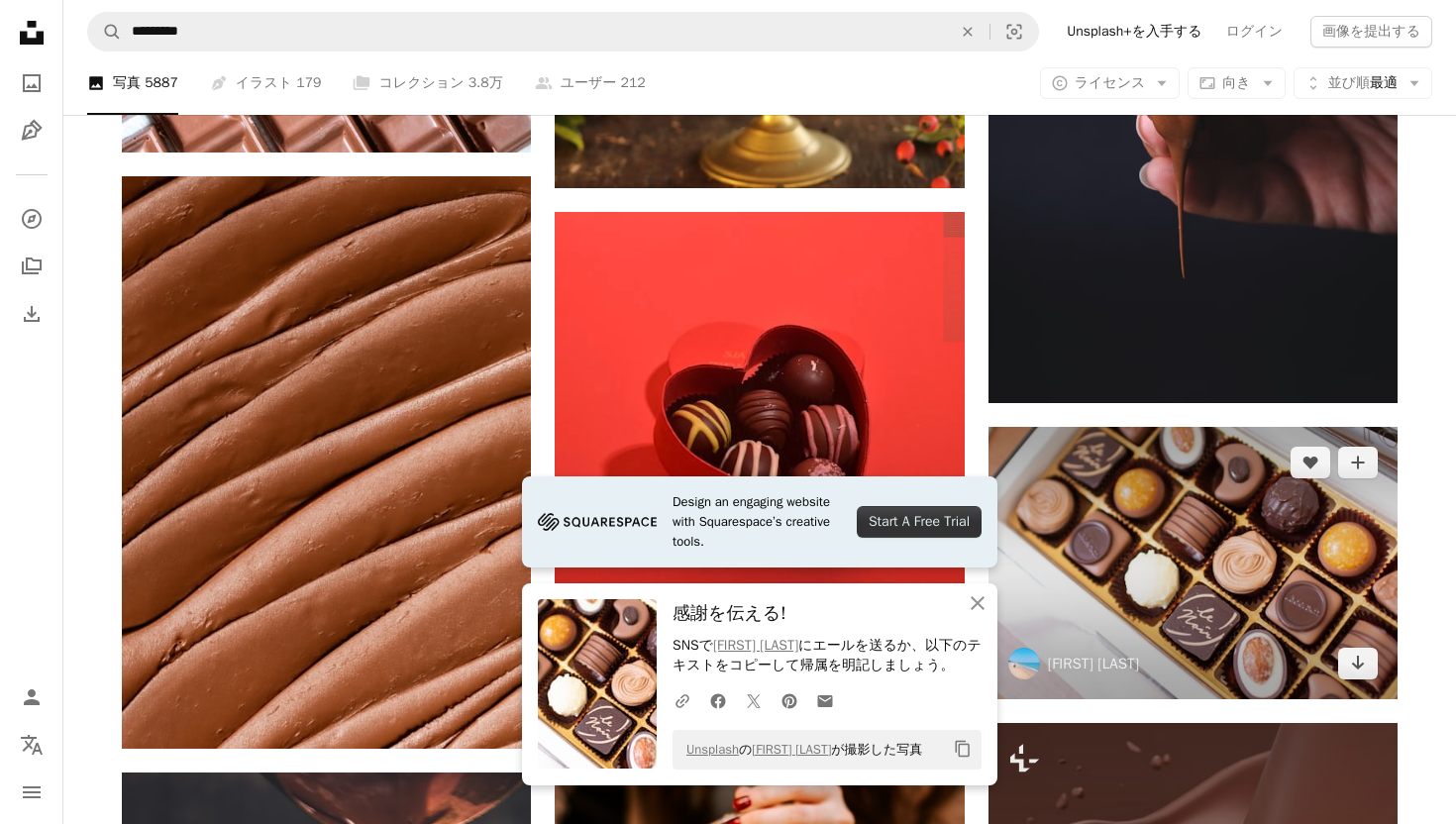 click at bounding box center (1193, 563) 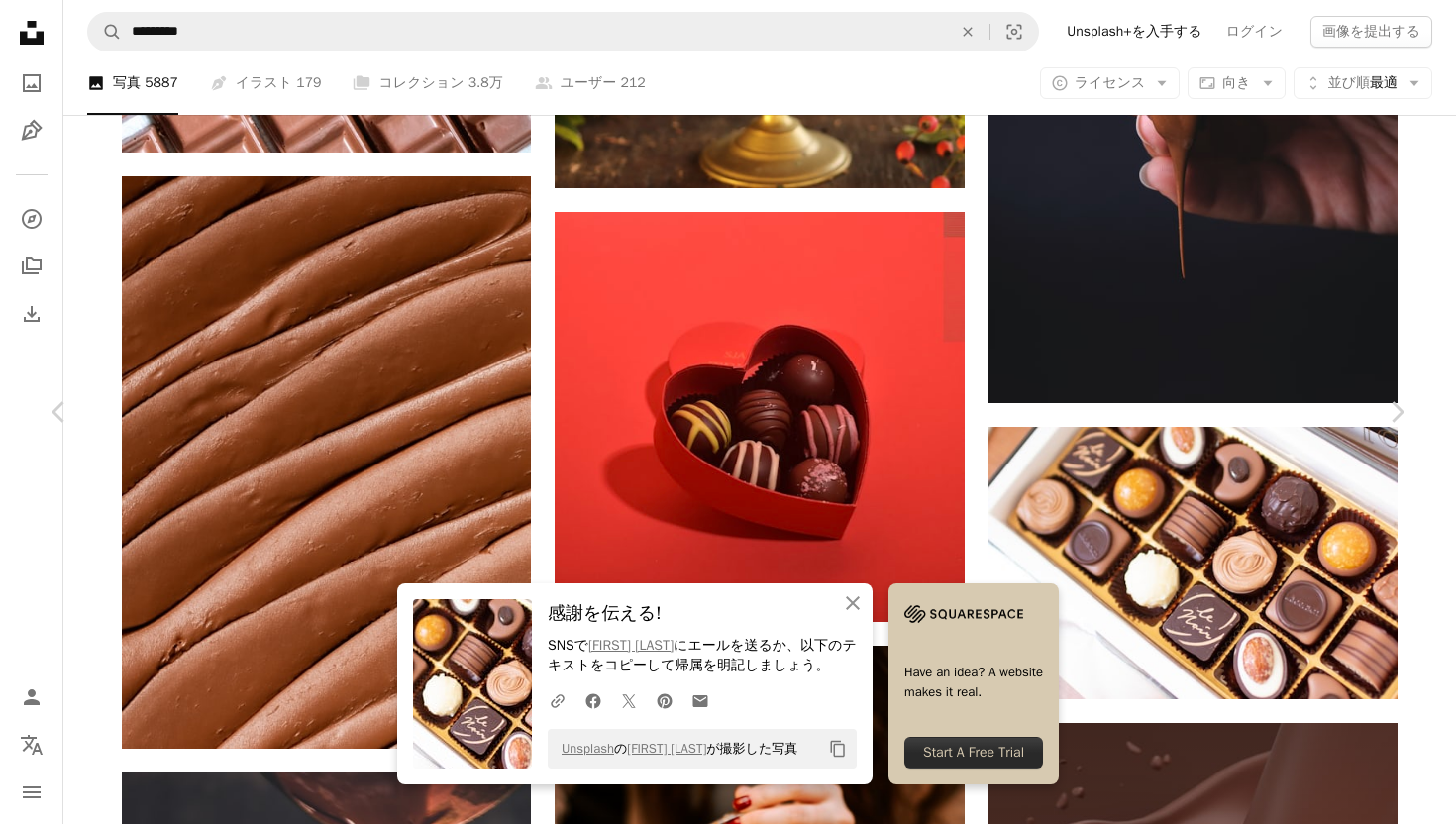 click on "Zoom in" at bounding box center [720, 5764] 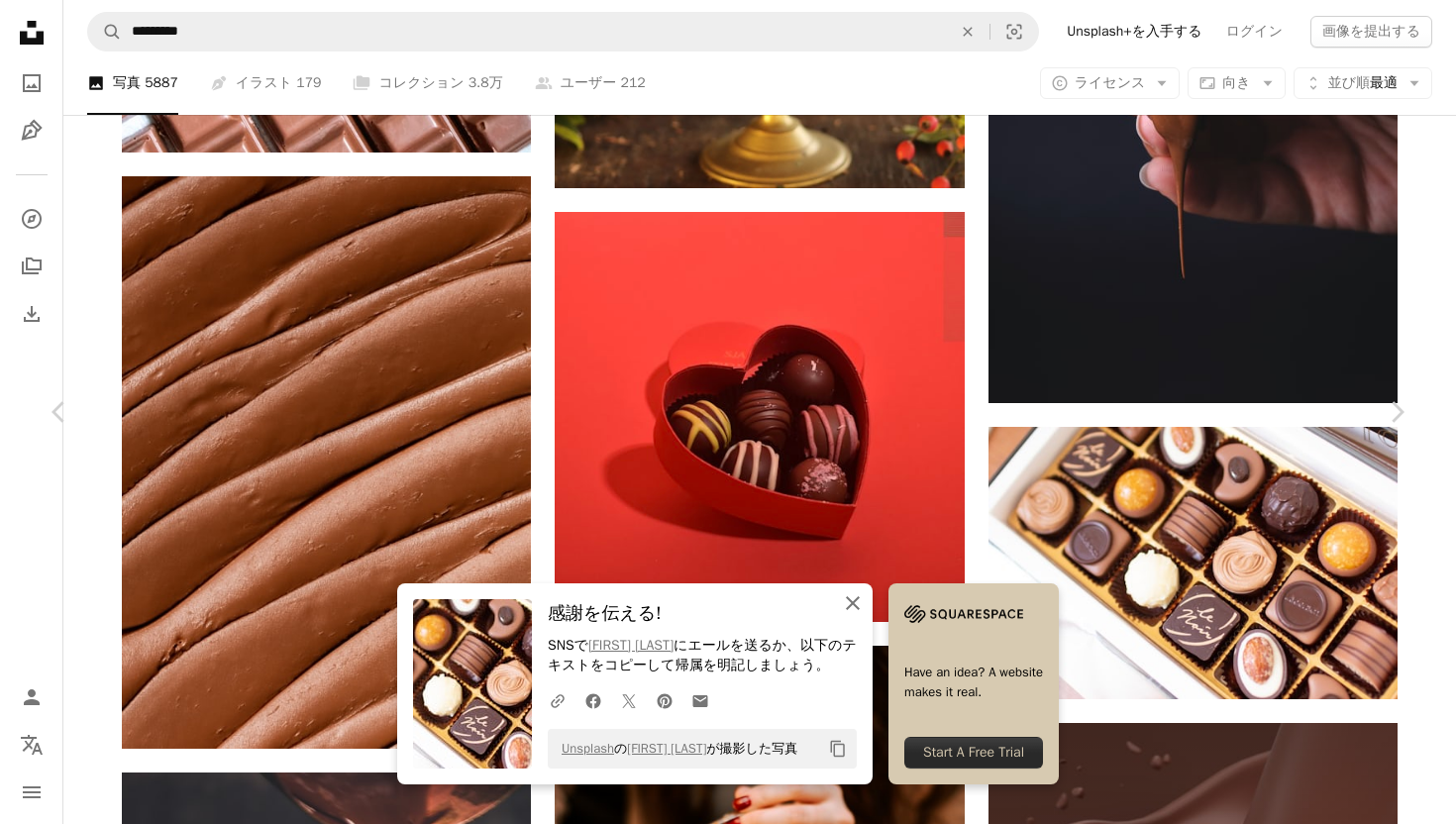 click 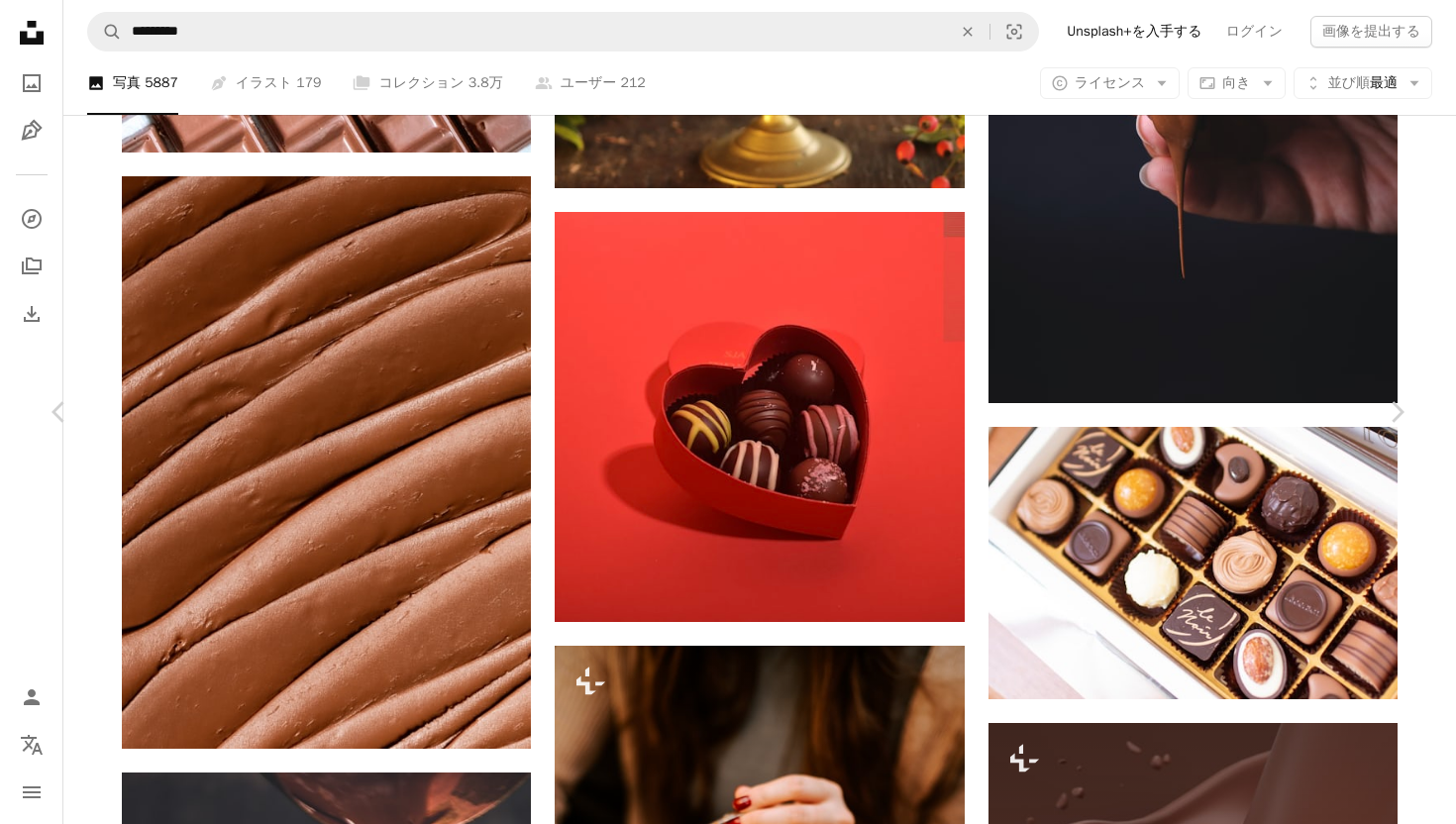 click on "Zoom in" at bounding box center [720, 5764] 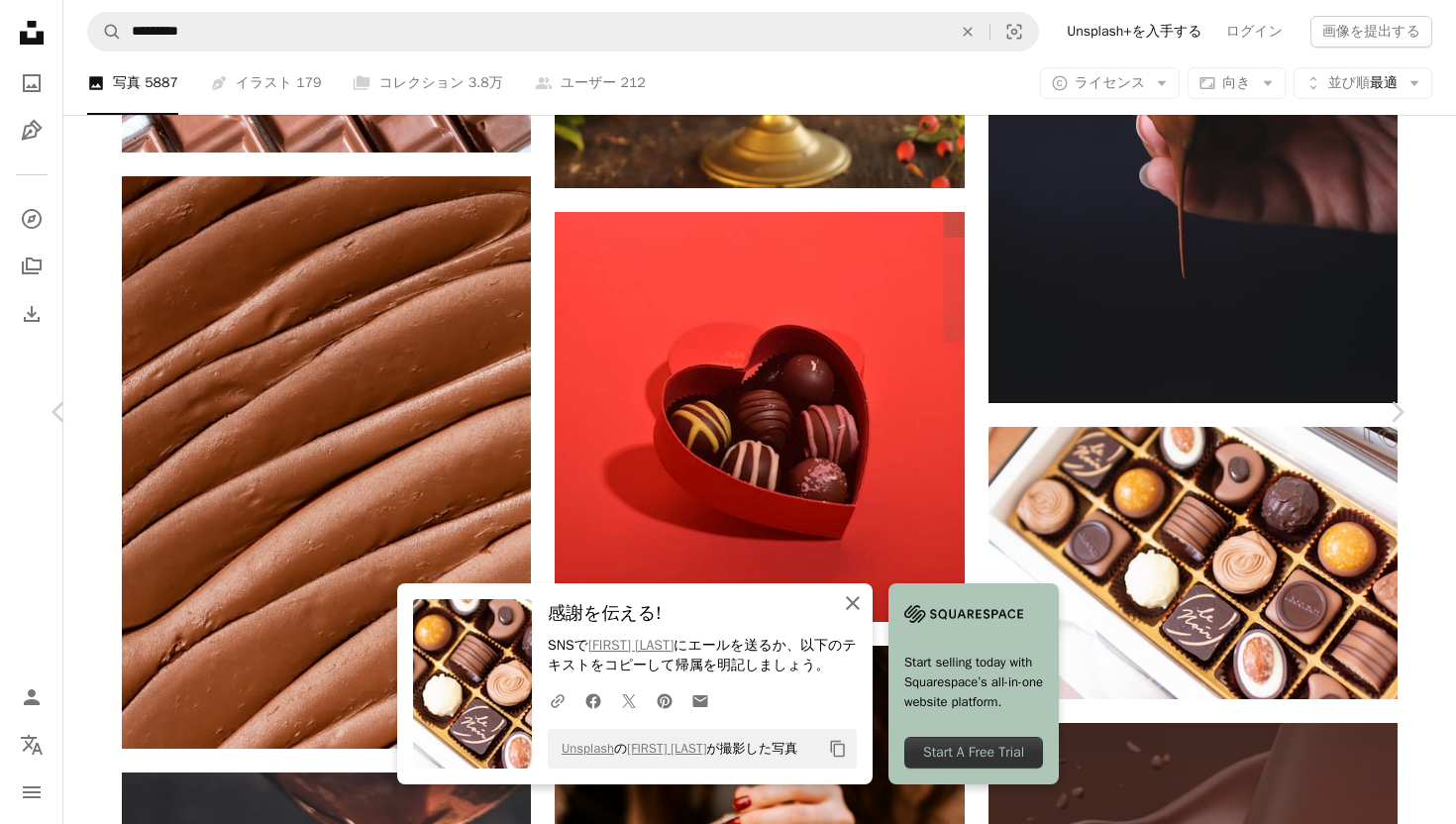 click on "An X shape" 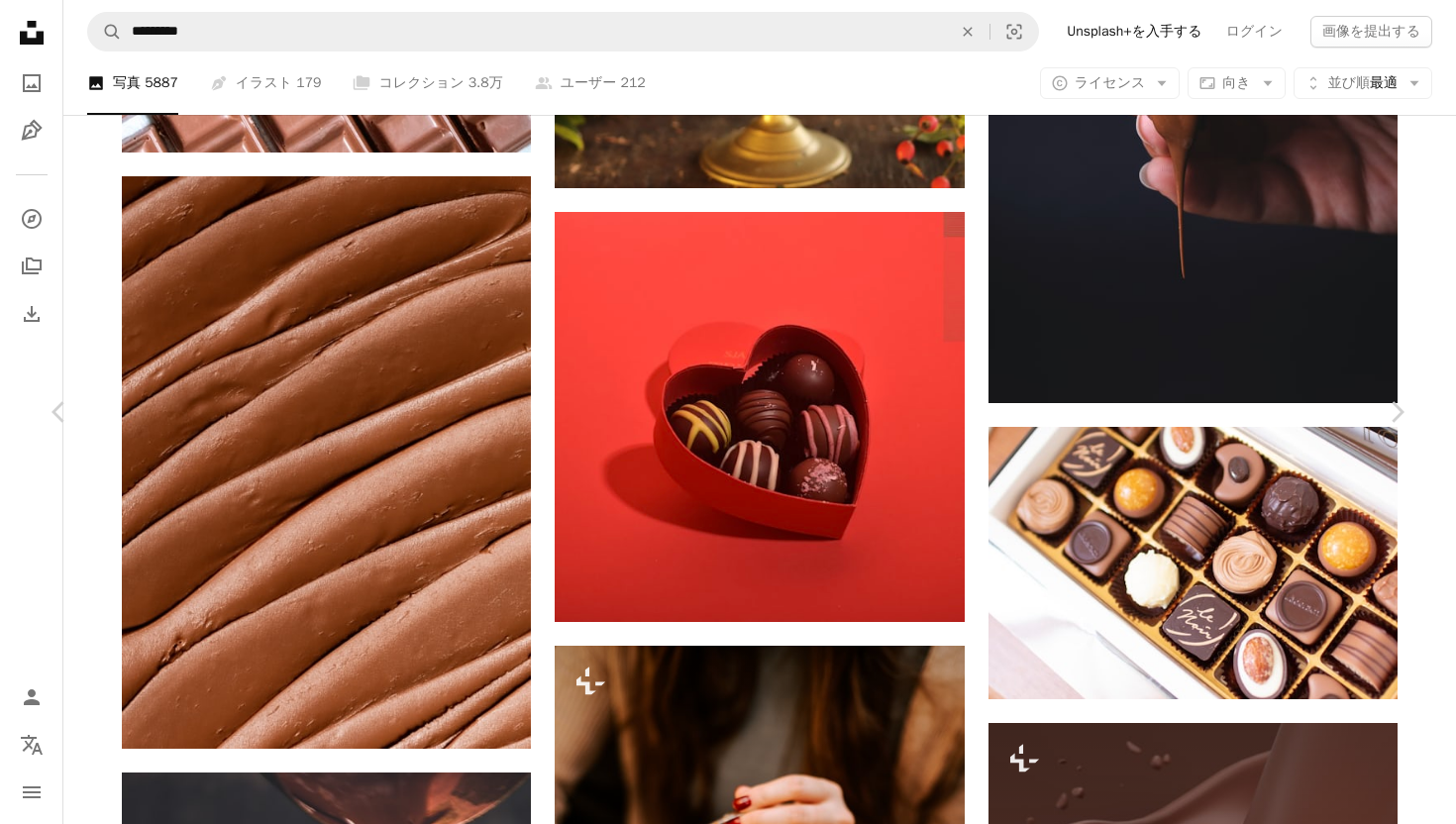 click on "An X shape" at bounding box center [20, 20] 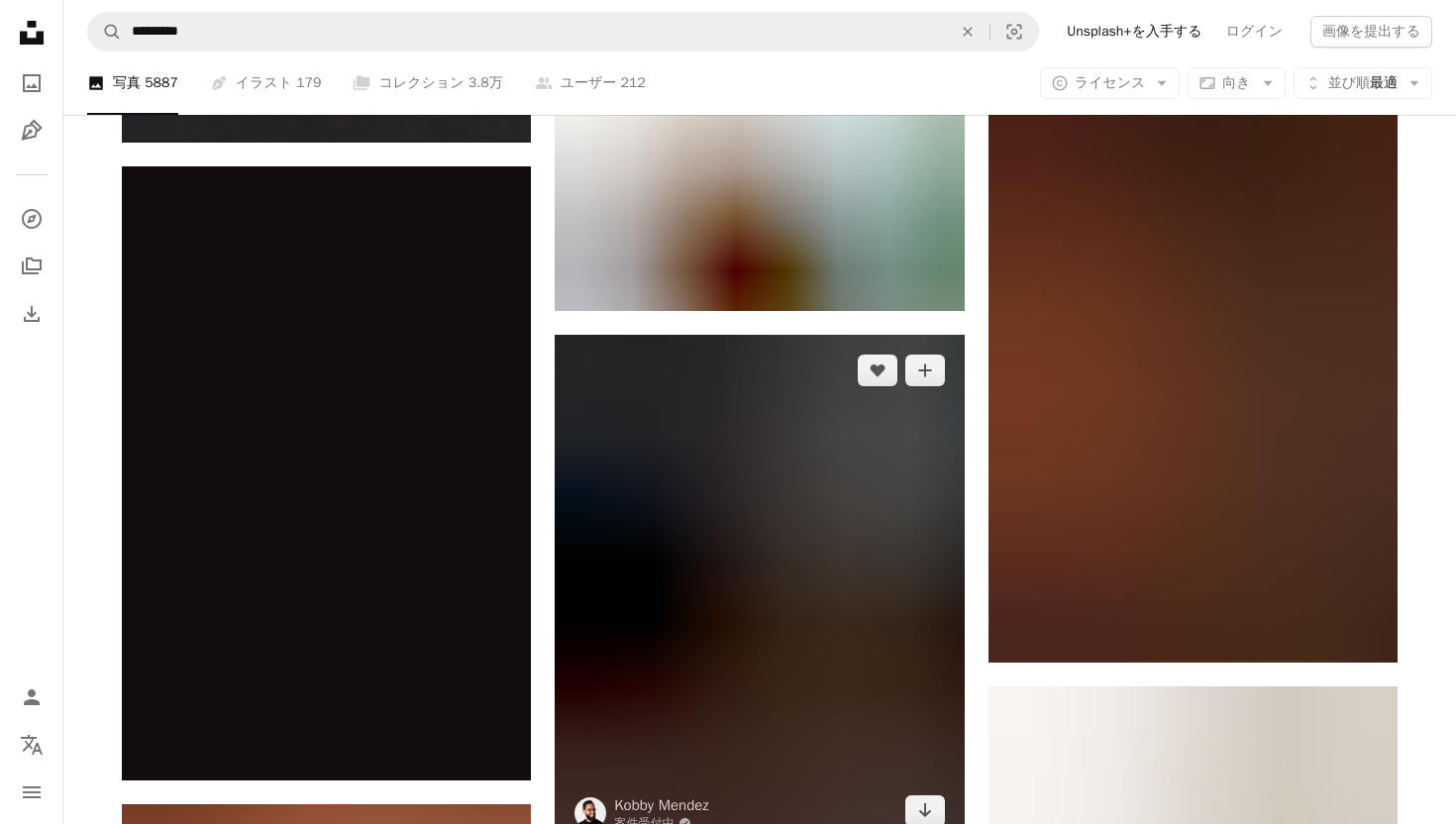 scroll, scrollTop: 17846, scrollLeft: 0, axis: vertical 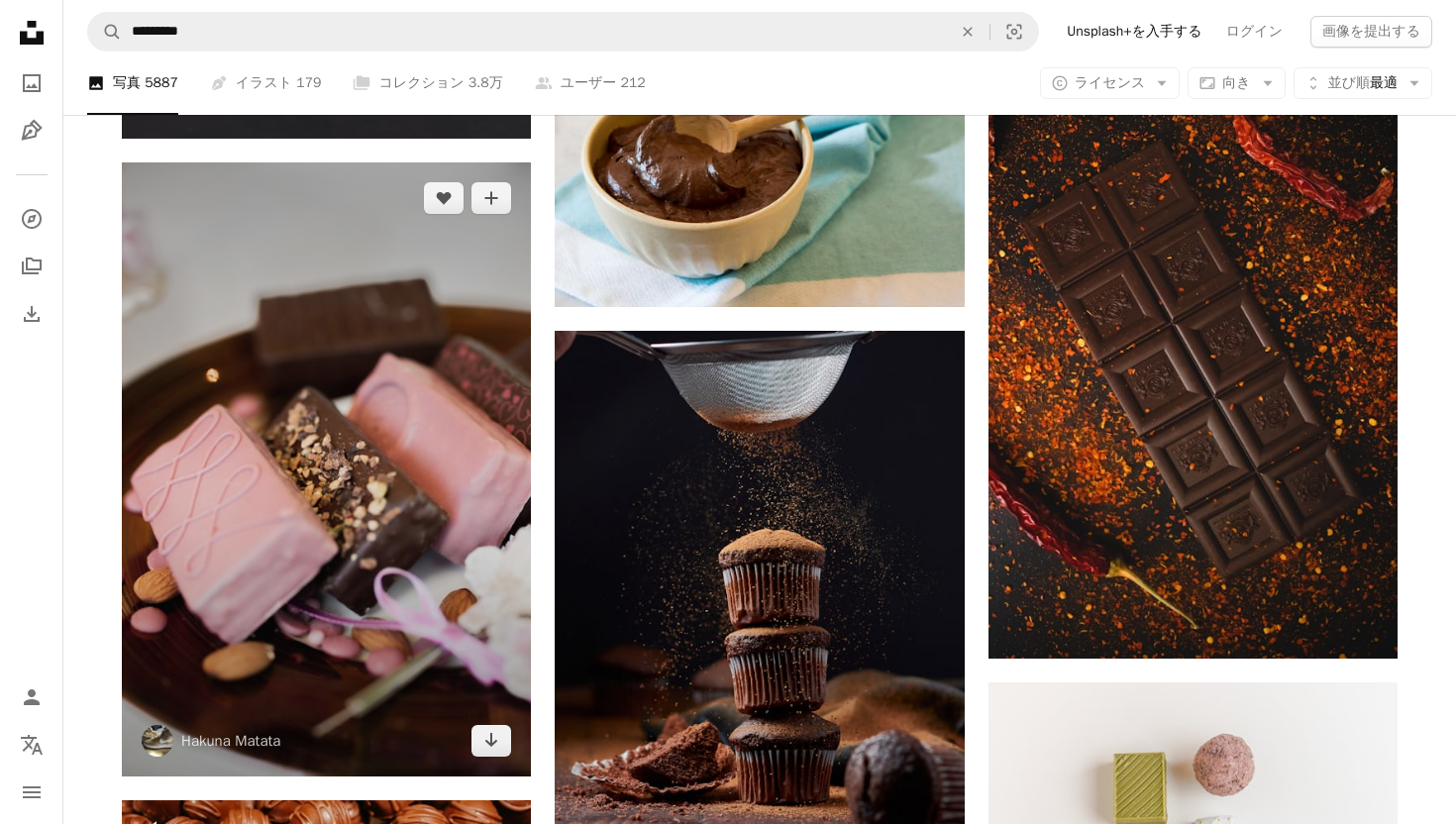 click at bounding box center (326, 469) 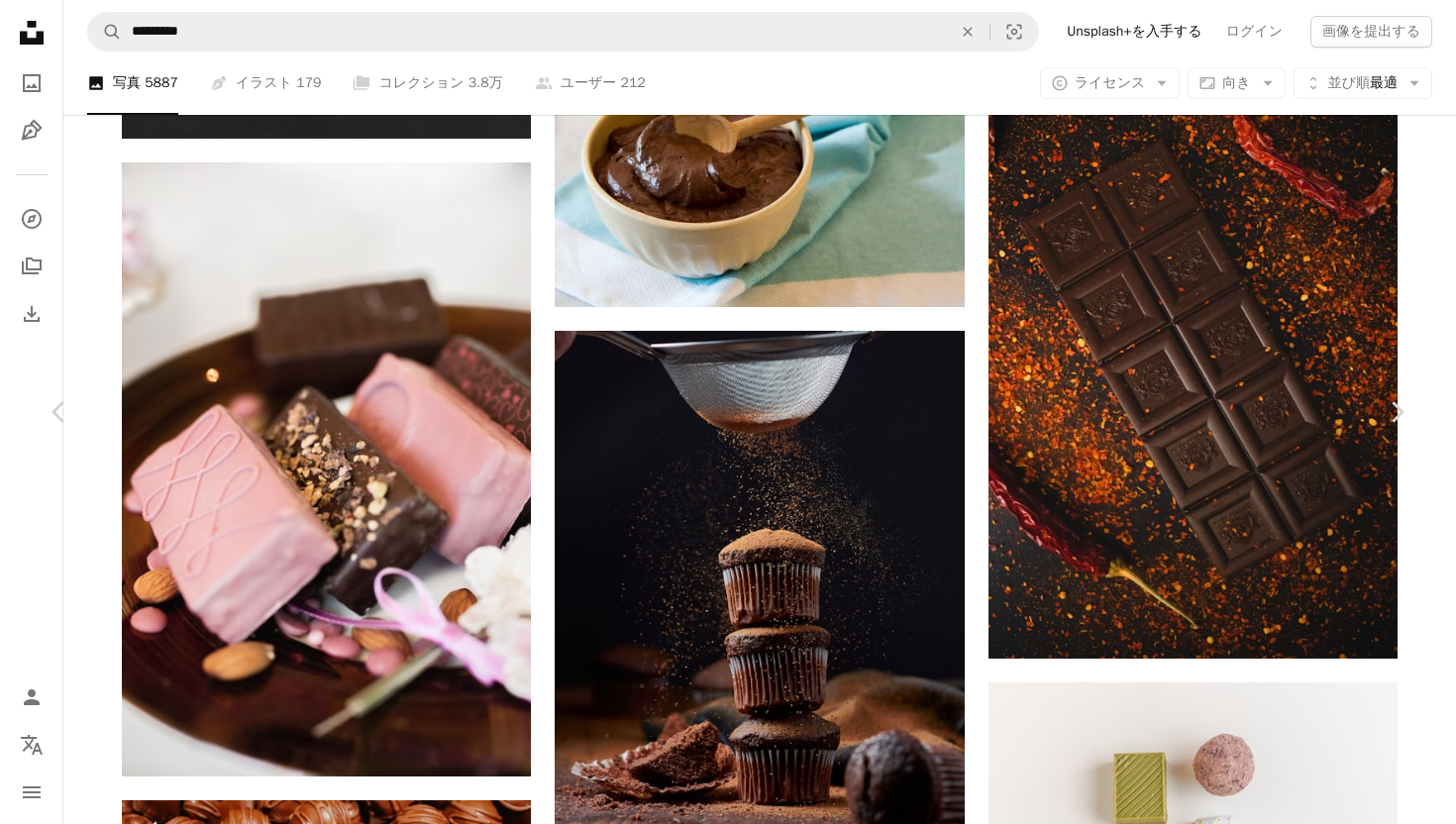 click on "Chevron down" at bounding box center [1282, 4151] 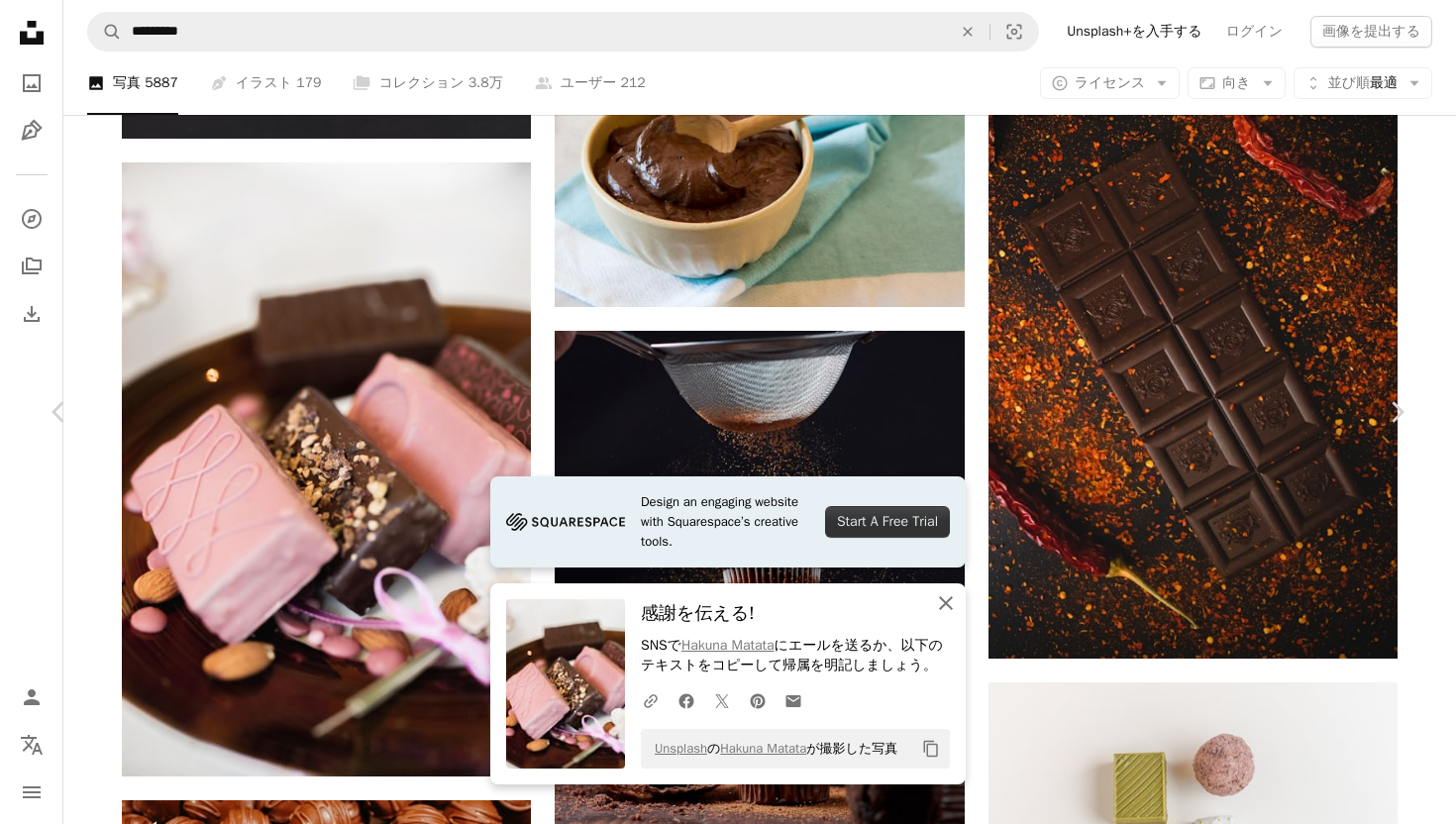 click 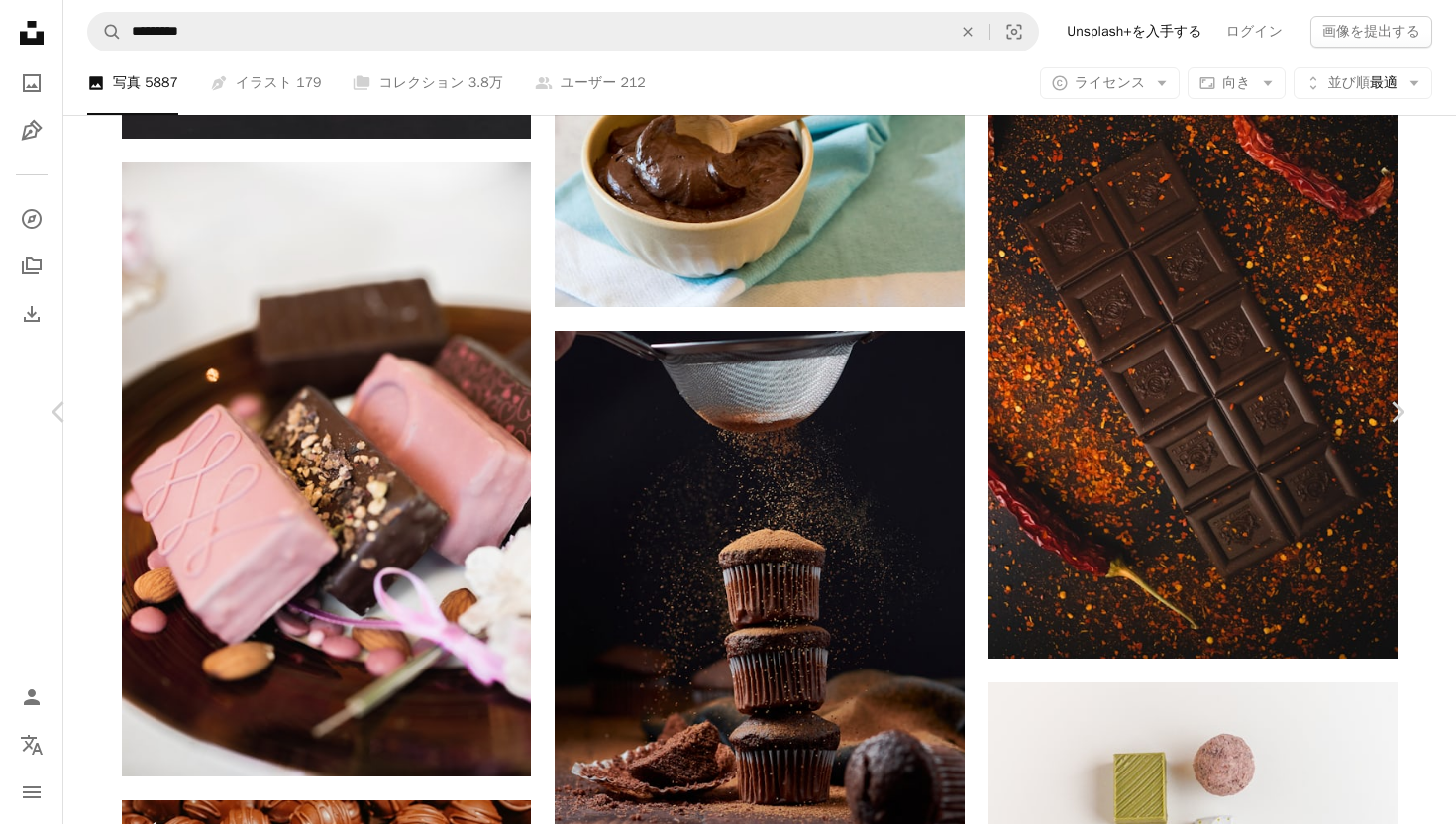 click on "An X shape" at bounding box center [20, 20] 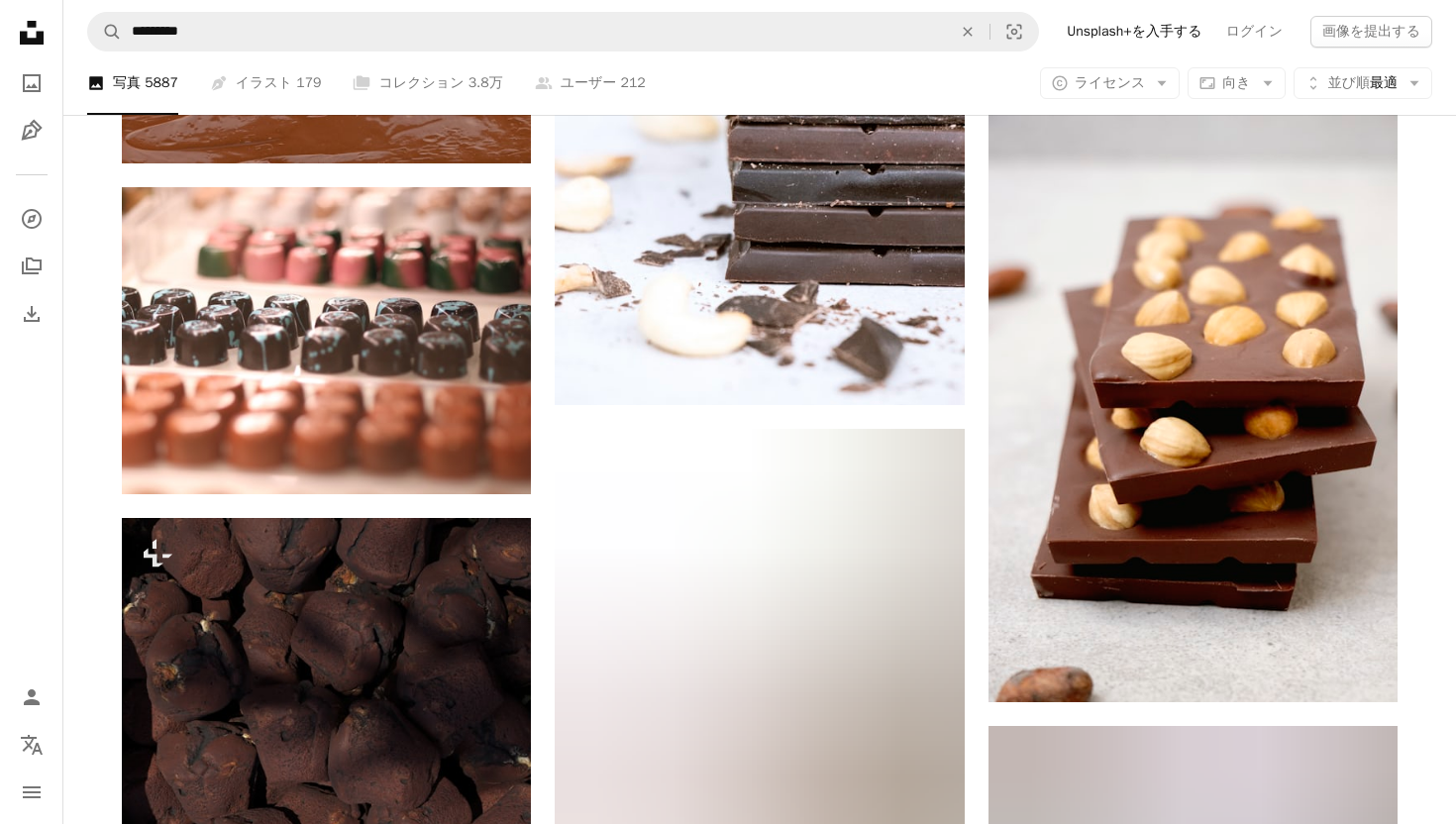 scroll, scrollTop: 23117, scrollLeft: 0, axis: vertical 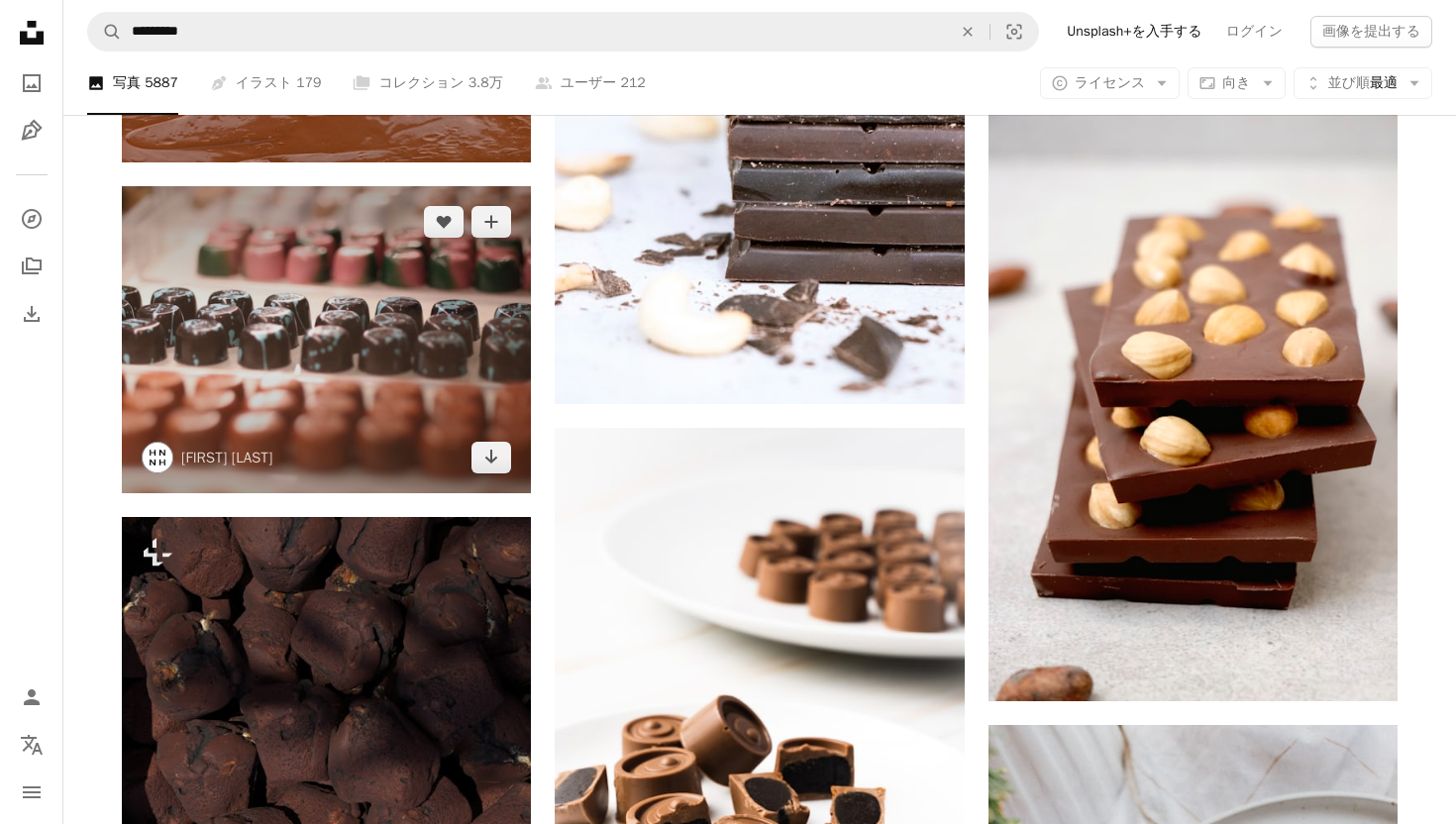 click at bounding box center [326, 340] 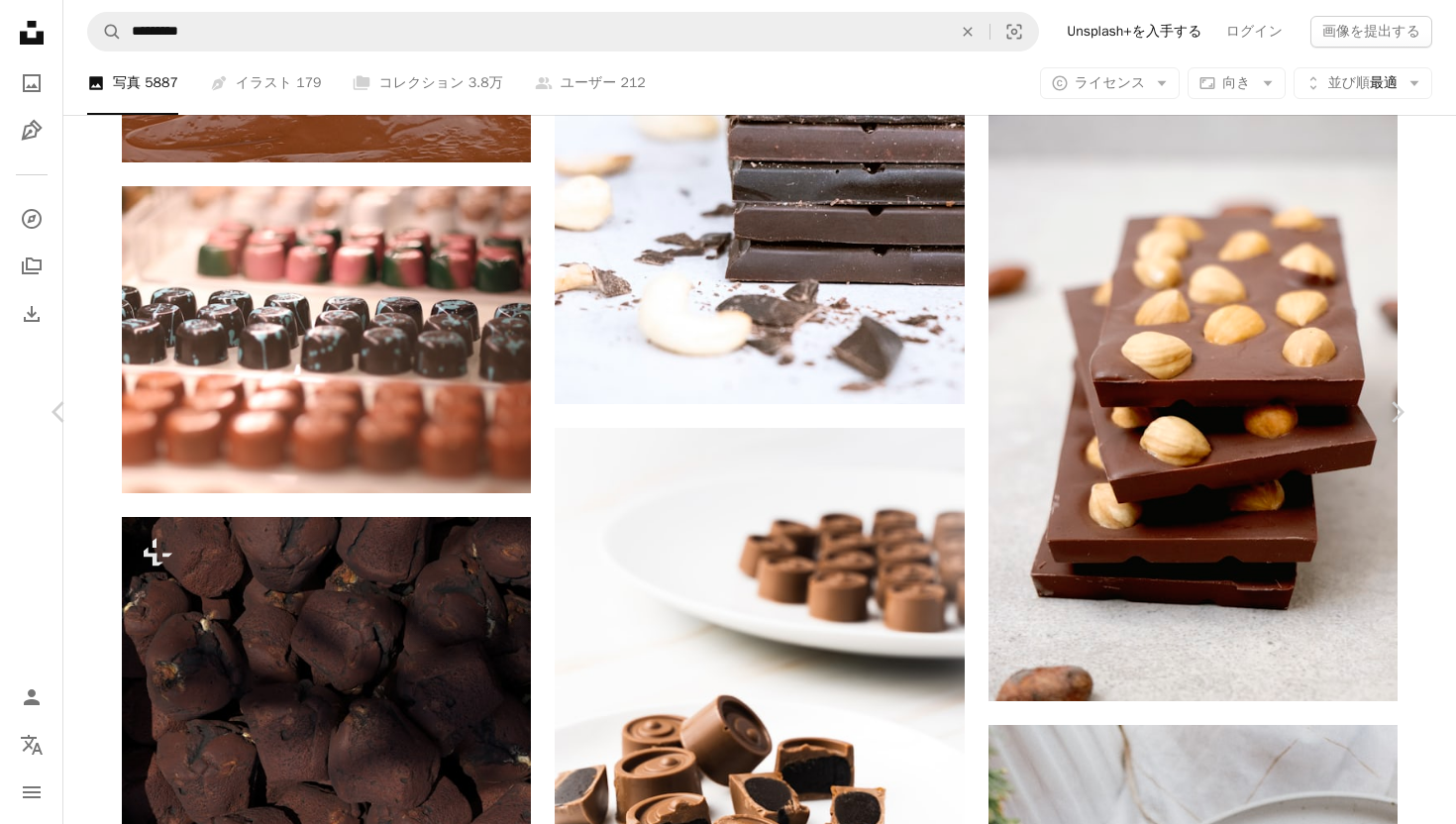 click on "Chevron down" 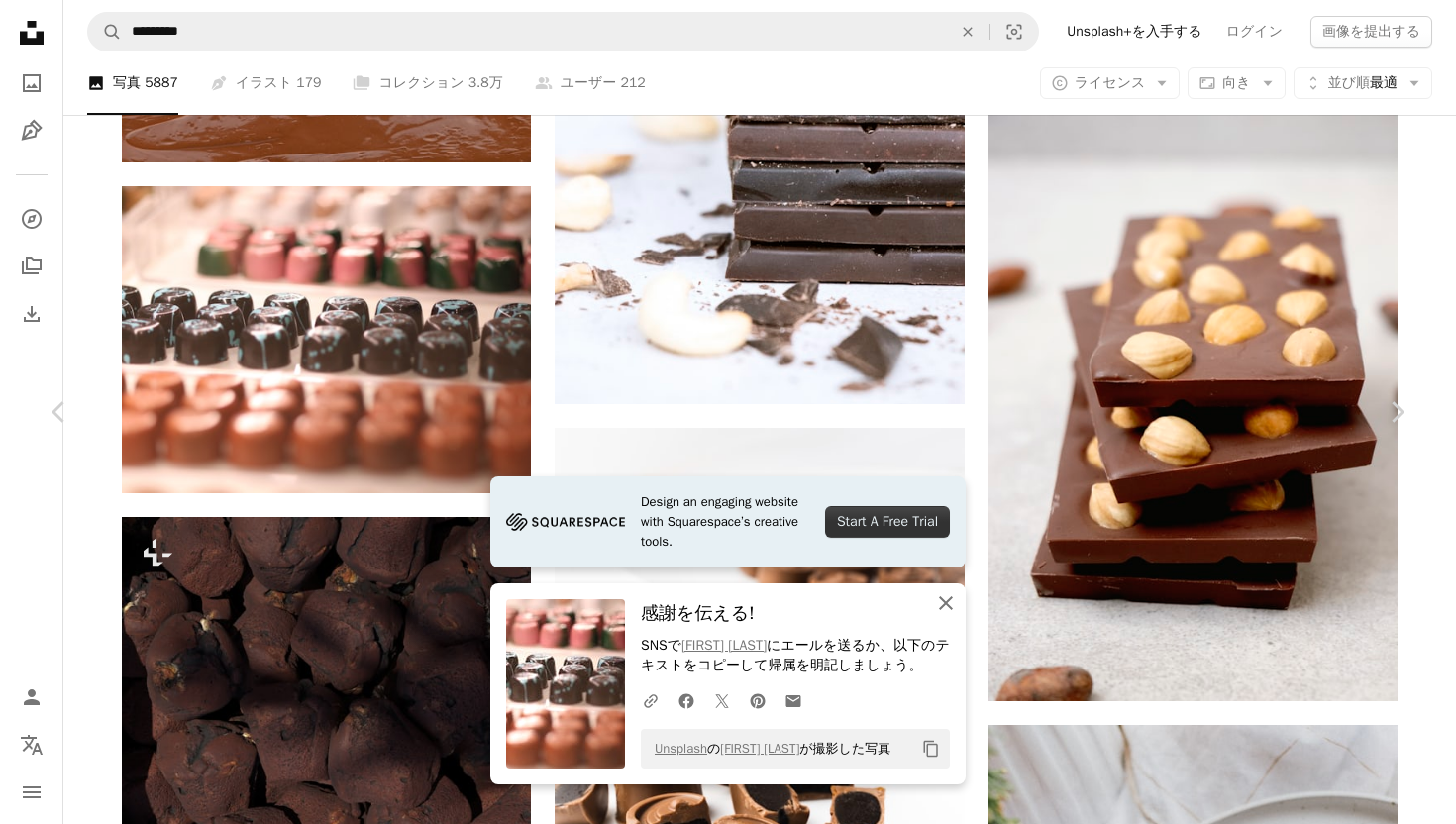 click 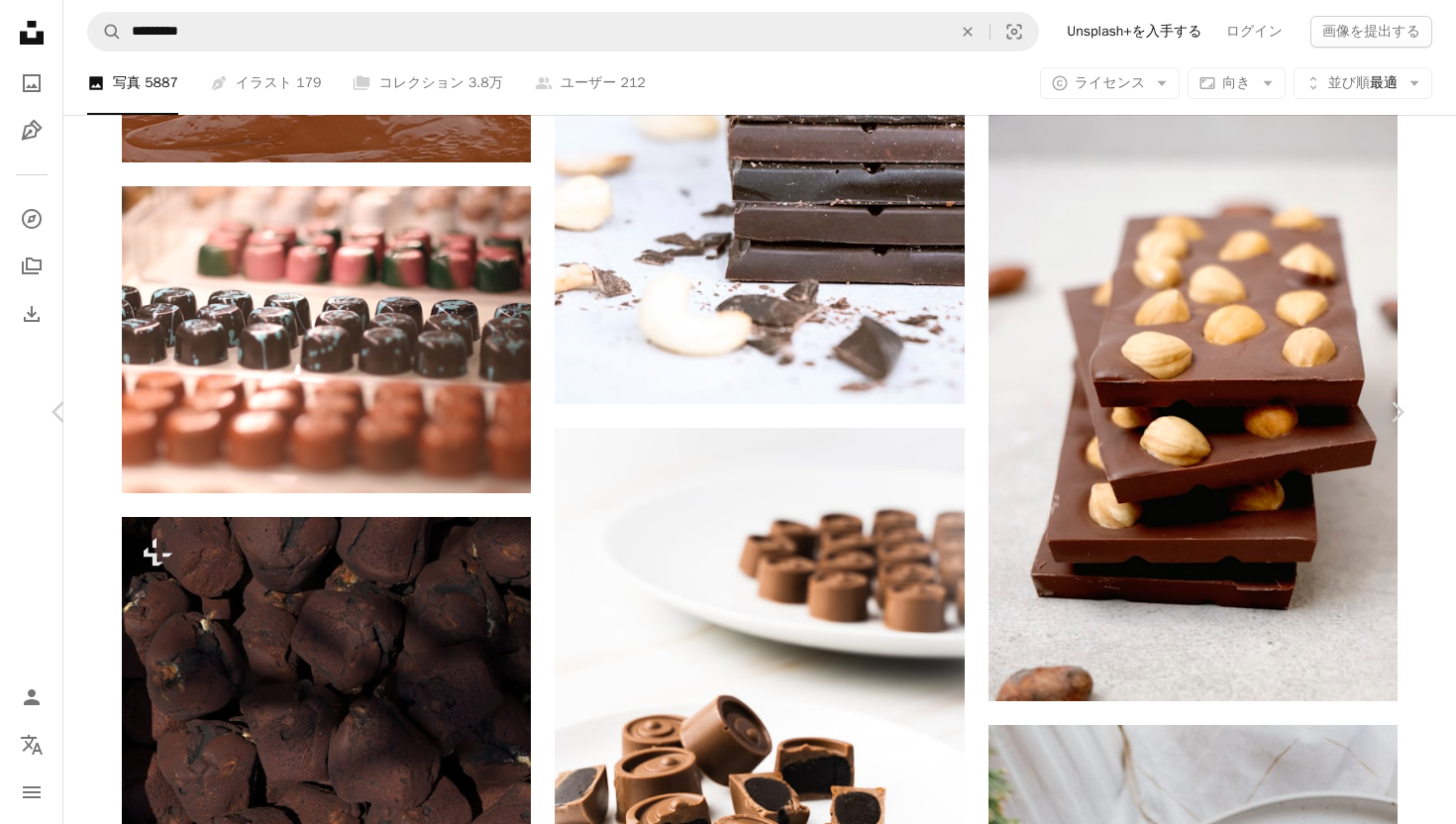 click on "An X shape" at bounding box center [20, 20] 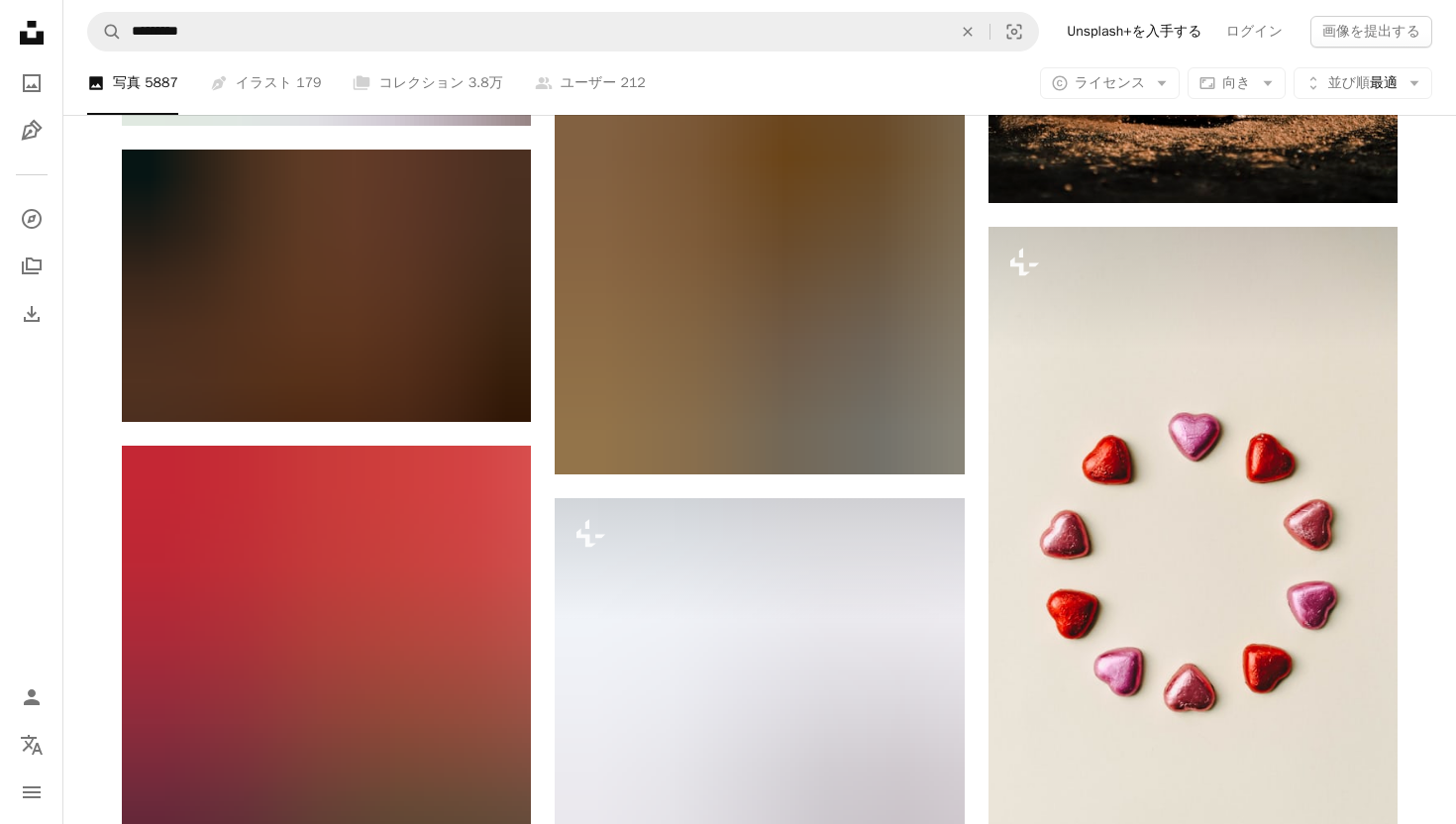 scroll, scrollTop: 25520, scrollLeft: 0, axis: vertical 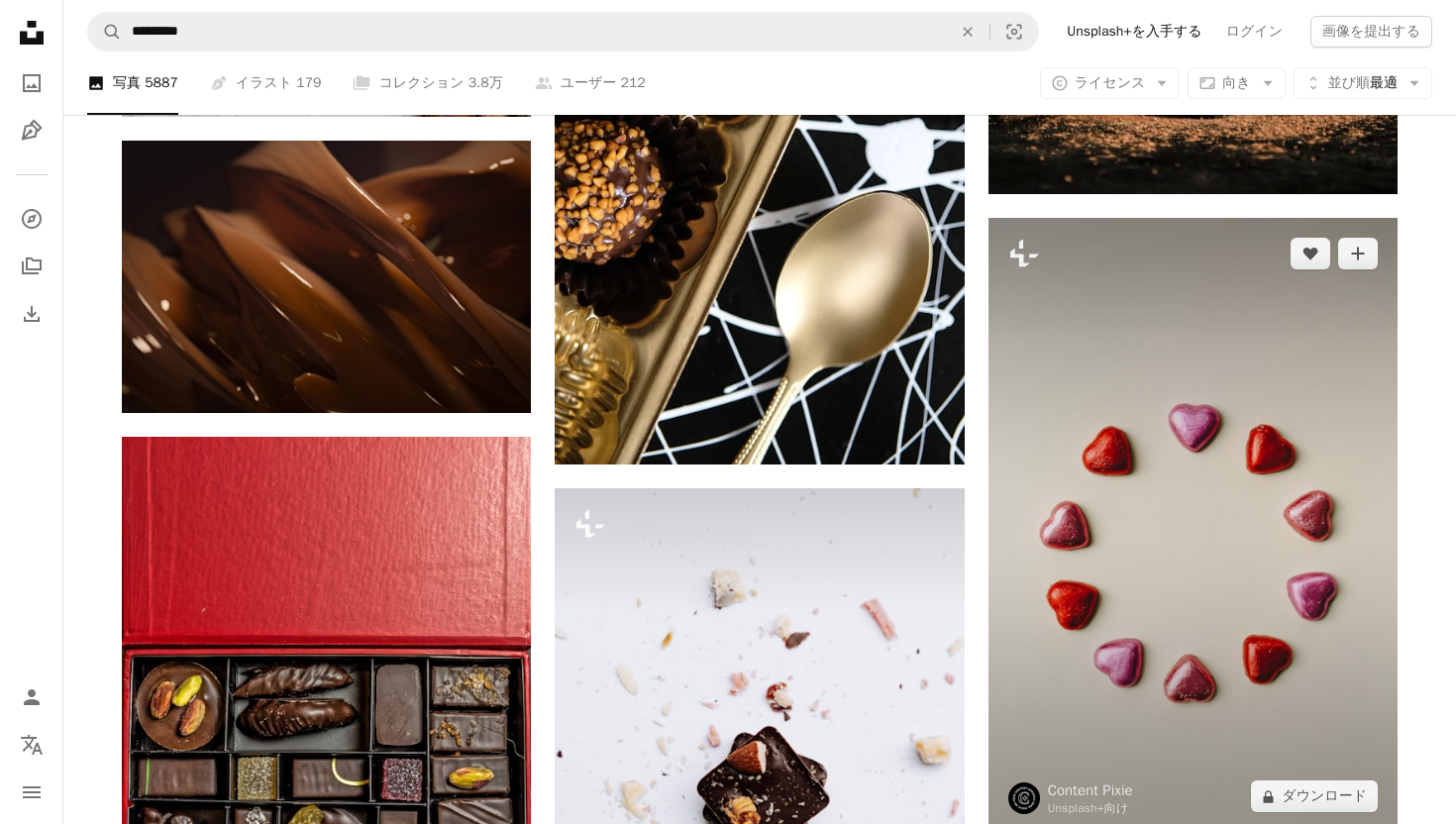 click at bounding box center (1193, 525) 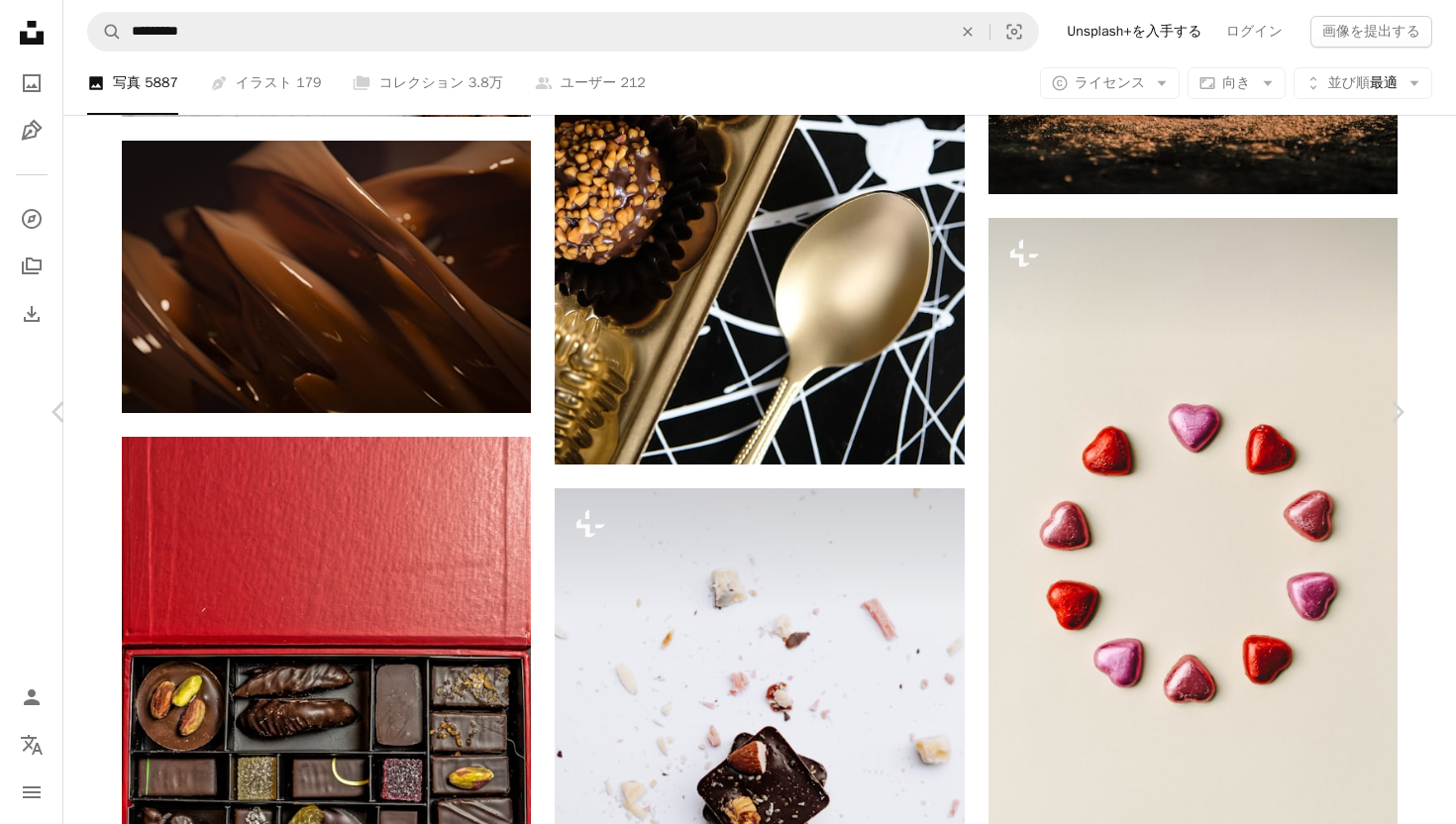 click on "An X shape" at bounding box center (20, 20) 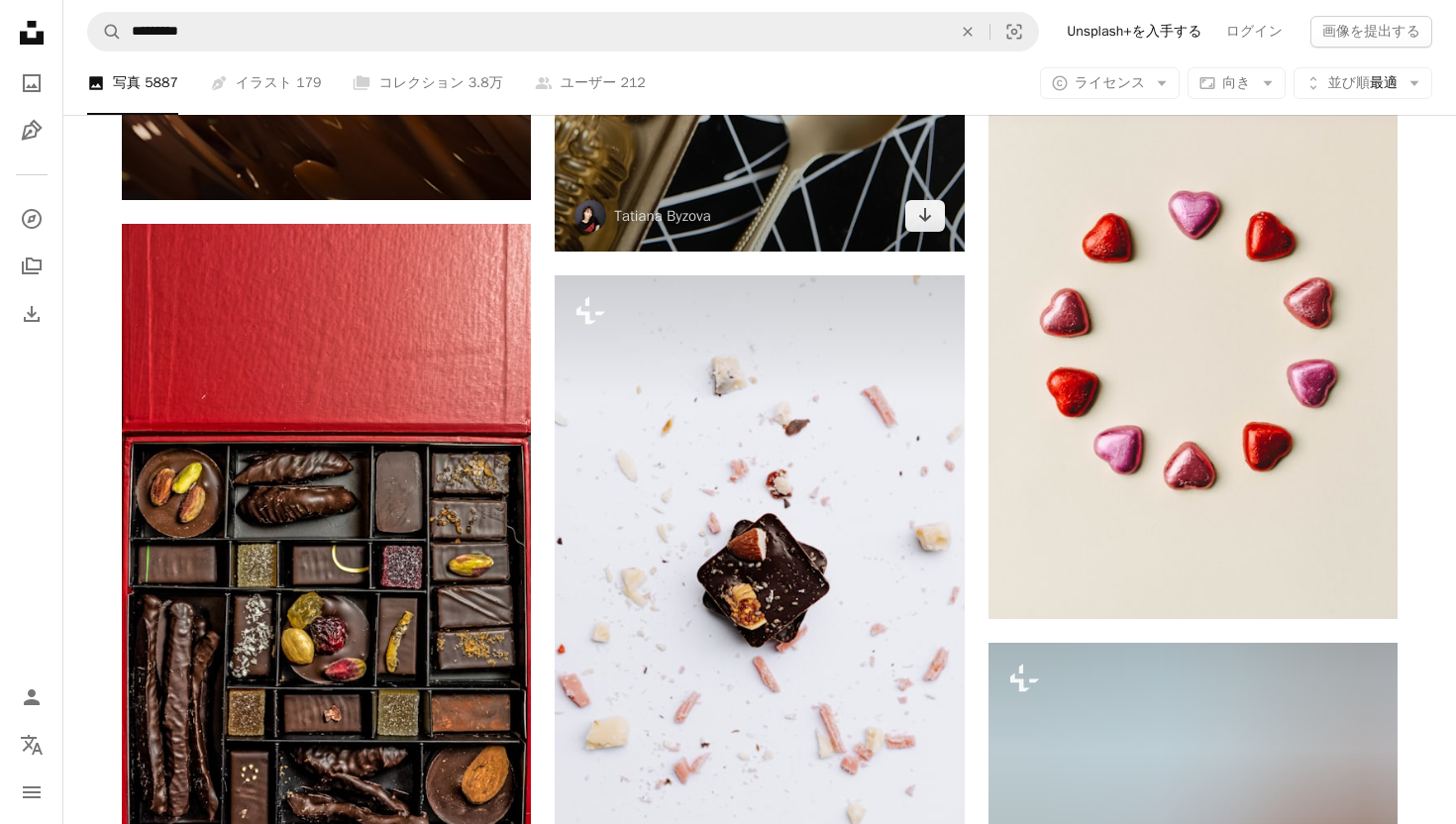 scroll, scrollTop: 25740, scrollLeft: 0, axis: vertical 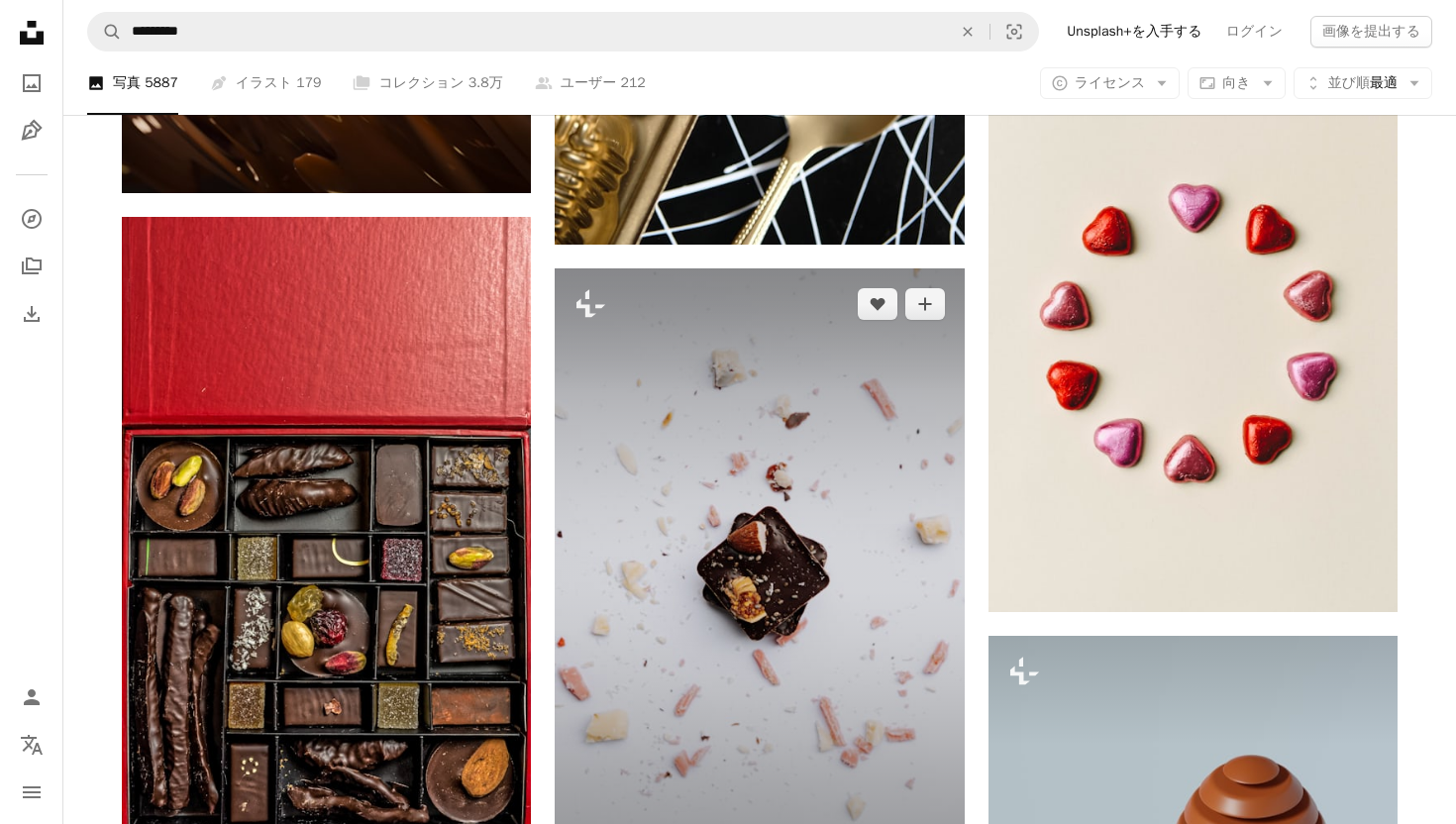 click at bounding box center (759, 575) 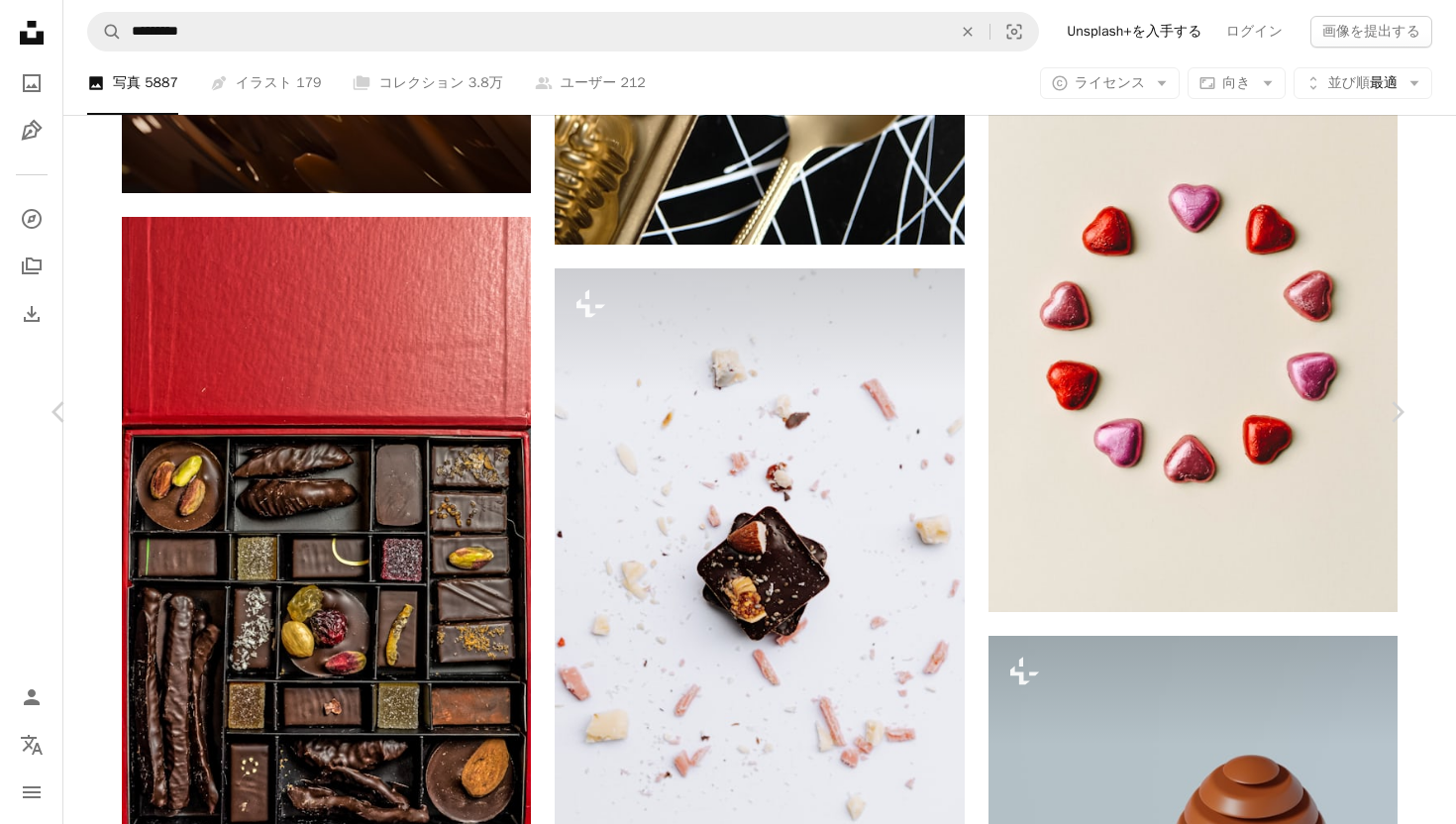 click on "An X shape" at bounding box center (20, 20) 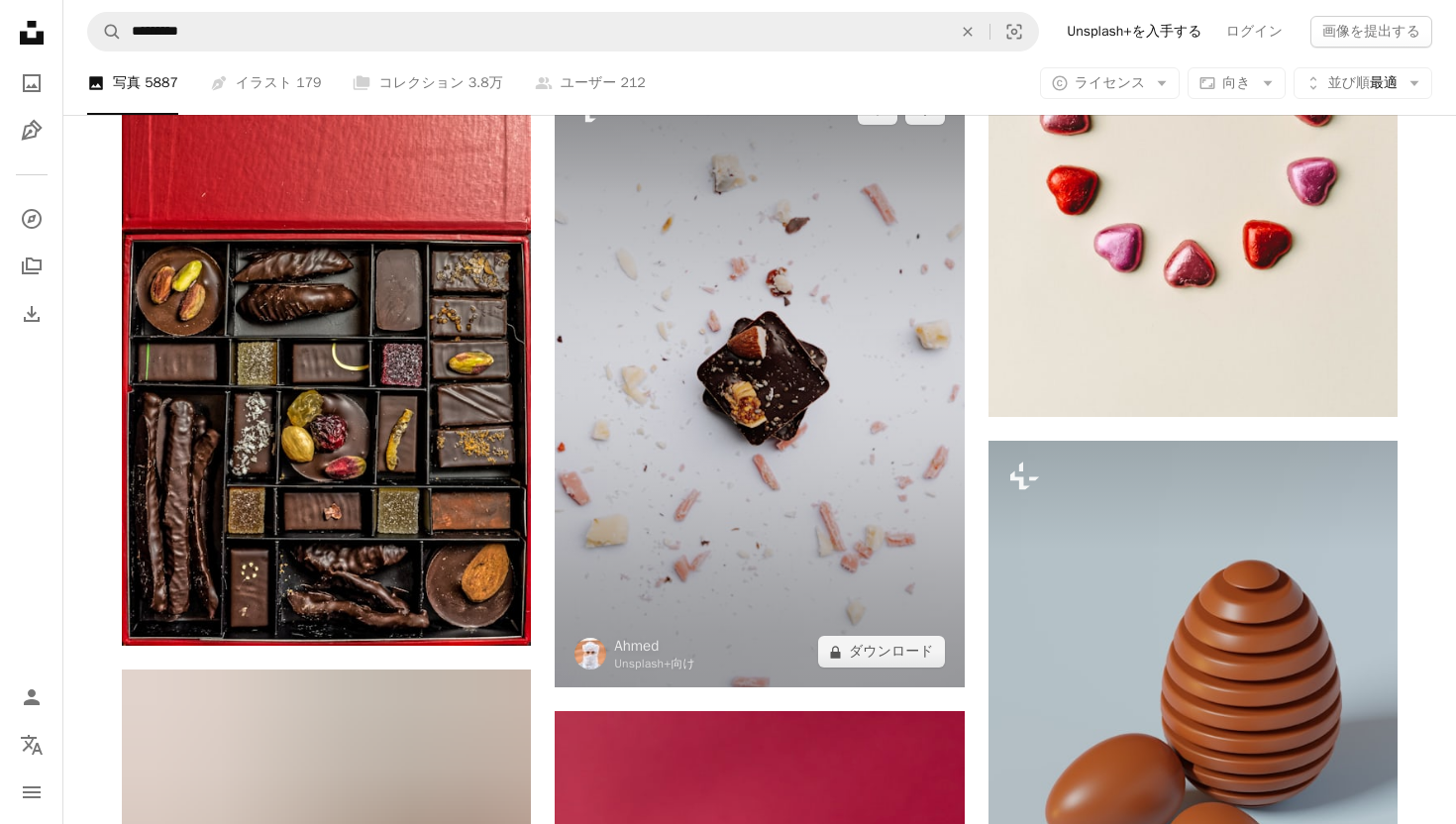 scroll, scrollTop: 25943, scrollLeft: 0, axis: vertical 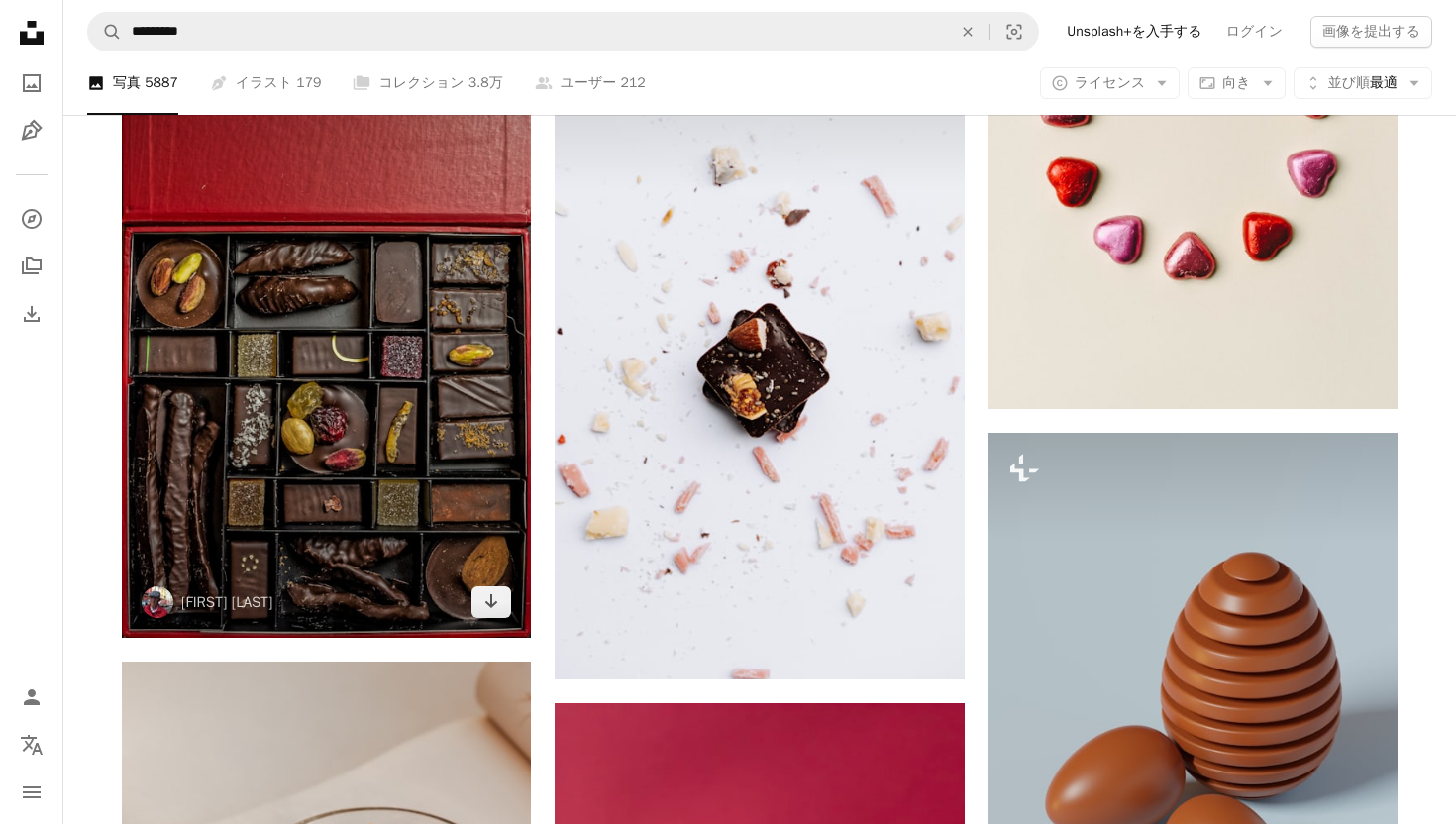 click at bounding box center [326, 326] 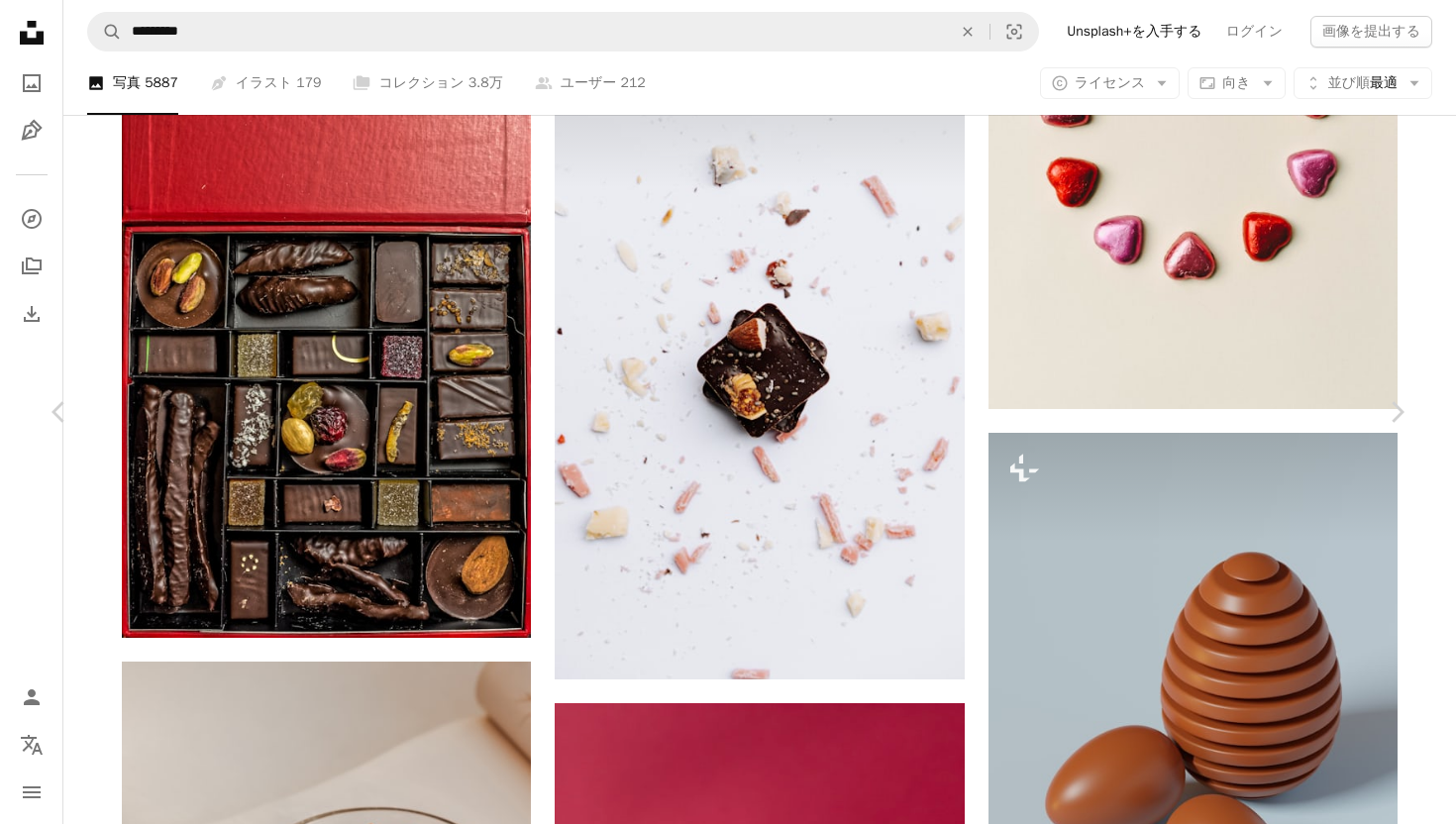click on "Chevron down" 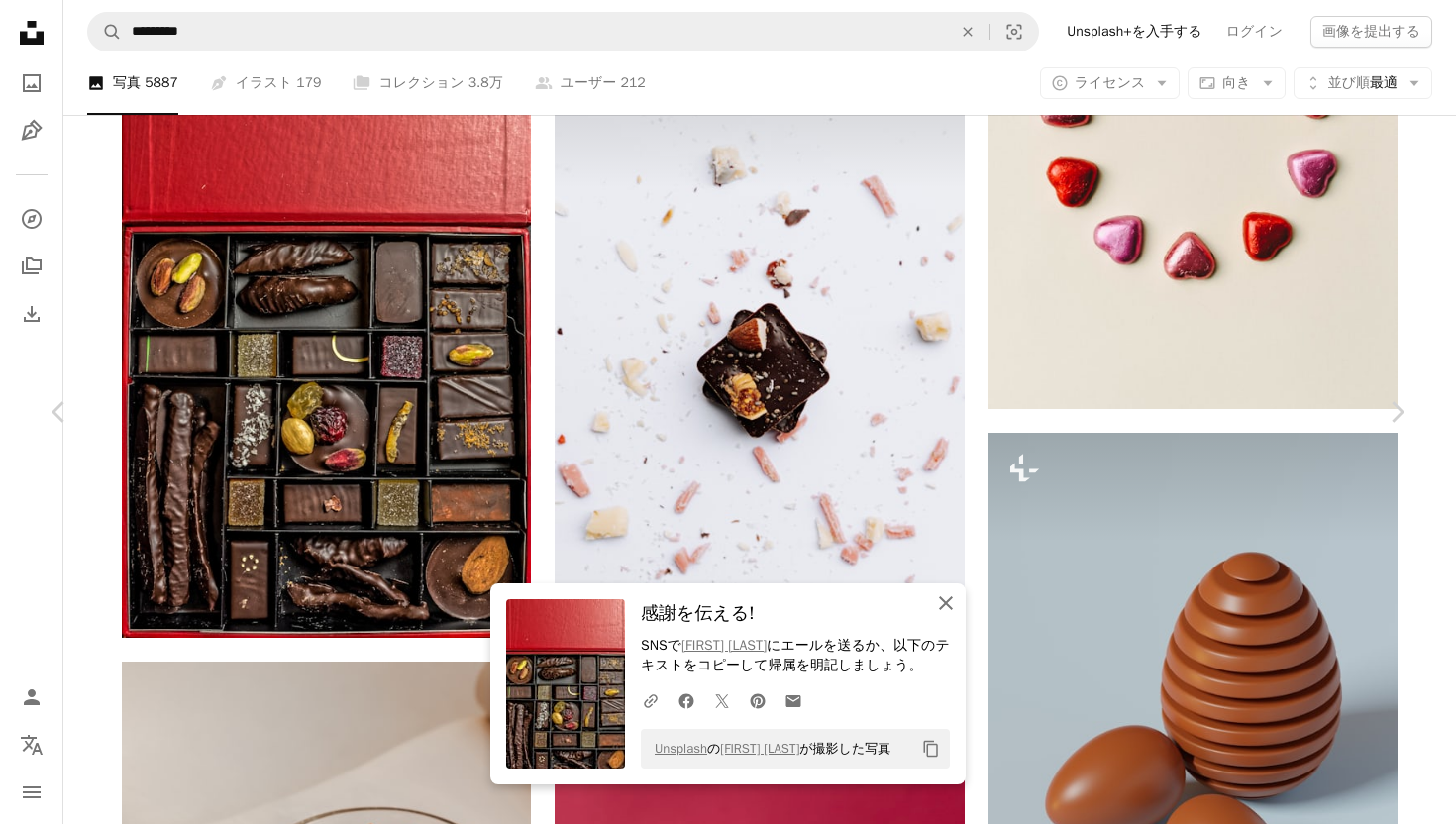 click 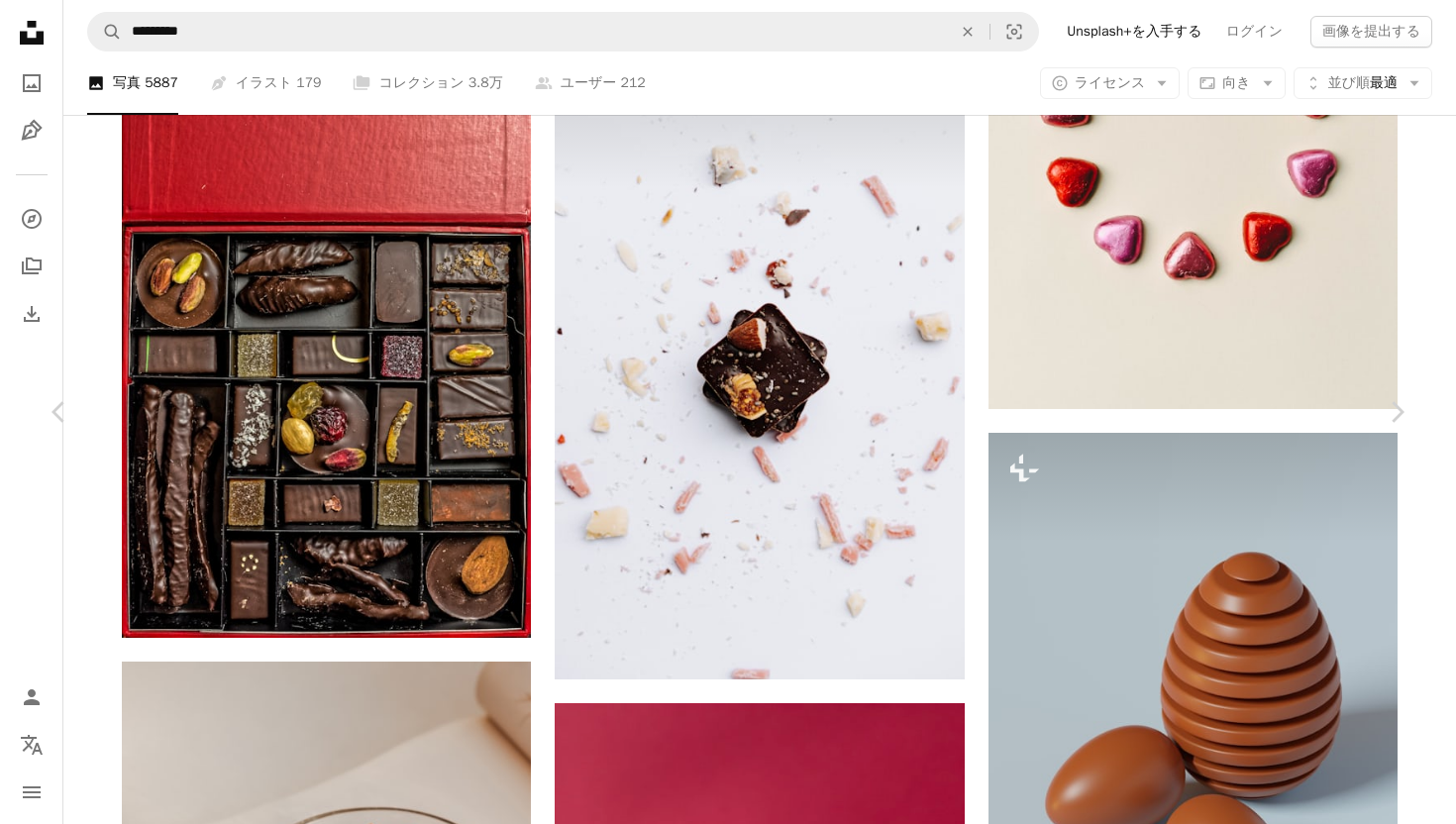 click on "An X shape" at bounding box center (20, 20) 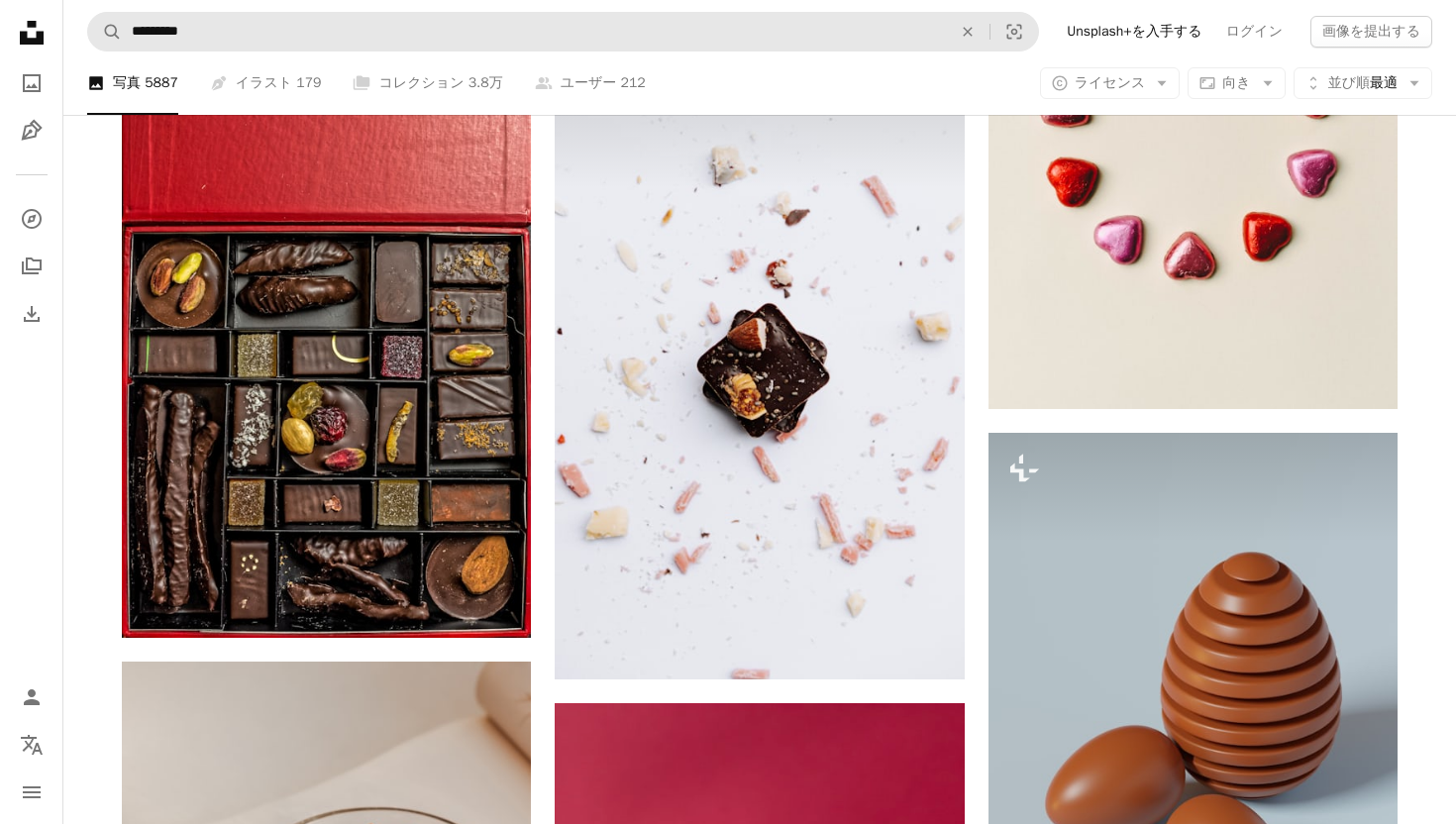 scroll, scrollTop: 22575, scrollLeft: 0, axis: vertical 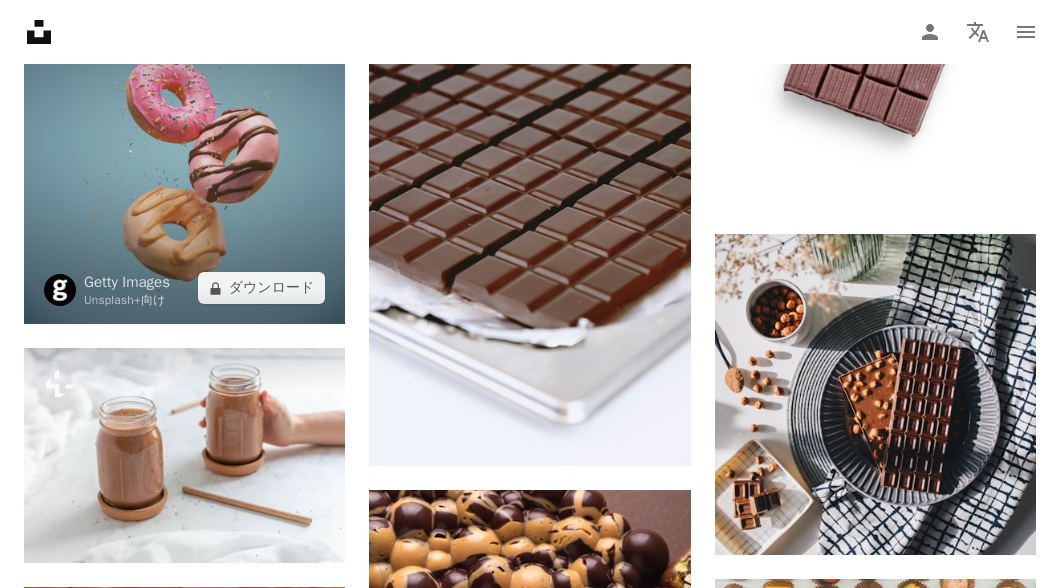 click at bounding box center (184, 145) 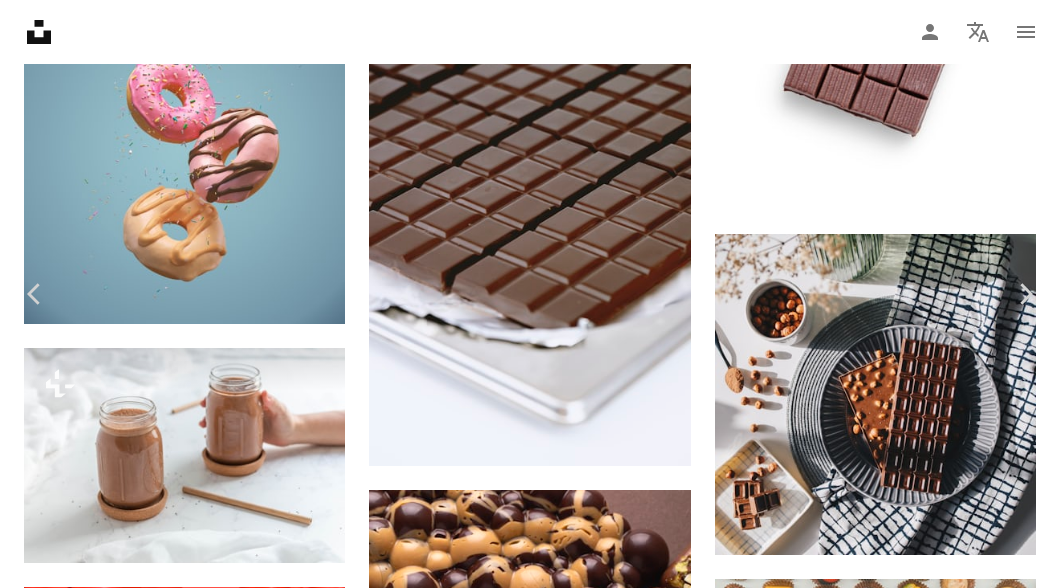 click on "An X shape" at bounding box center [20, 20] 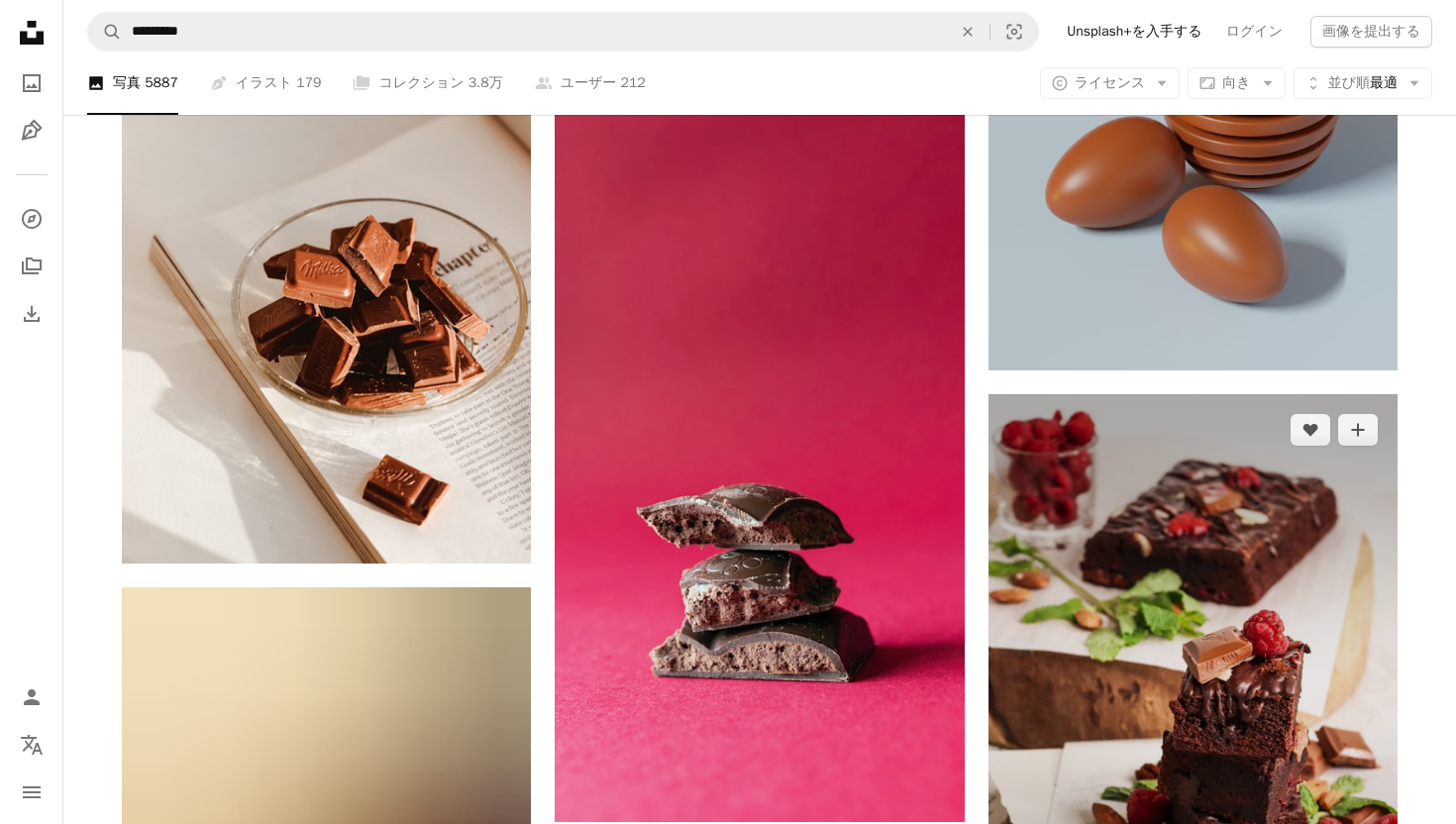 scroll, scrollTop: 26548, scrollLeft: 0, axis: vertical 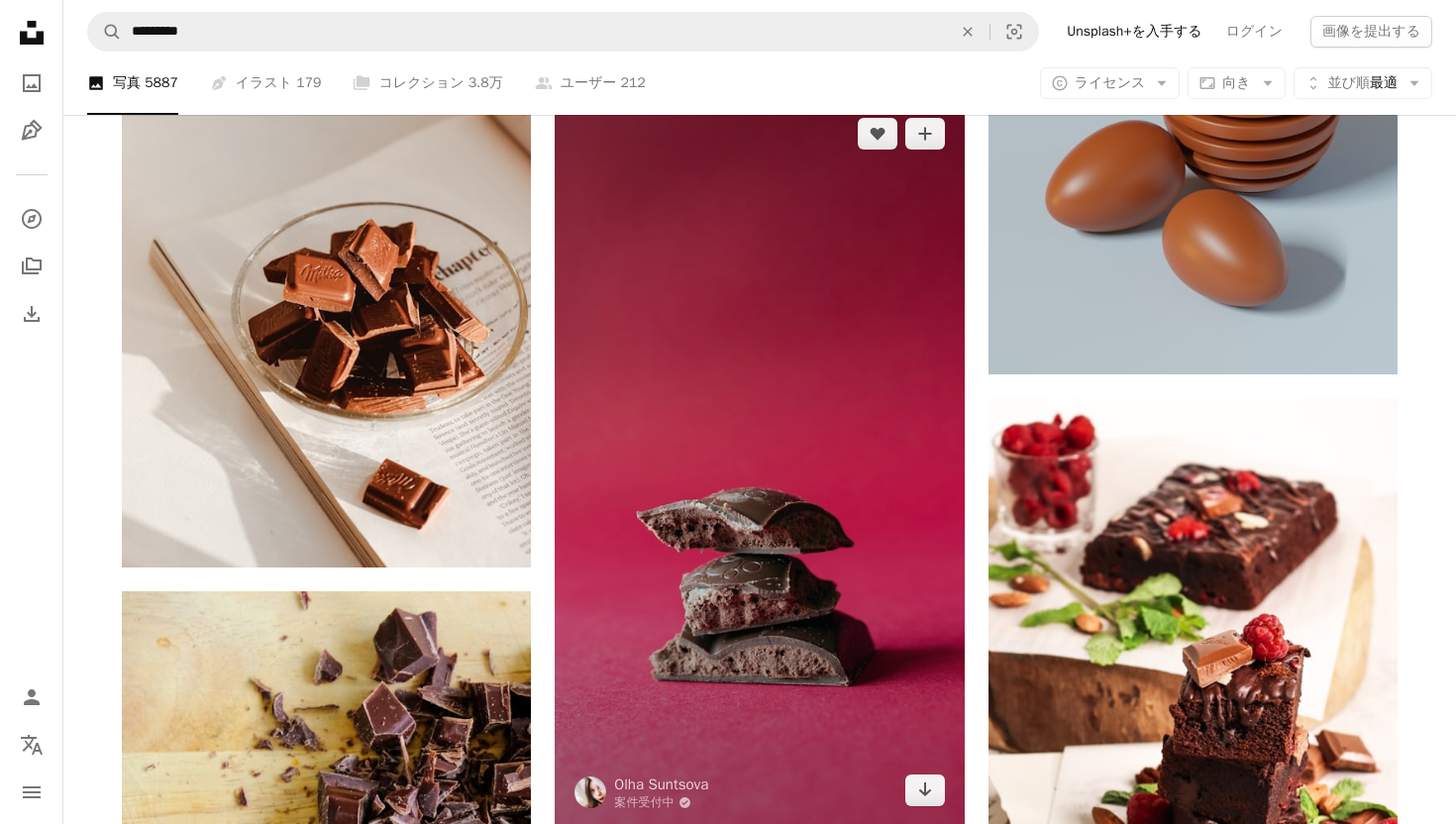 click at bounding box center [759, 462] 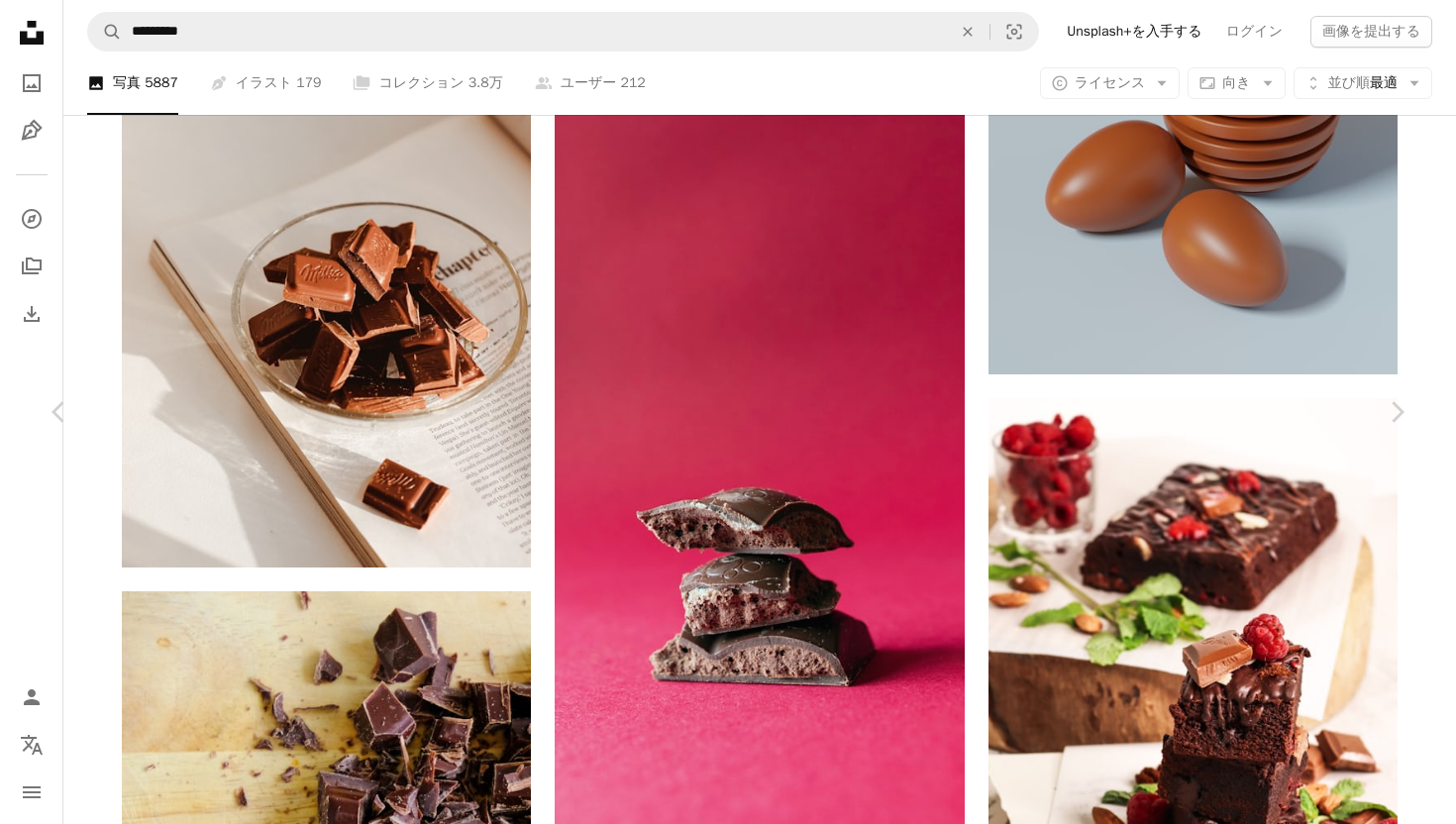 click on "Chevron down" 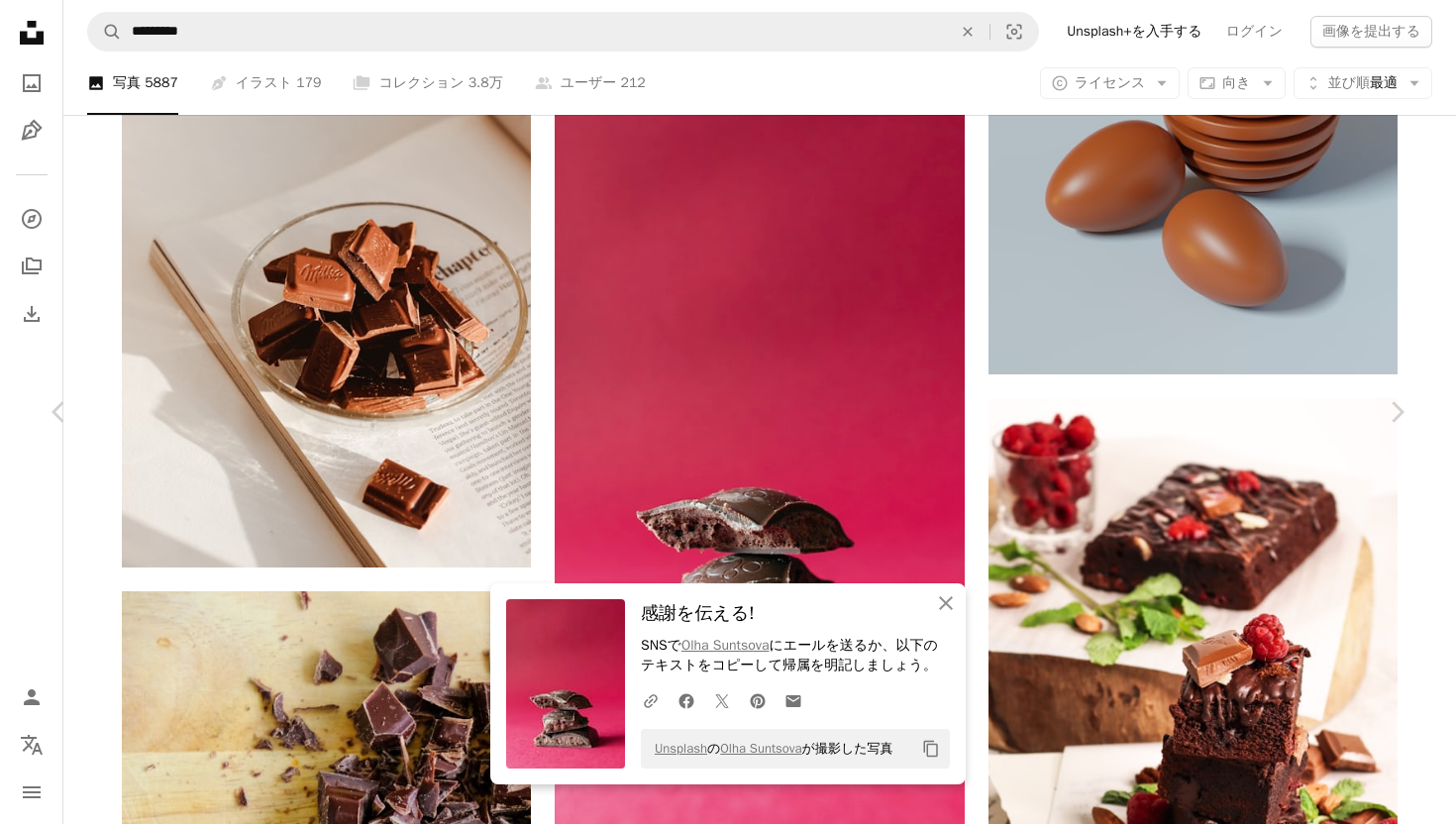 click on "An X shape" at bounding box center [20, 20] 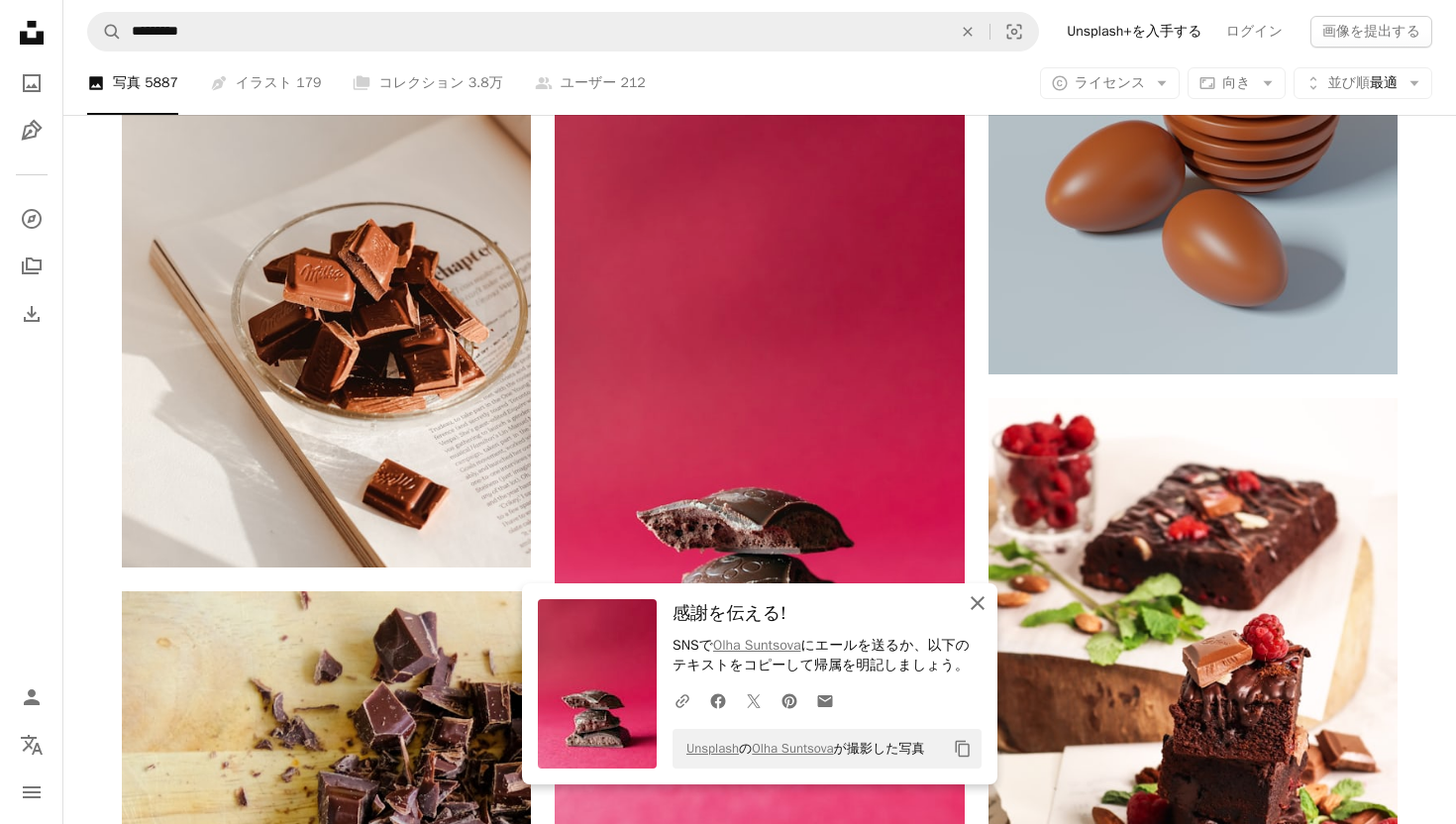 click 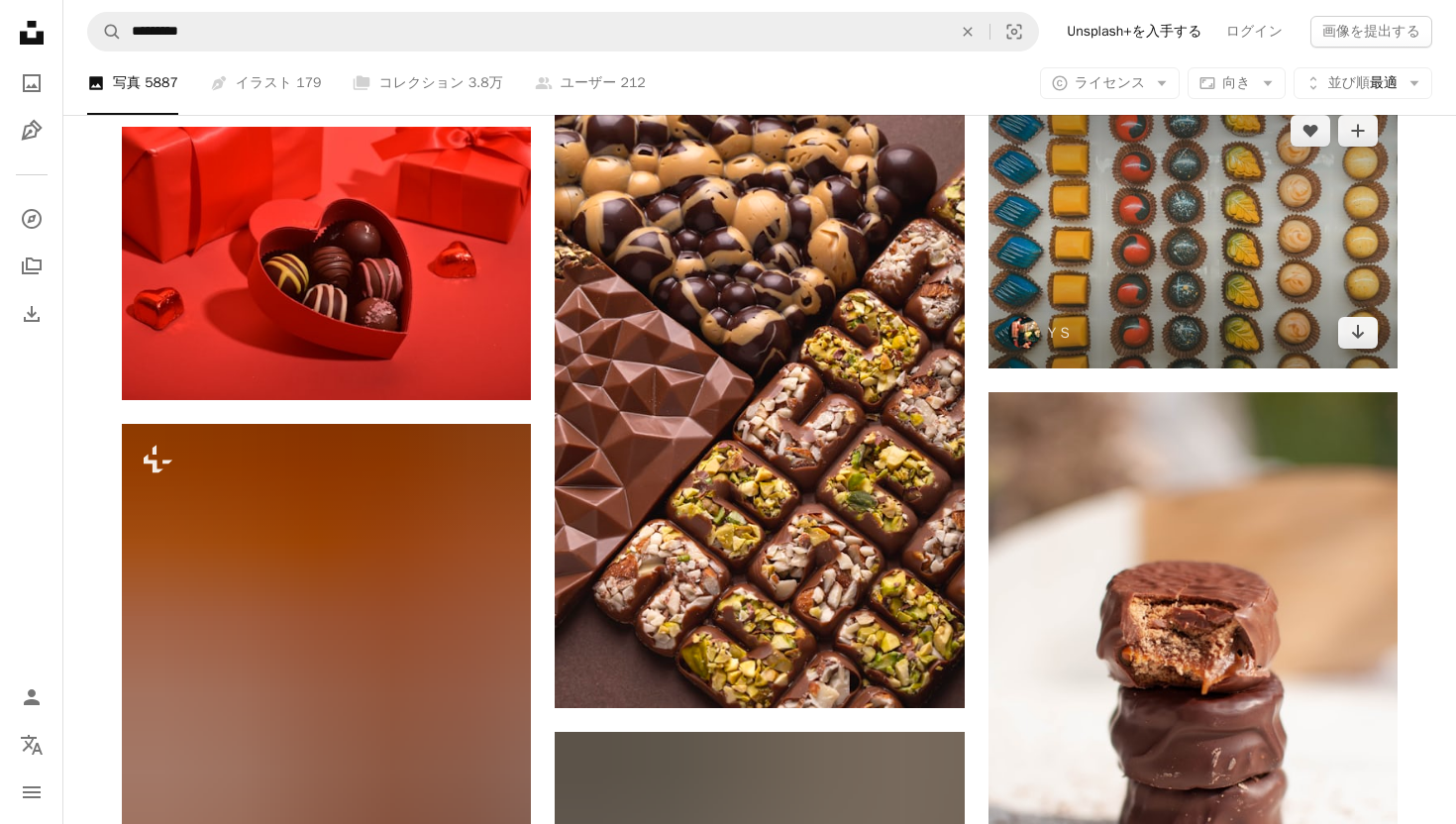 scroll, scrollTop: 28994, scrollLeft: 0, axis: vertical 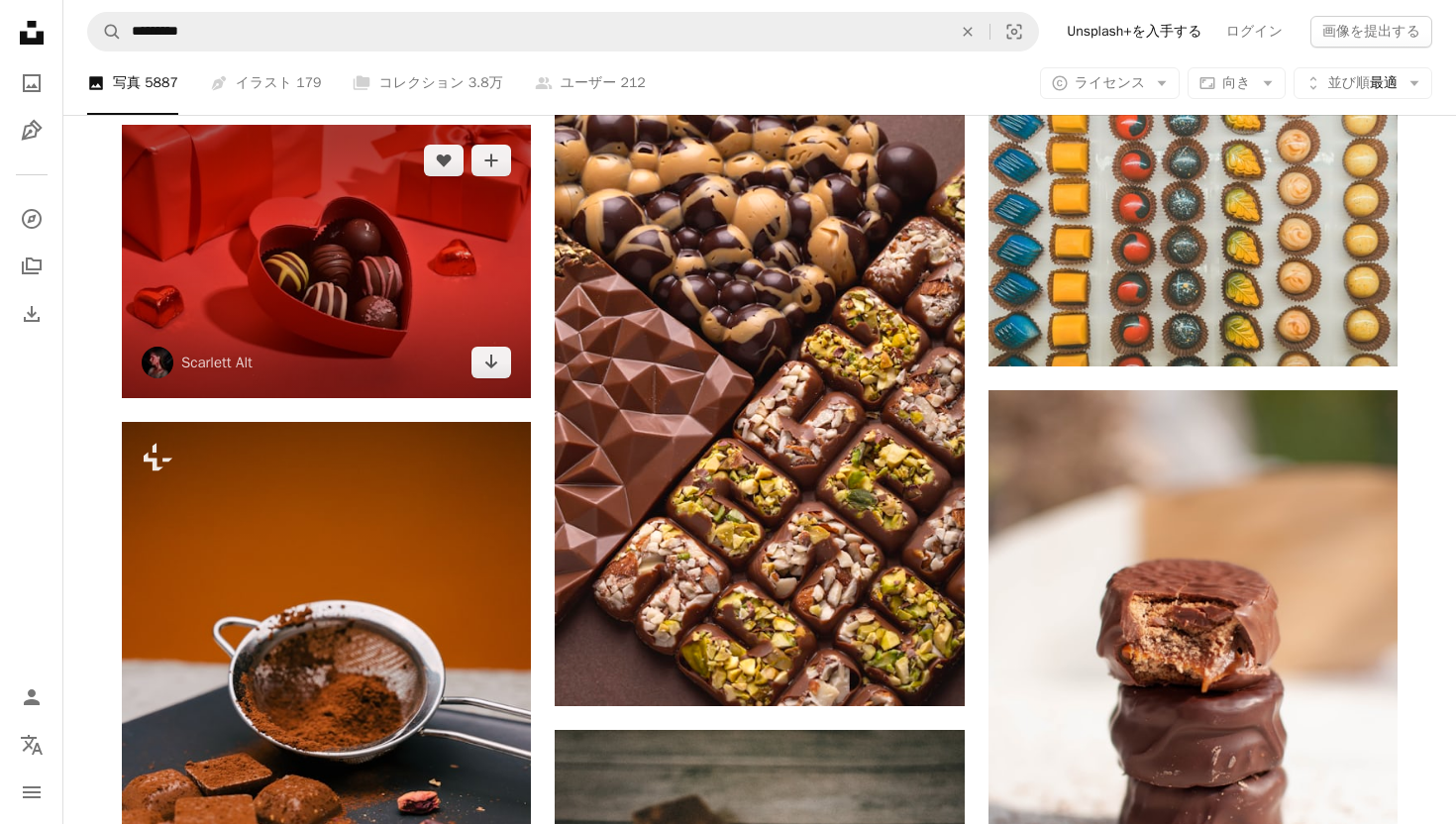 click at bounding box center [326, 260] 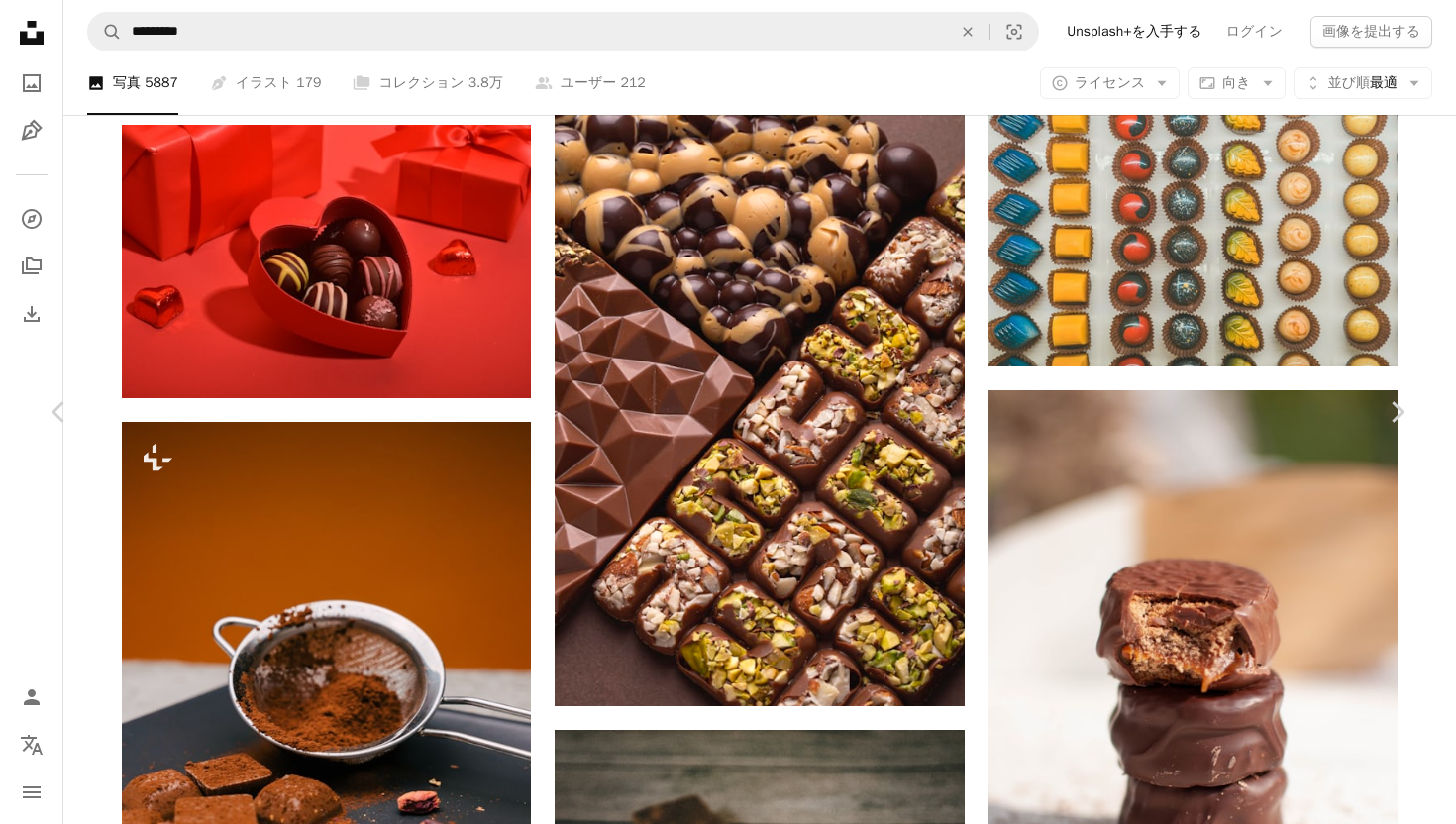 click on "Chevron down" 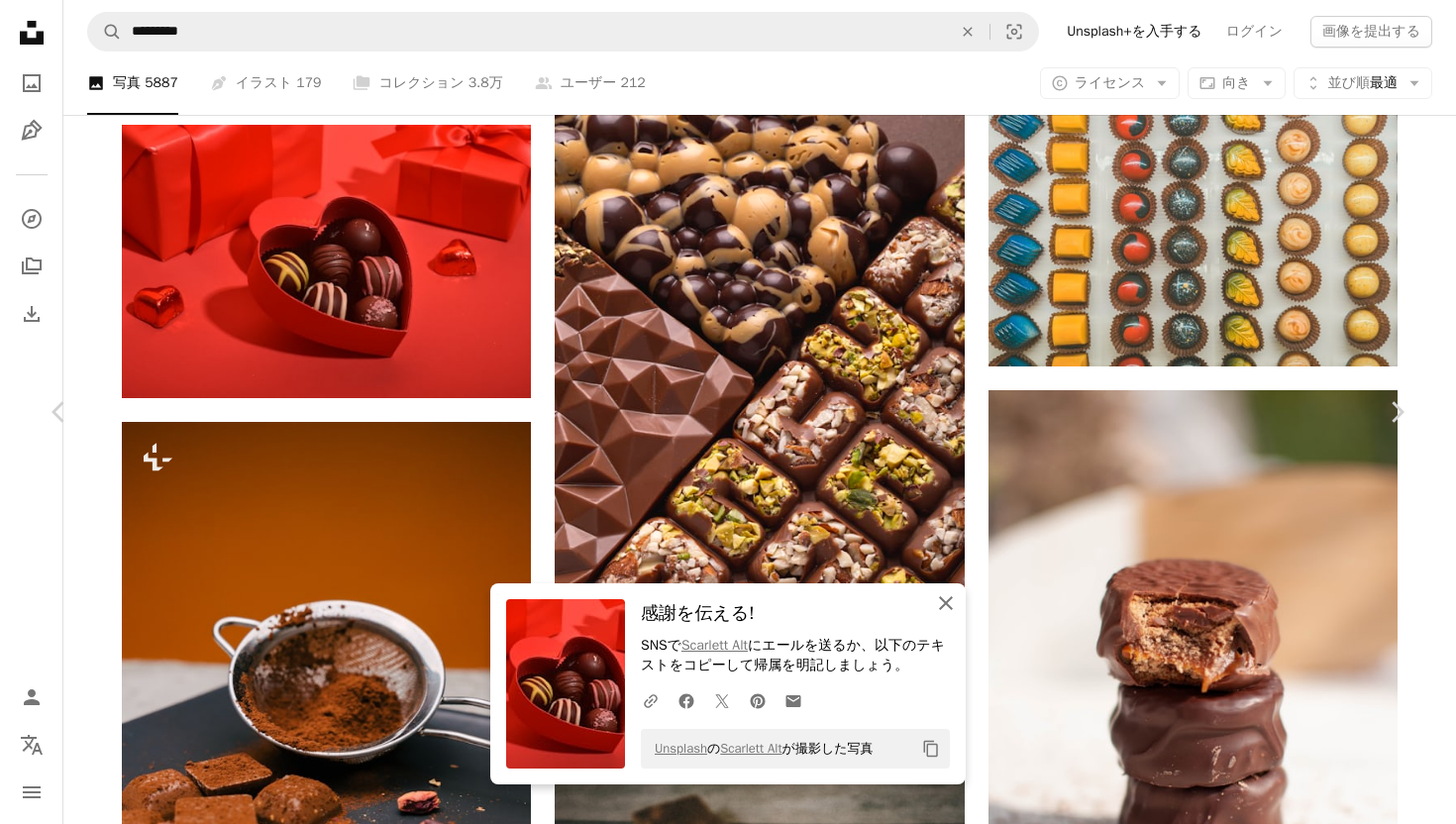 click on "An X shape" 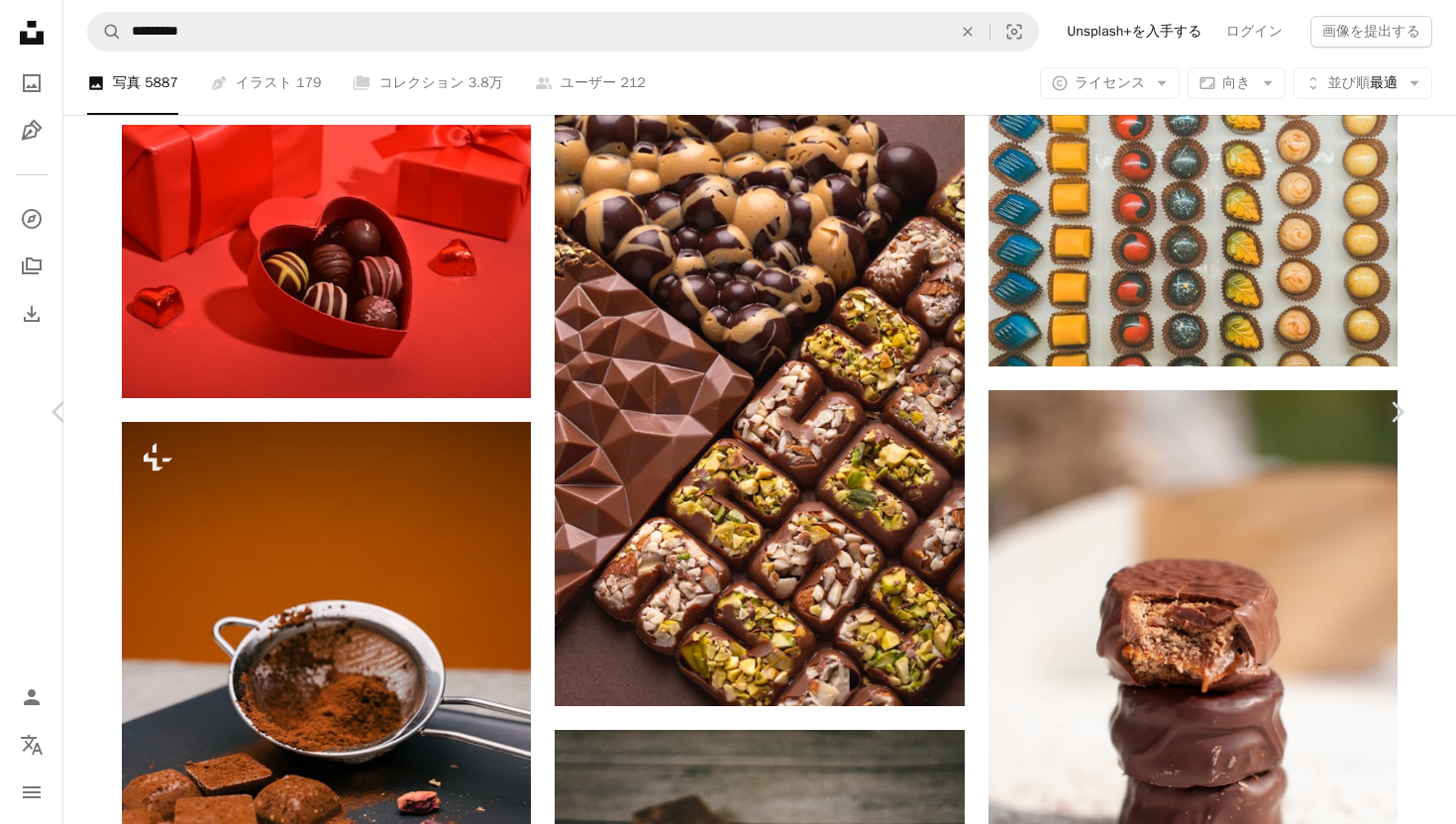 click on "An X shape" at bounding box center (20, 20) 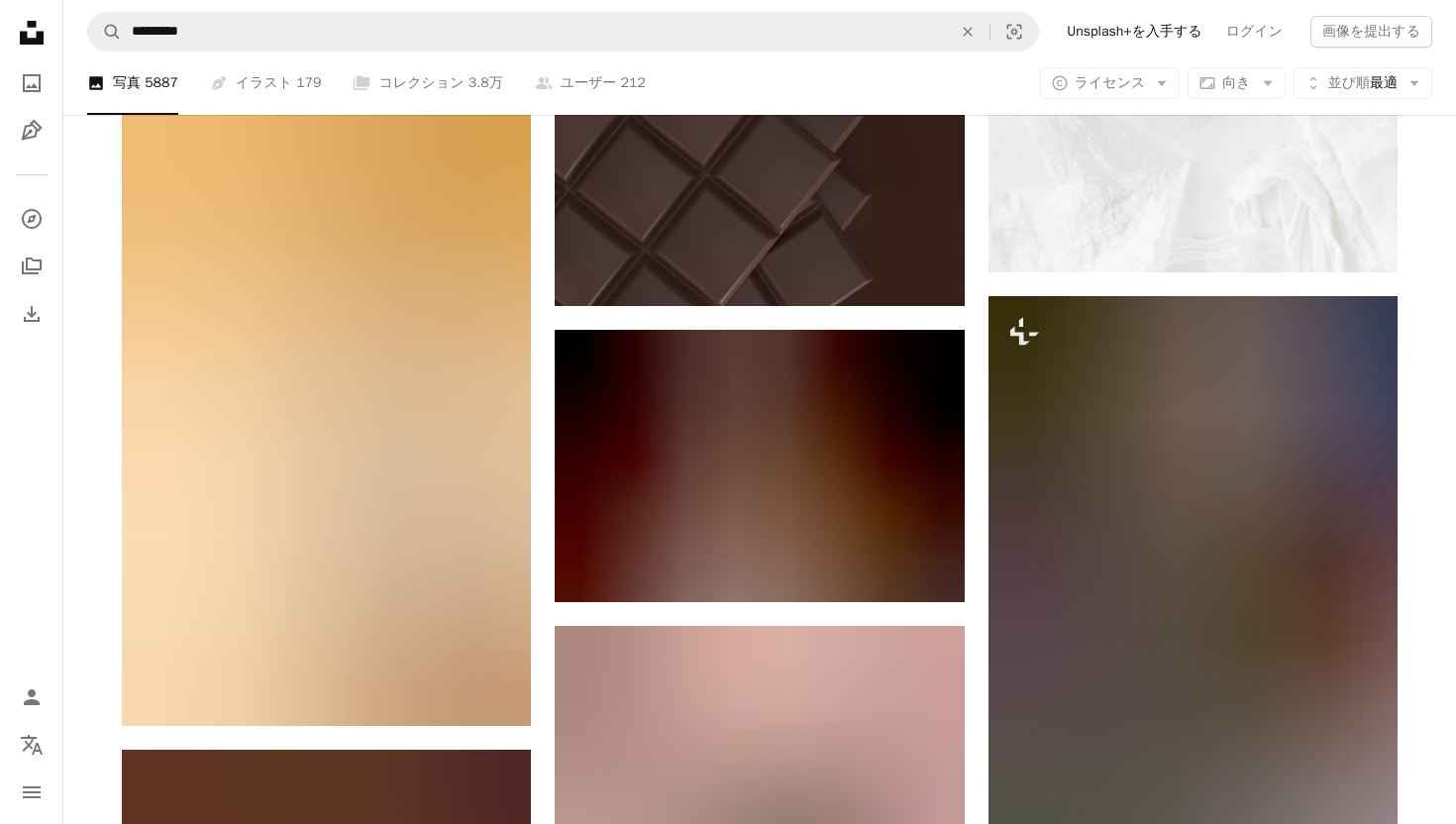 scroll, scrollTop: 31906, scrollLeft: 0, axis: vertical 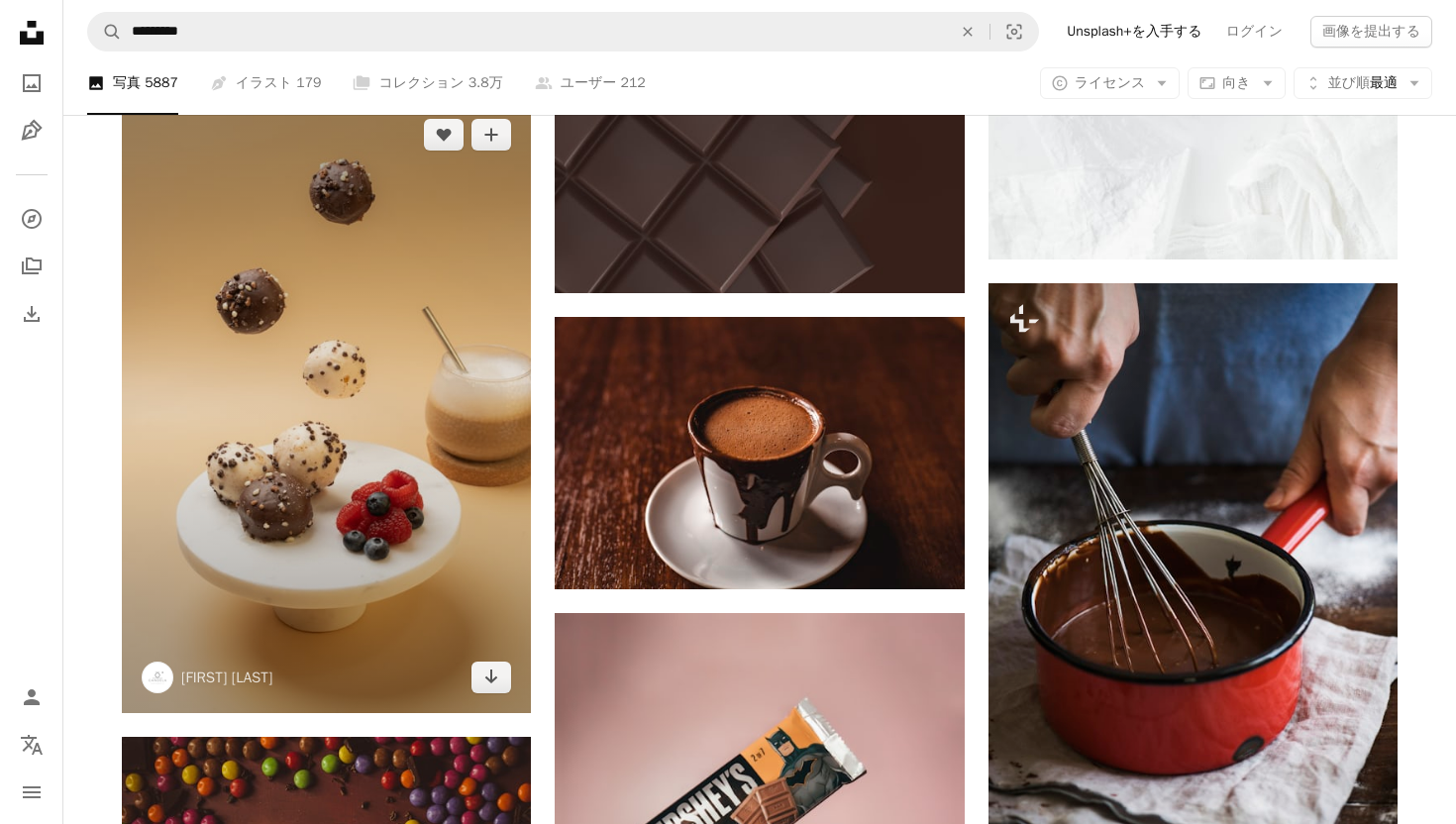 click at bounding box center [326, 406] 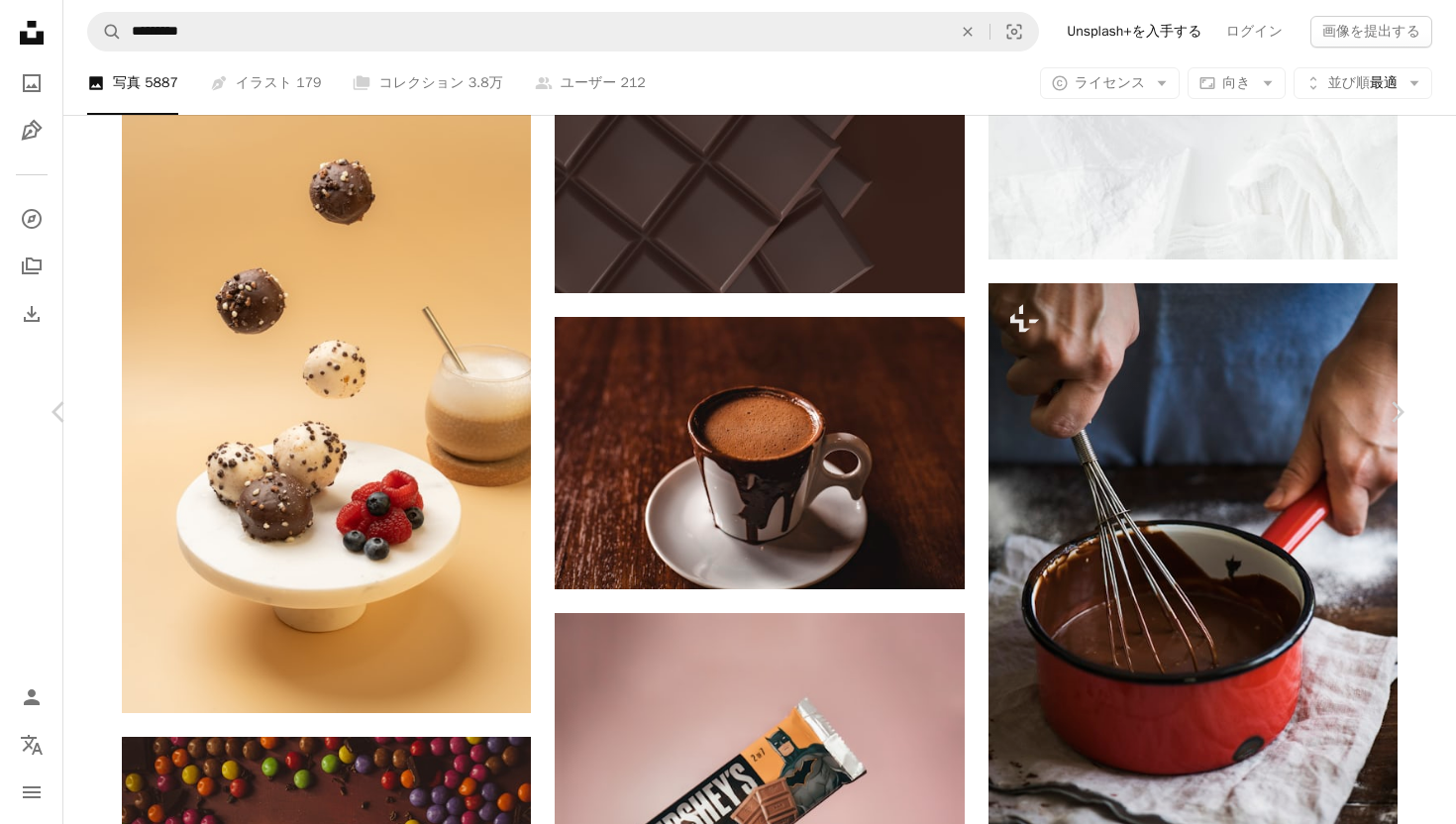 click on "Chevron down" at bounding box center [1282, 2918] 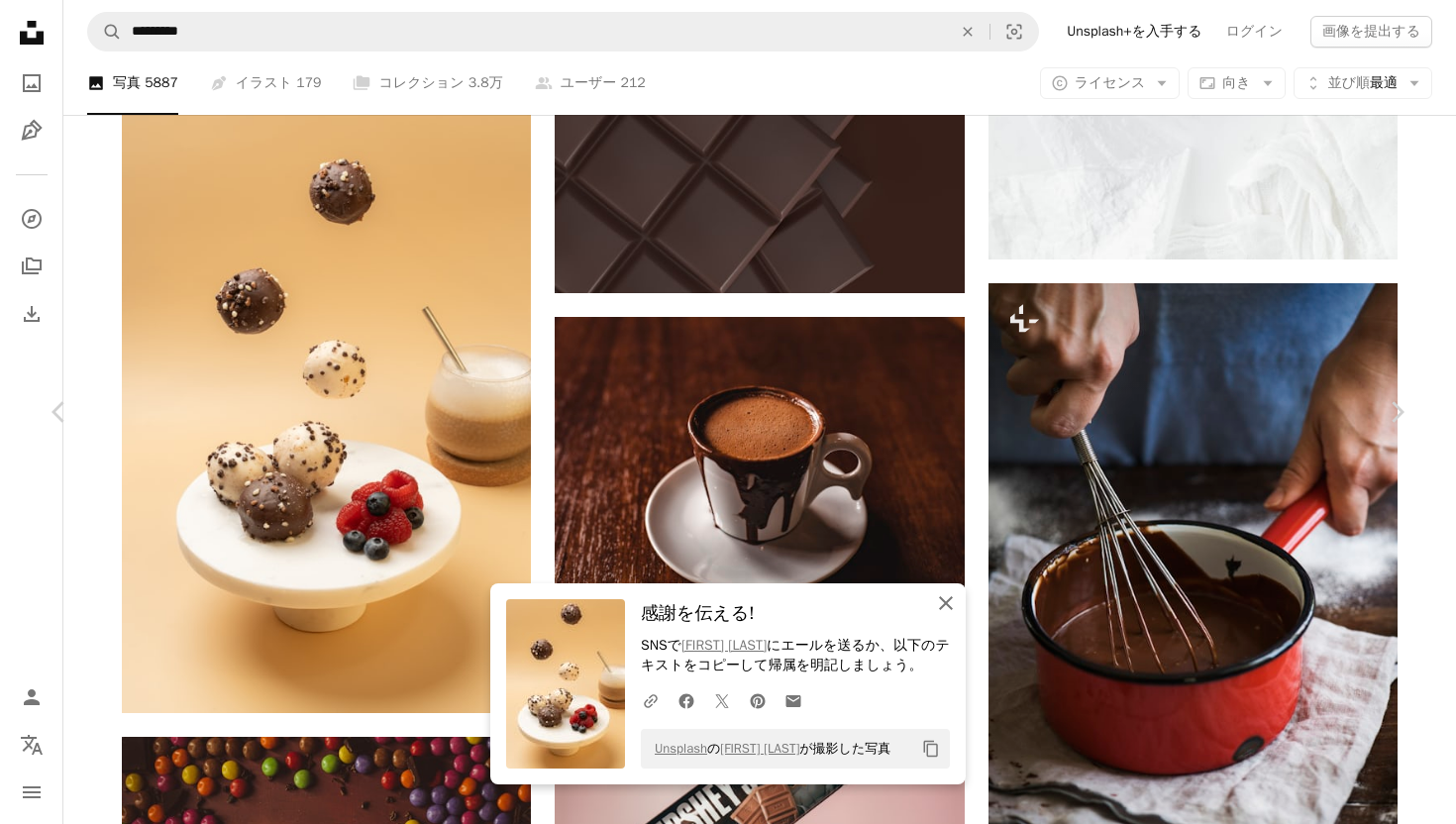 click on "An X shape" 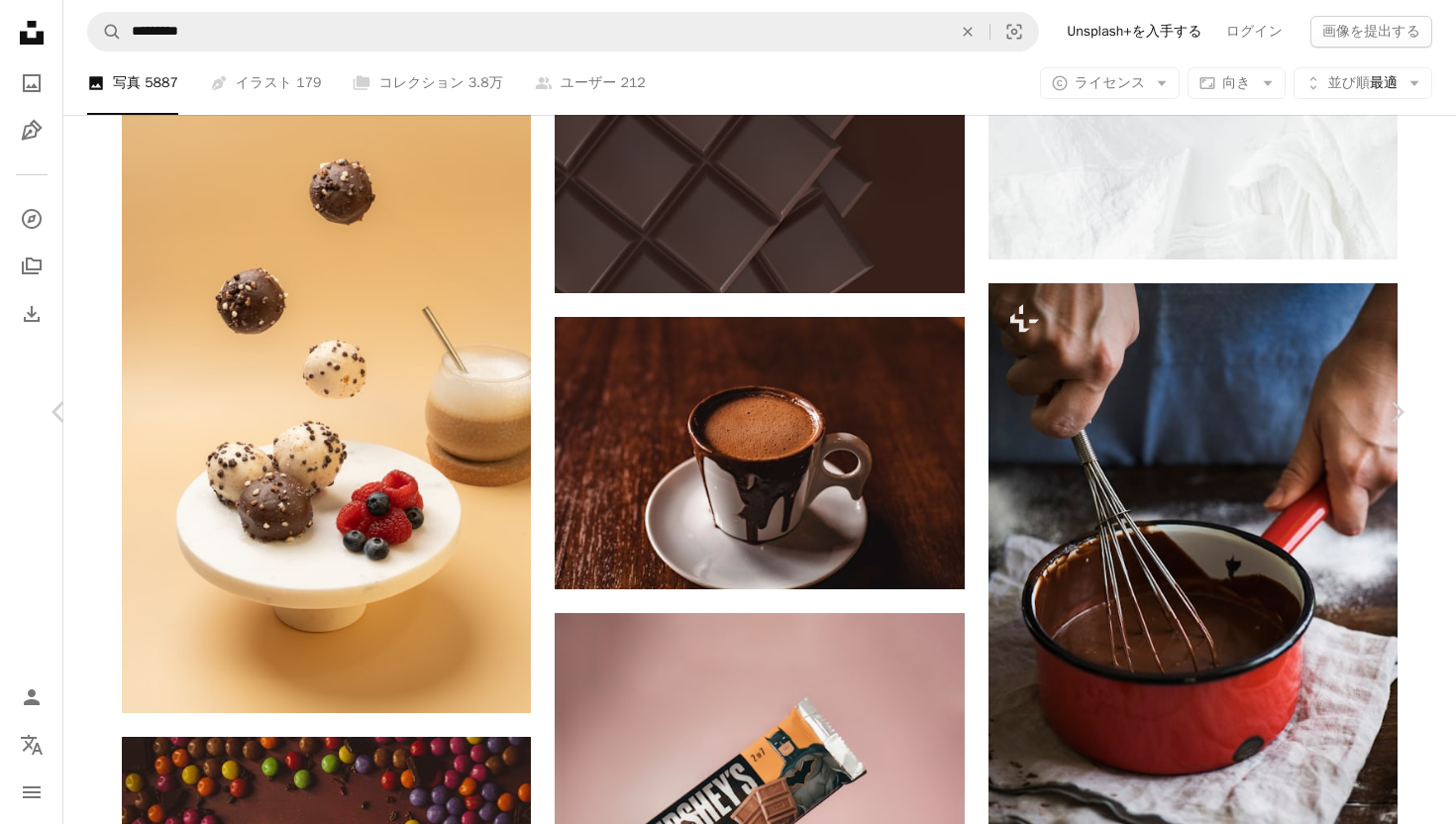 click on "An X shape" at bounding box center [20, 20] 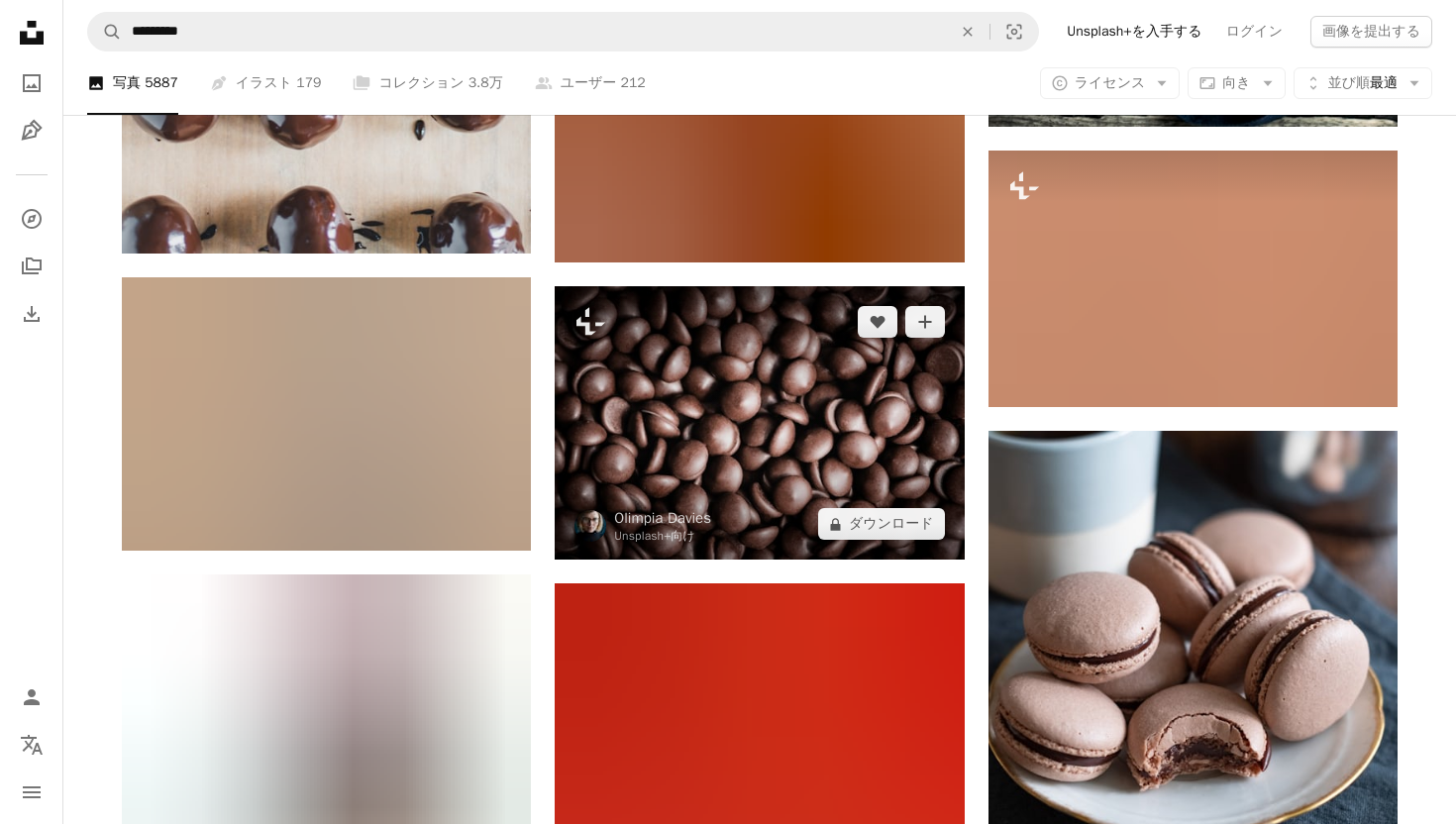 scroll, scrollTop: 33301, scrollLeft: 0, axis: vertical 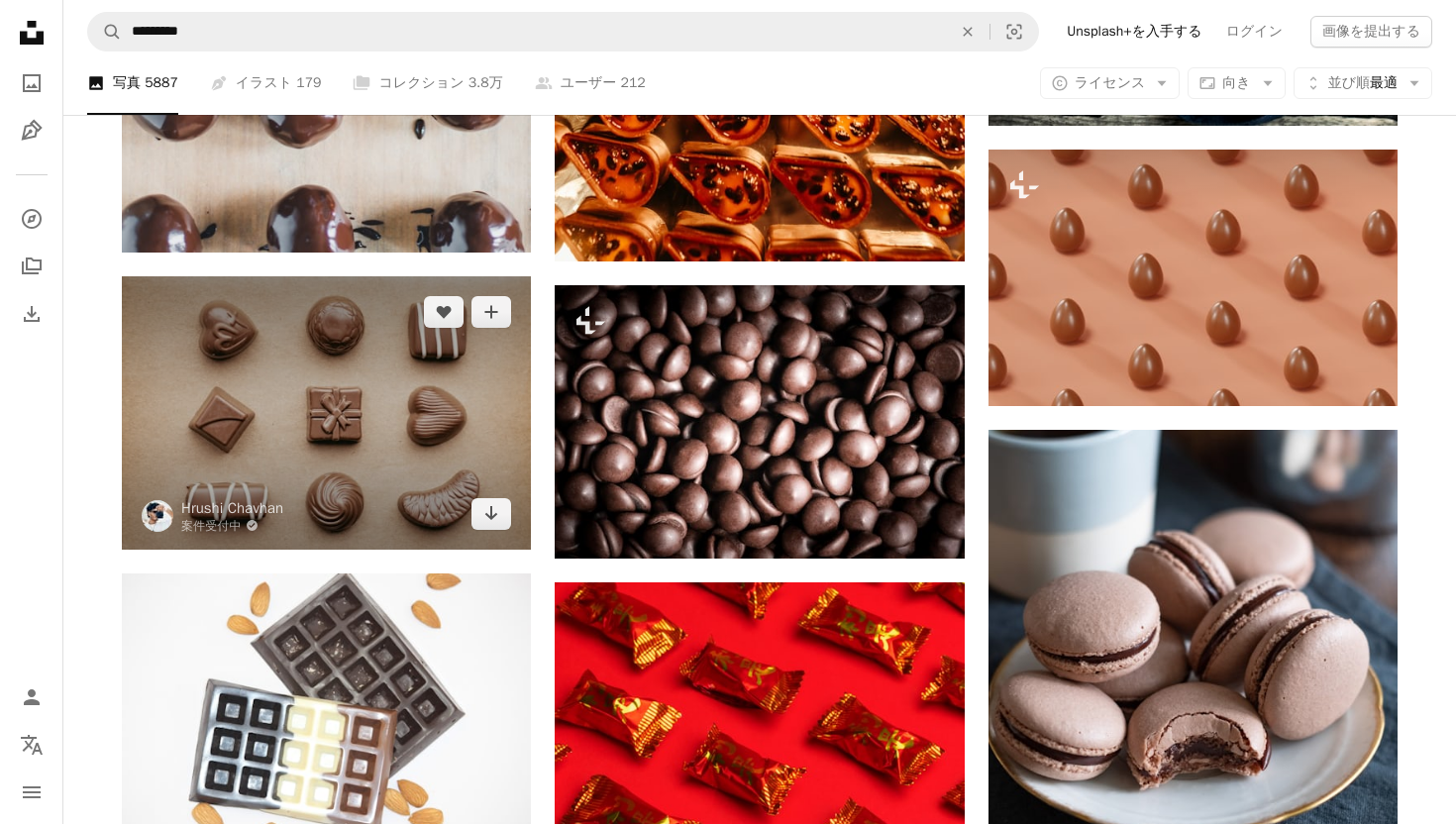 click at bounding box center [326, 412] 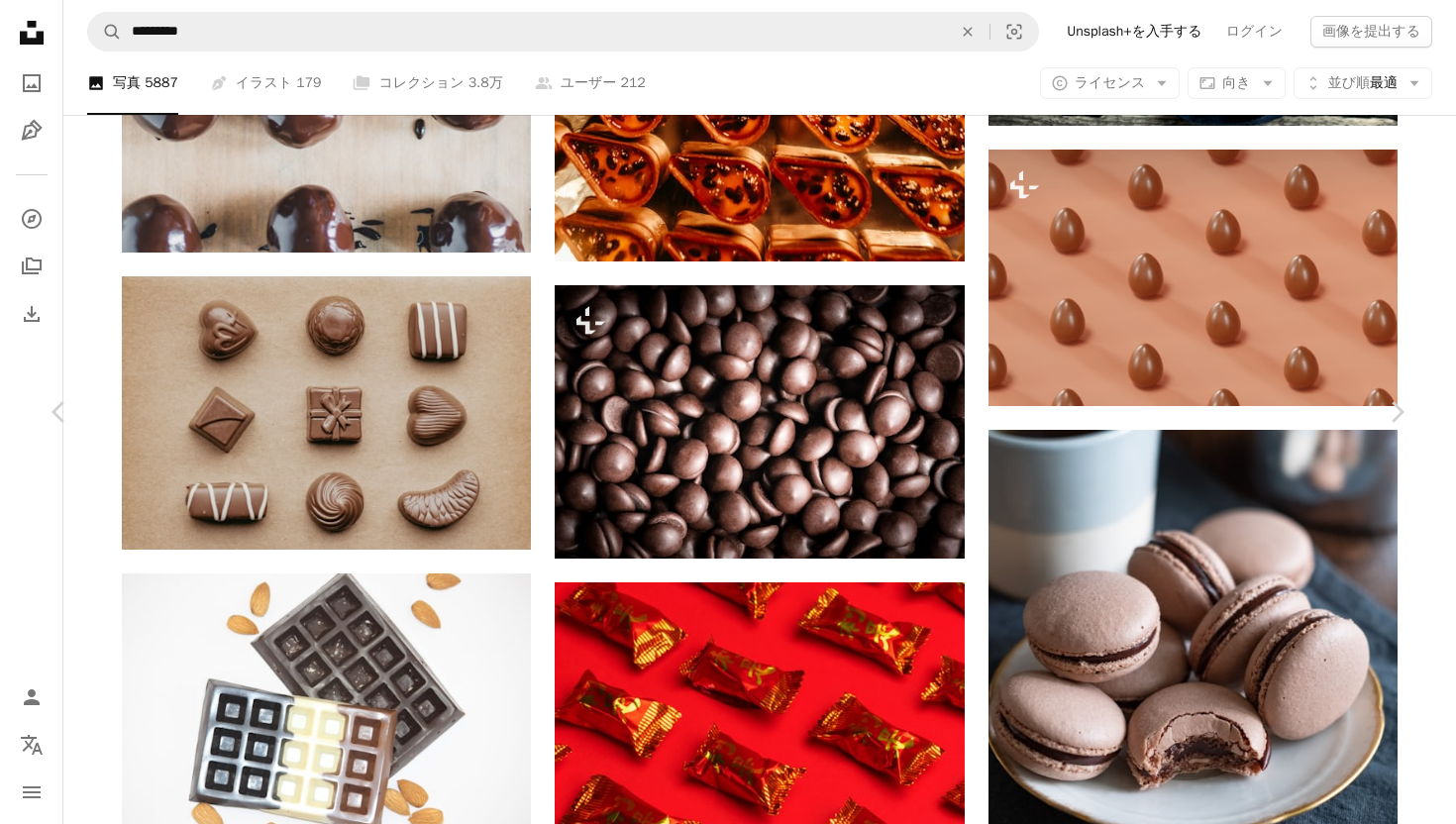 click on "Chevron down" 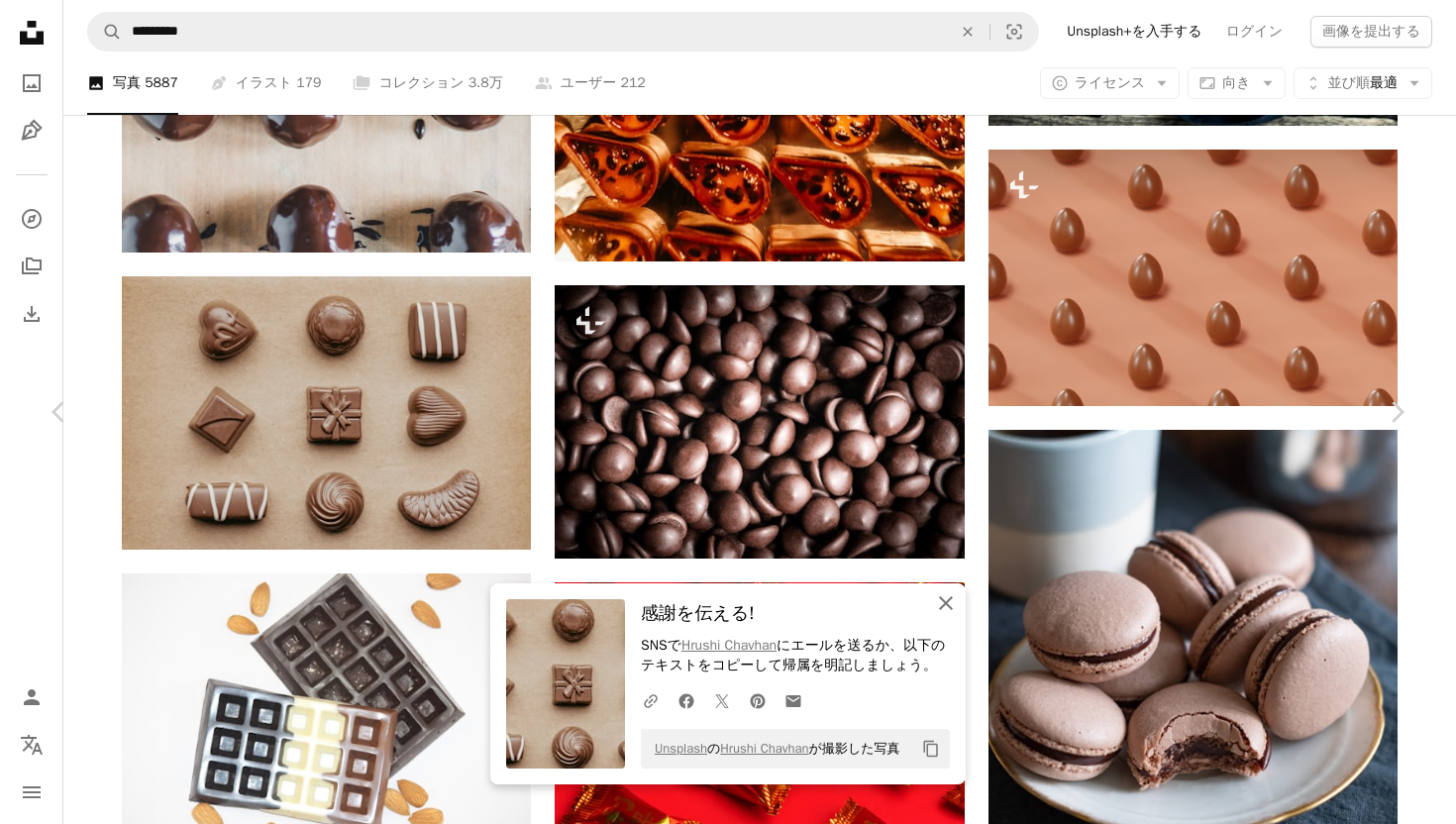 click on "An X shape" 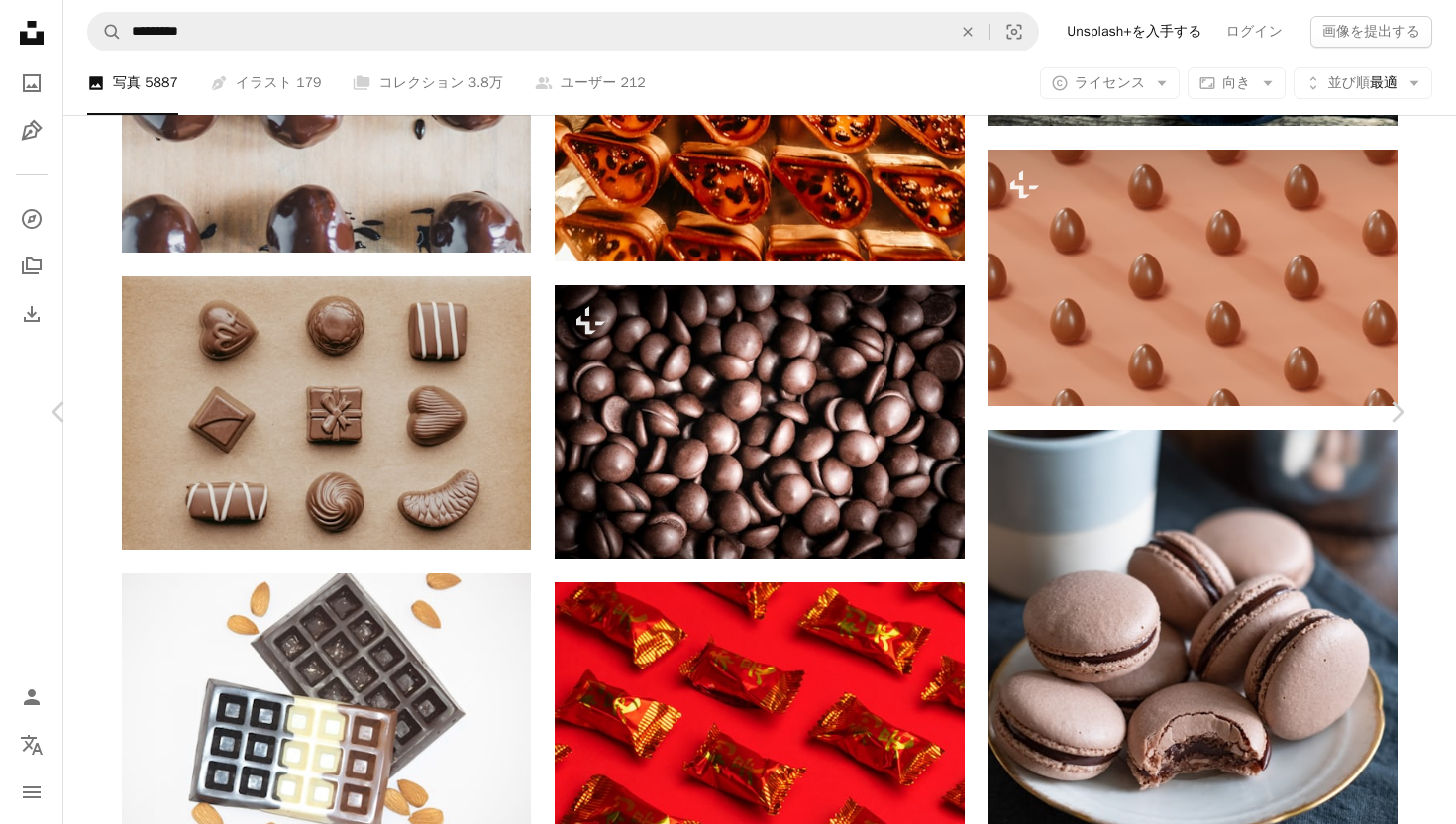 click on "An X shape" at bounding box center (20, 20) 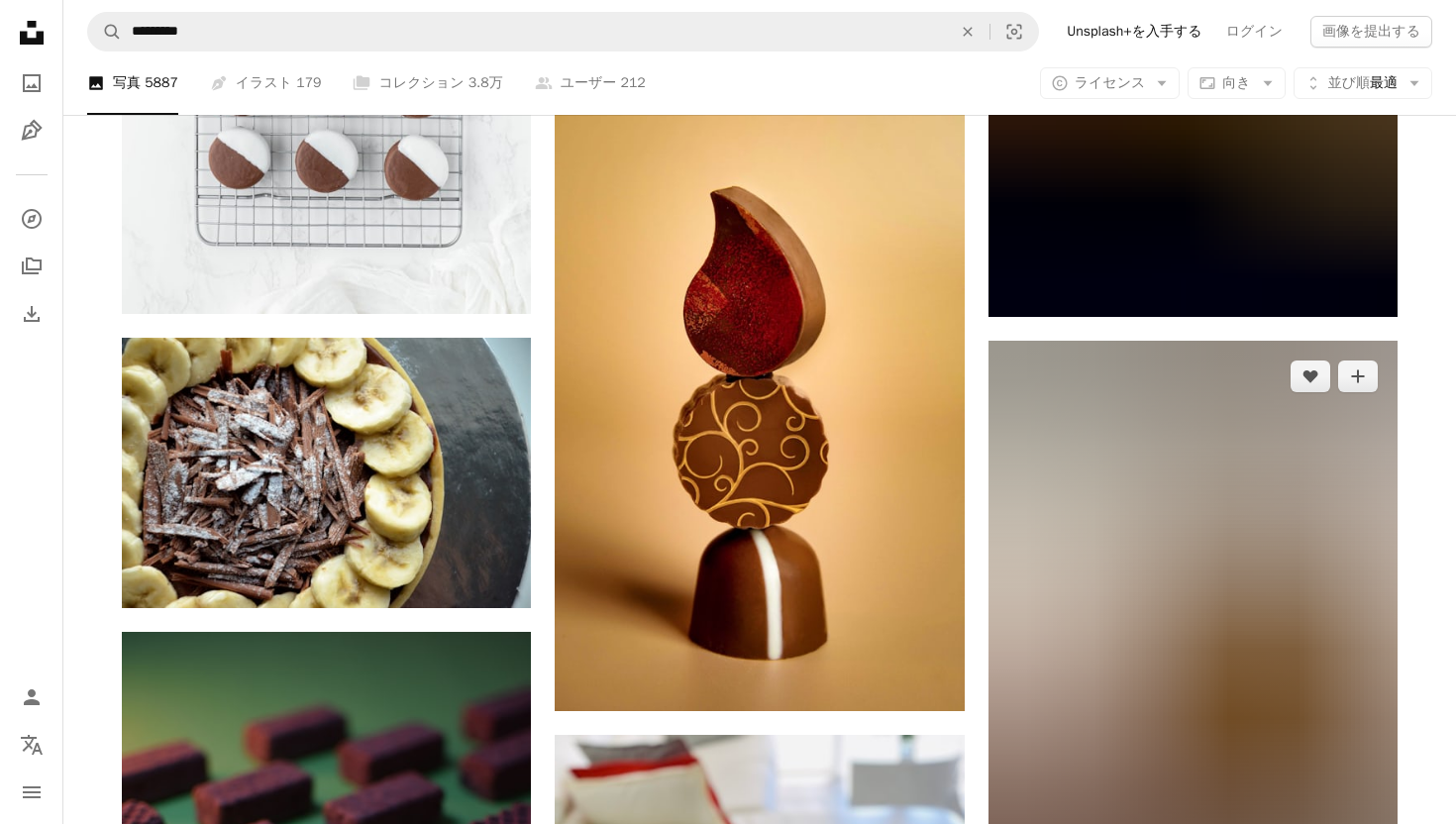 scroll, scrollTop: 37087, scrollLeft: 0, axis: vertical 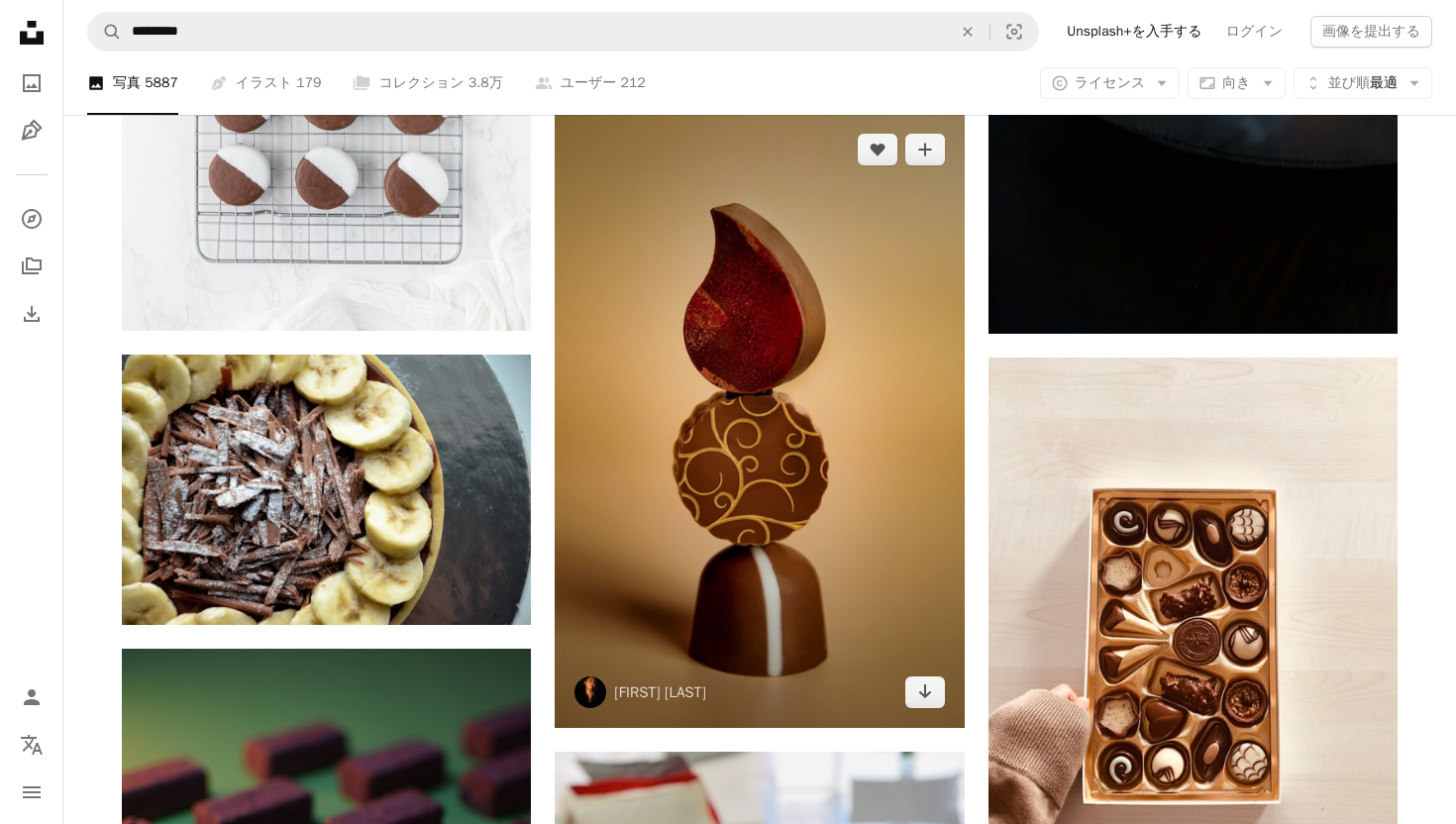 click at bounding box center (759, 421) 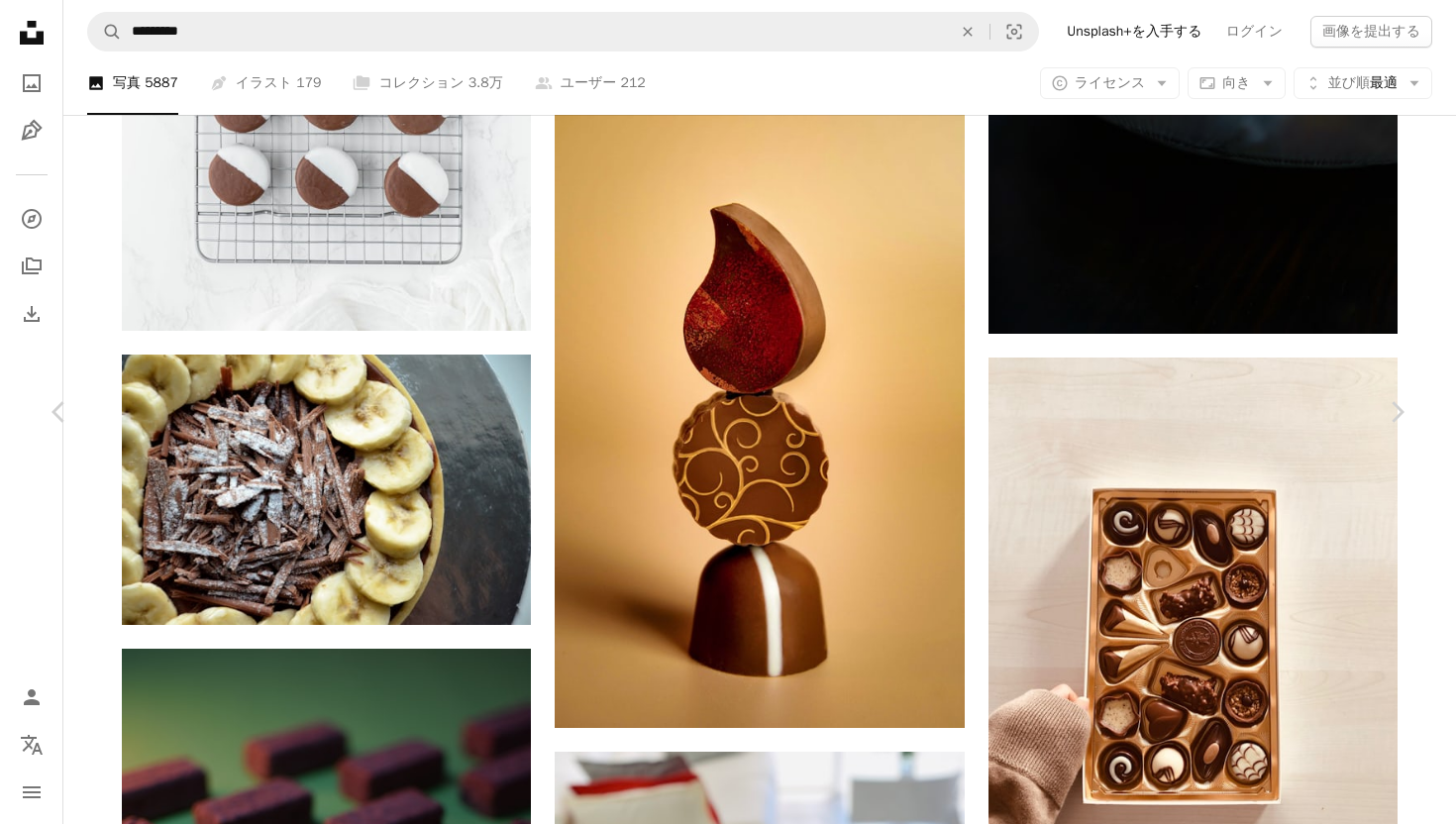 click on "Chevron down" 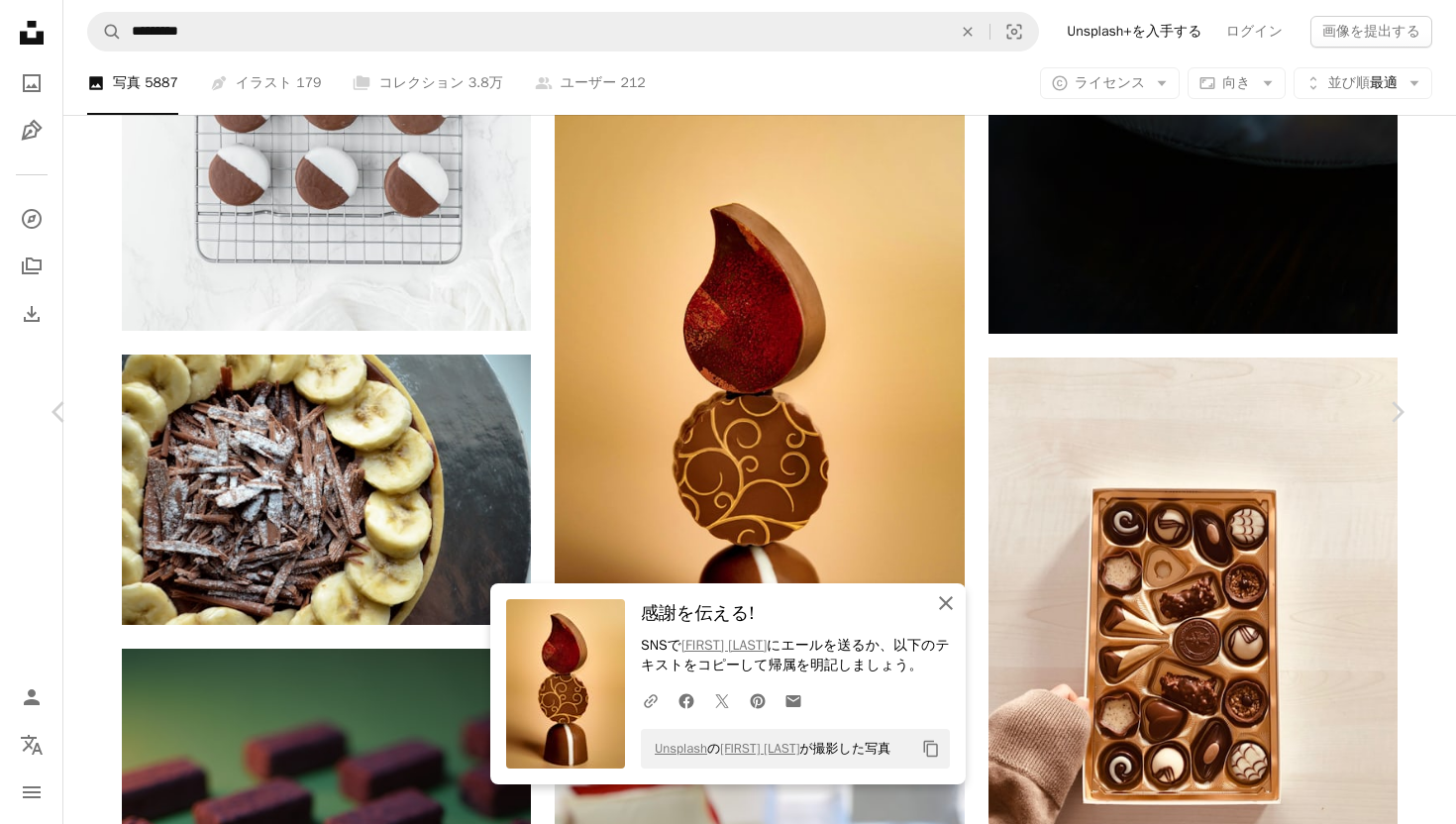 click on "An X shape" 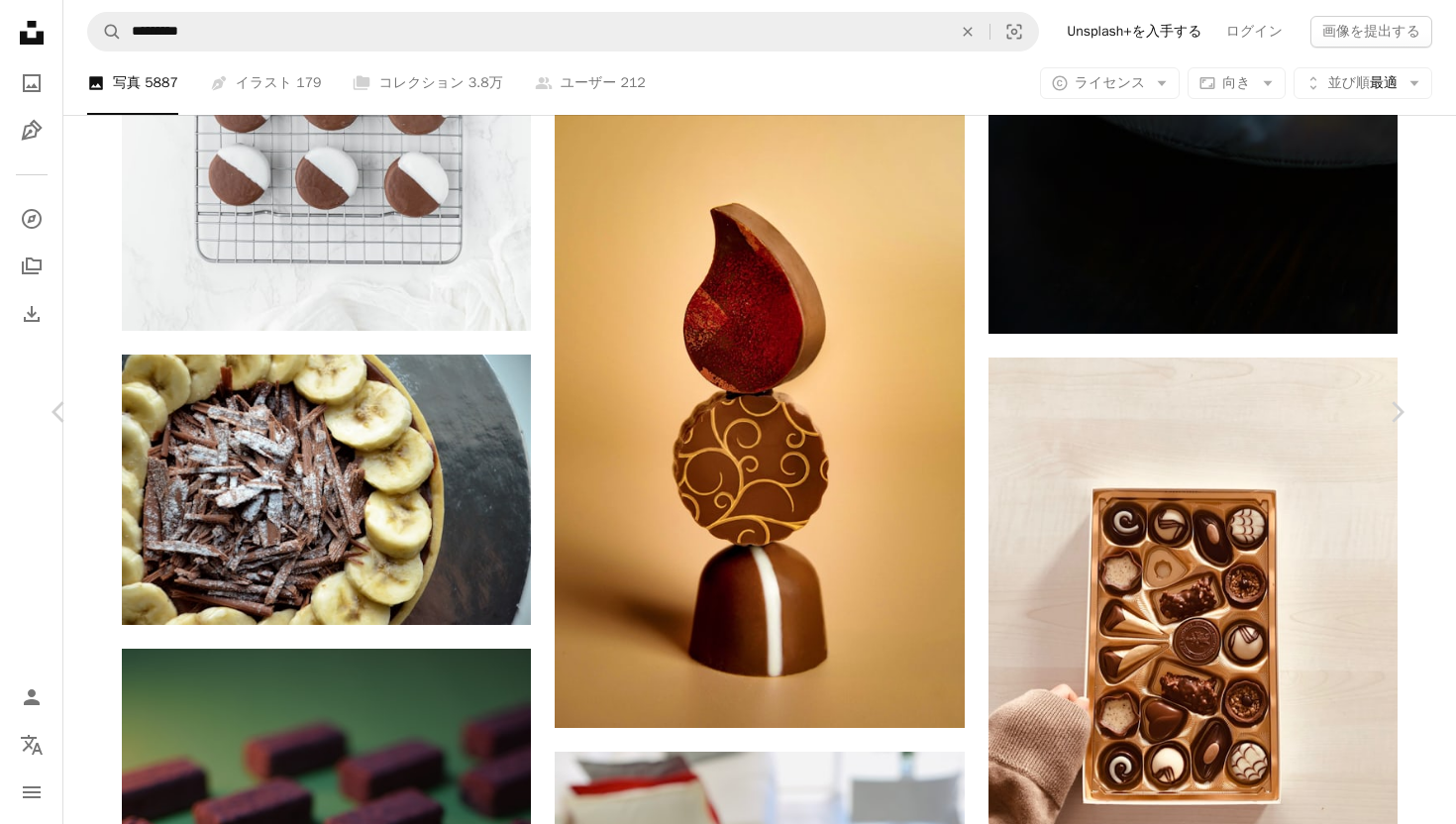 click on "An X shape" at bounding box center (20, 20) 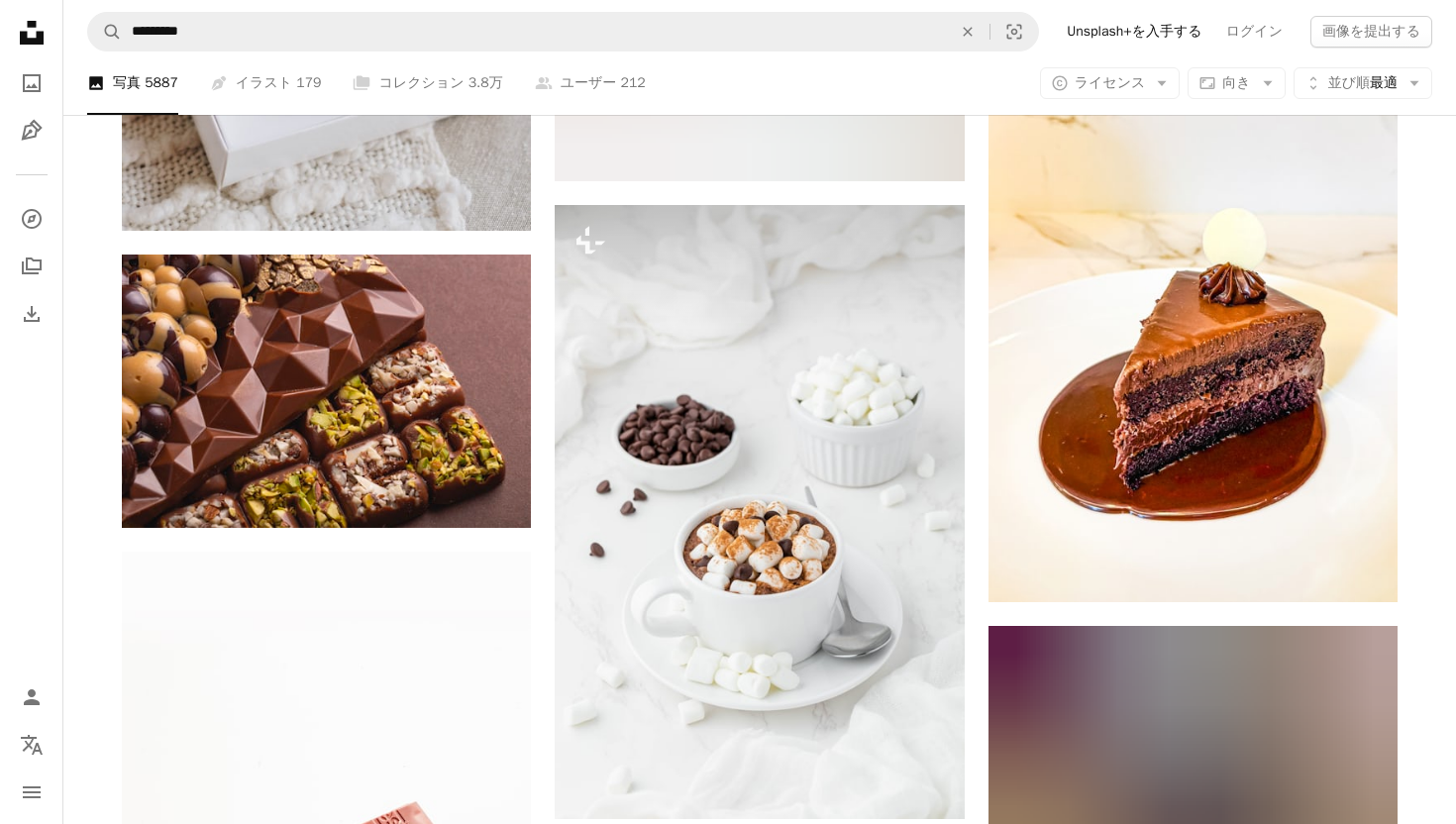 scroll, scrollTop: 39726, scrollLeft: 0, axis: vertical 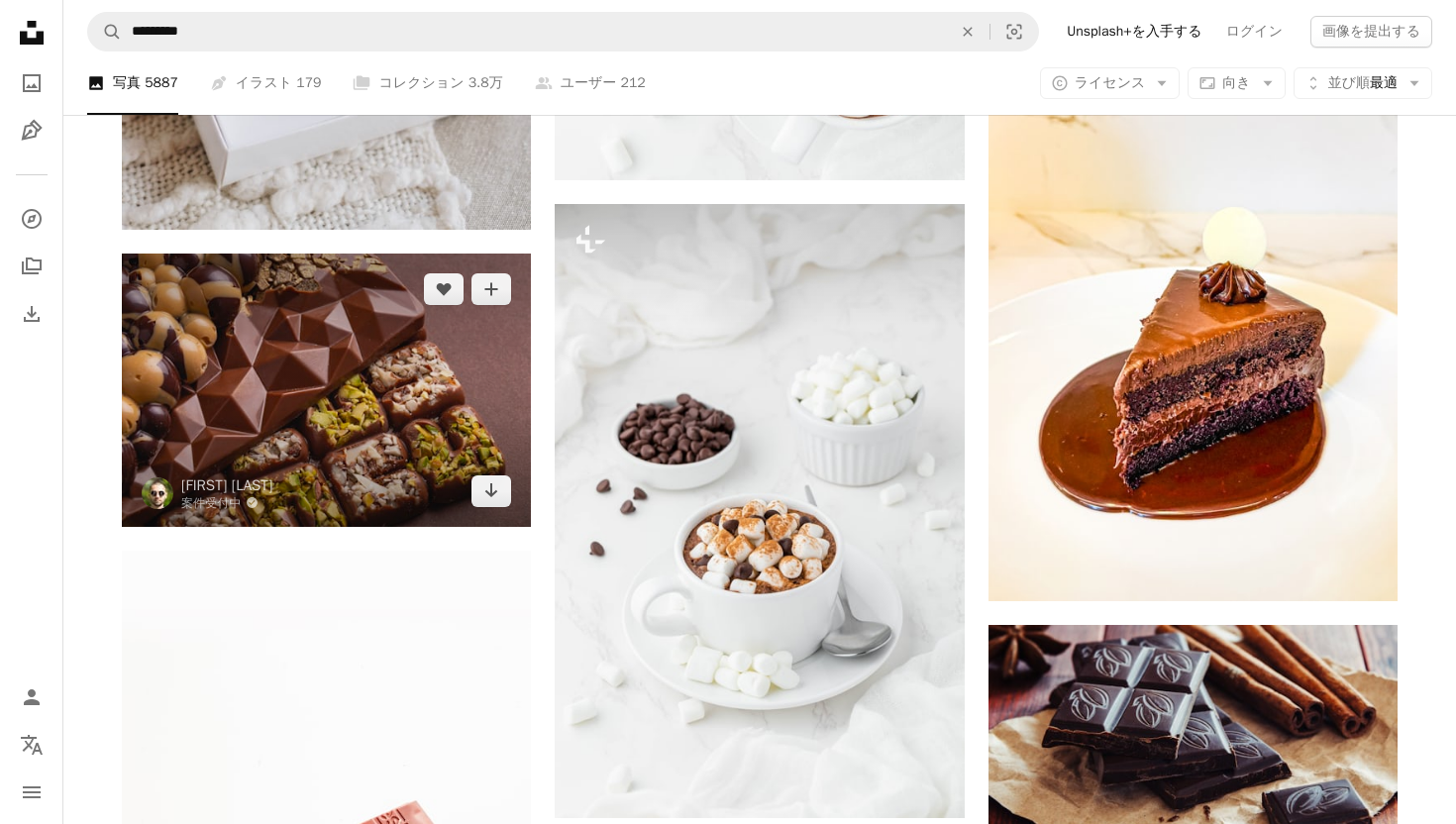 click at bounding box center [326, 389] 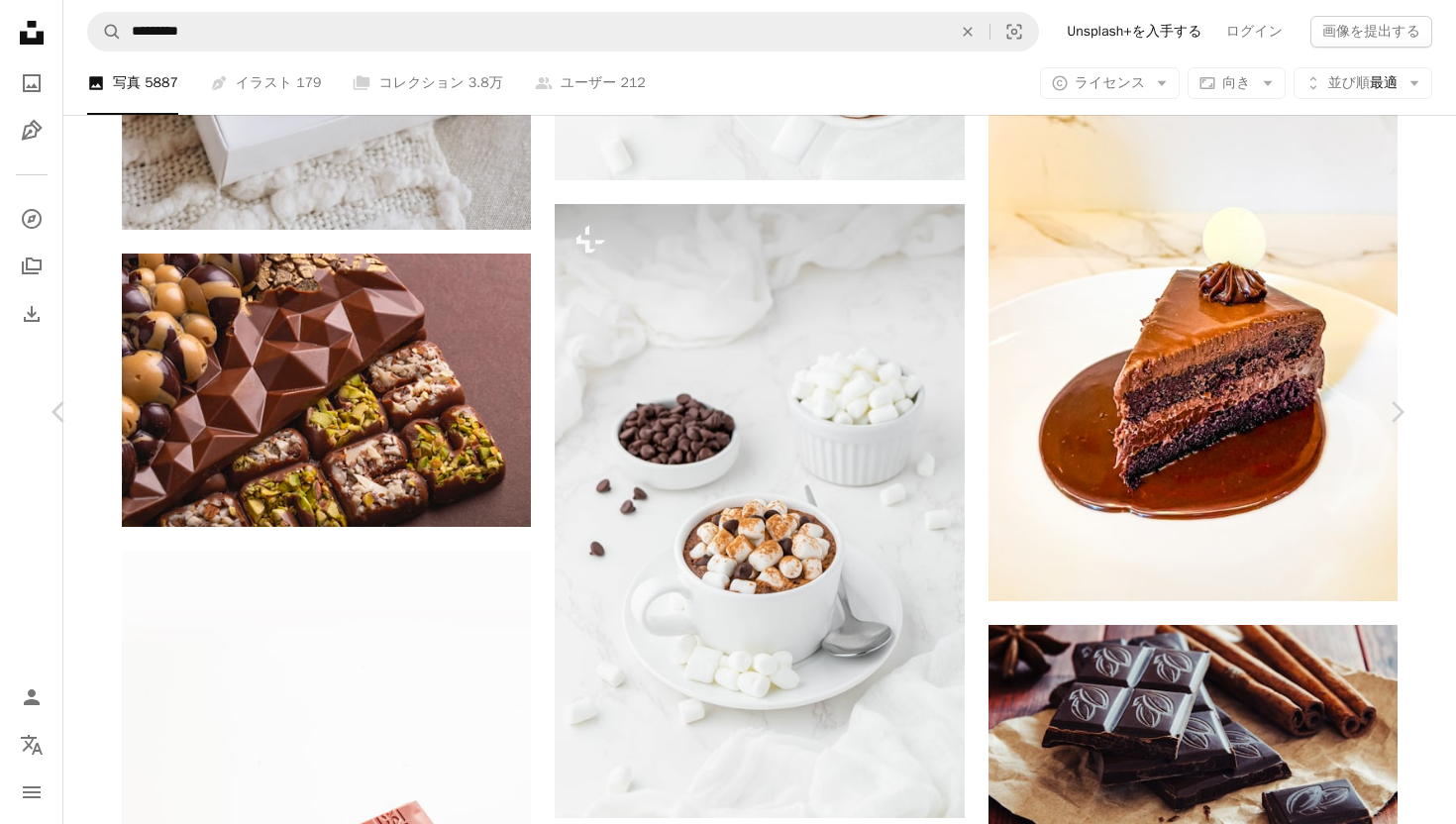 click on "Chevron down" 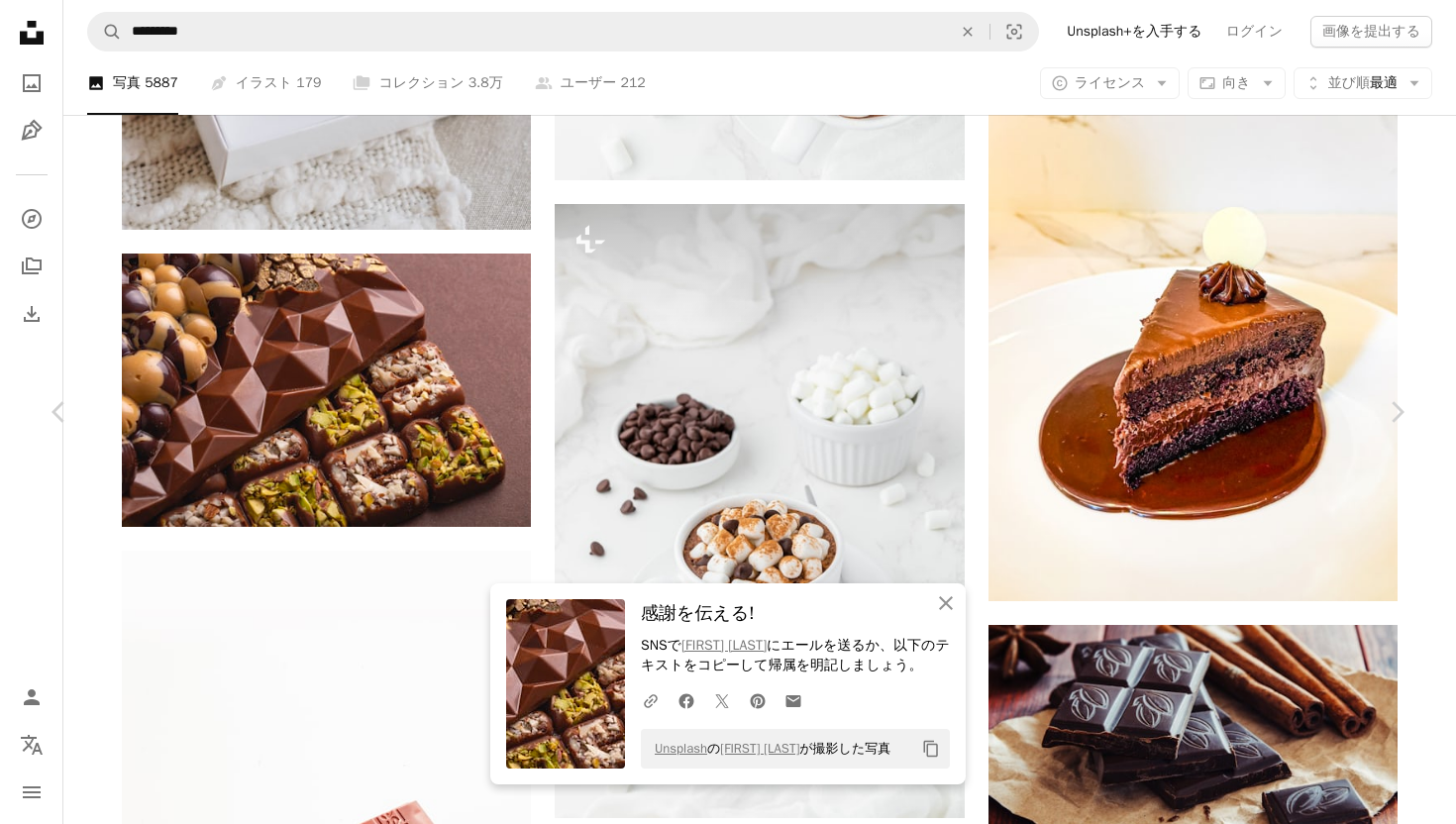 click on "An X shape" at bounding box center (20, 20) 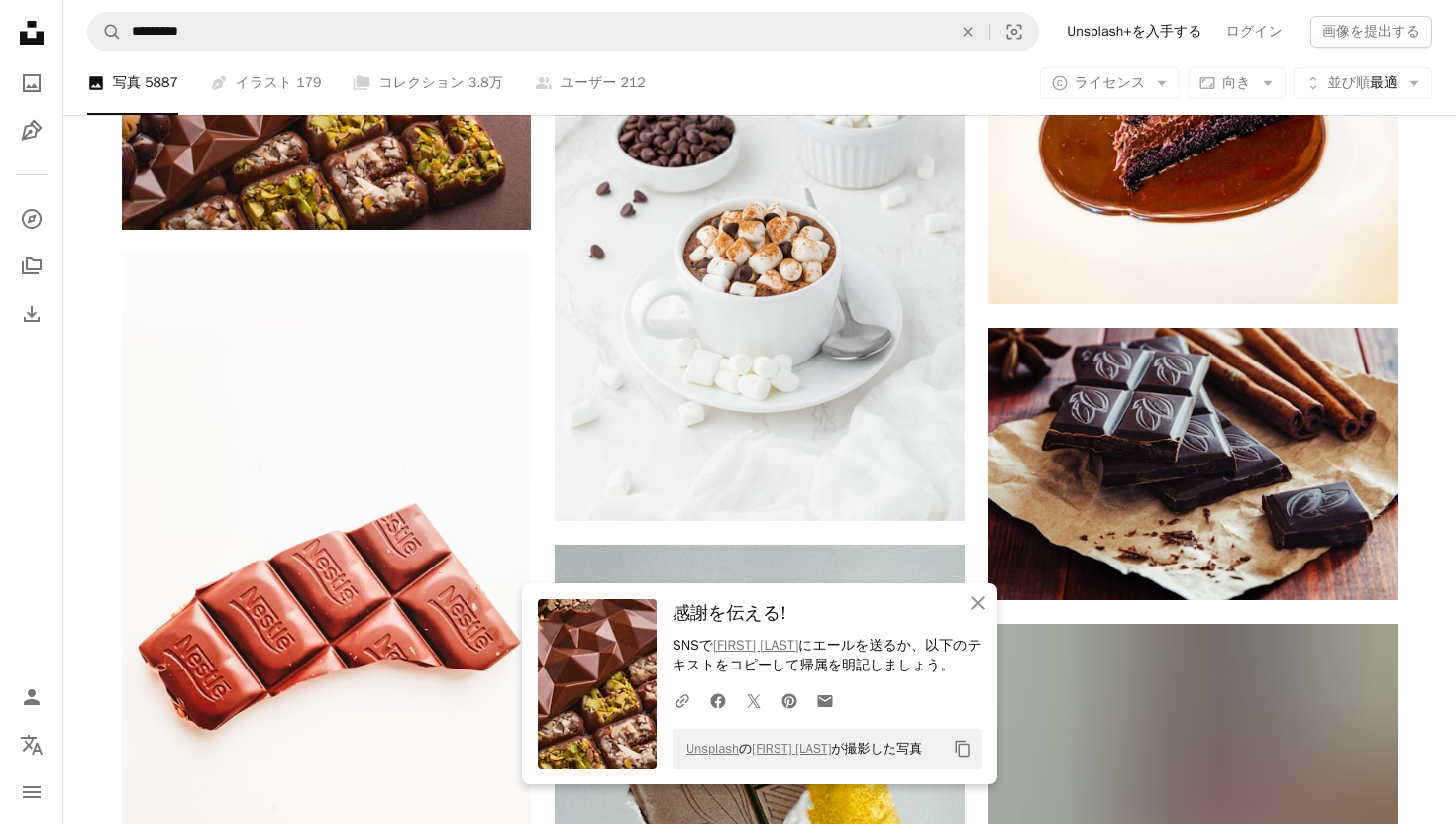 scroll, scrollTop: 40081, scrollLeft: 0, axis: vertical 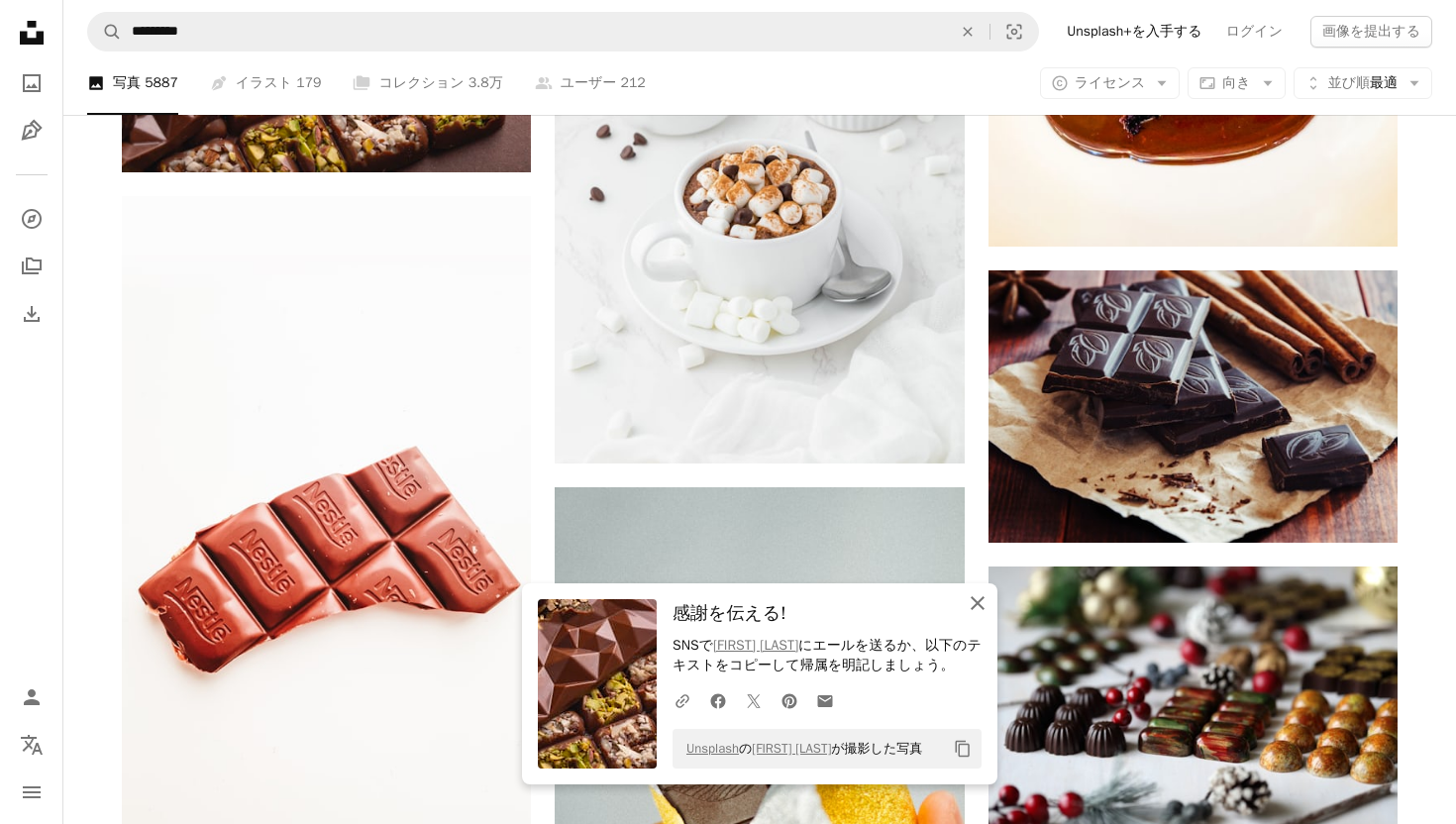 click on "An X shape" 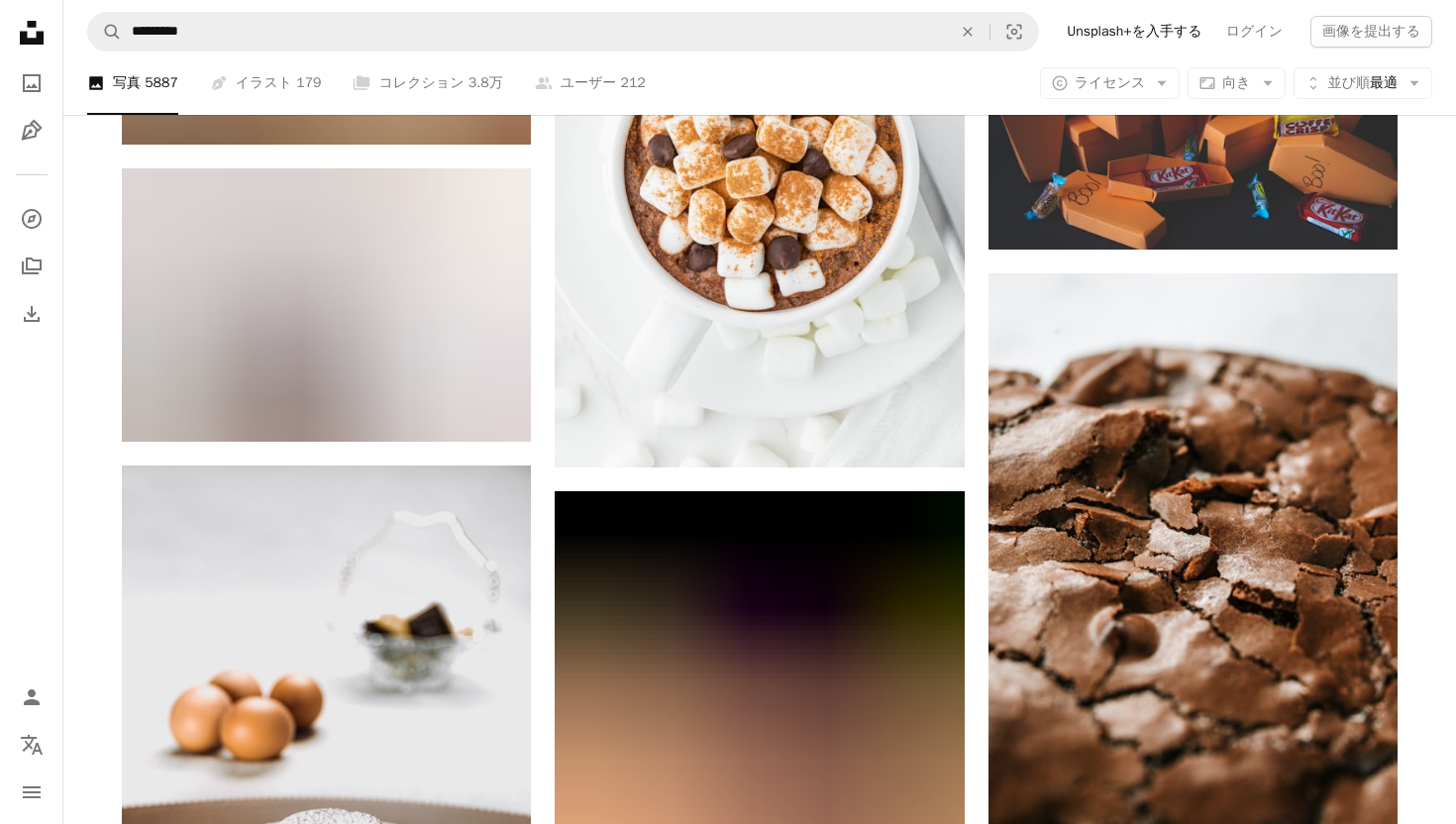 scroll, scrollTop: 47005, scrollLeft: 0, axis: vertical 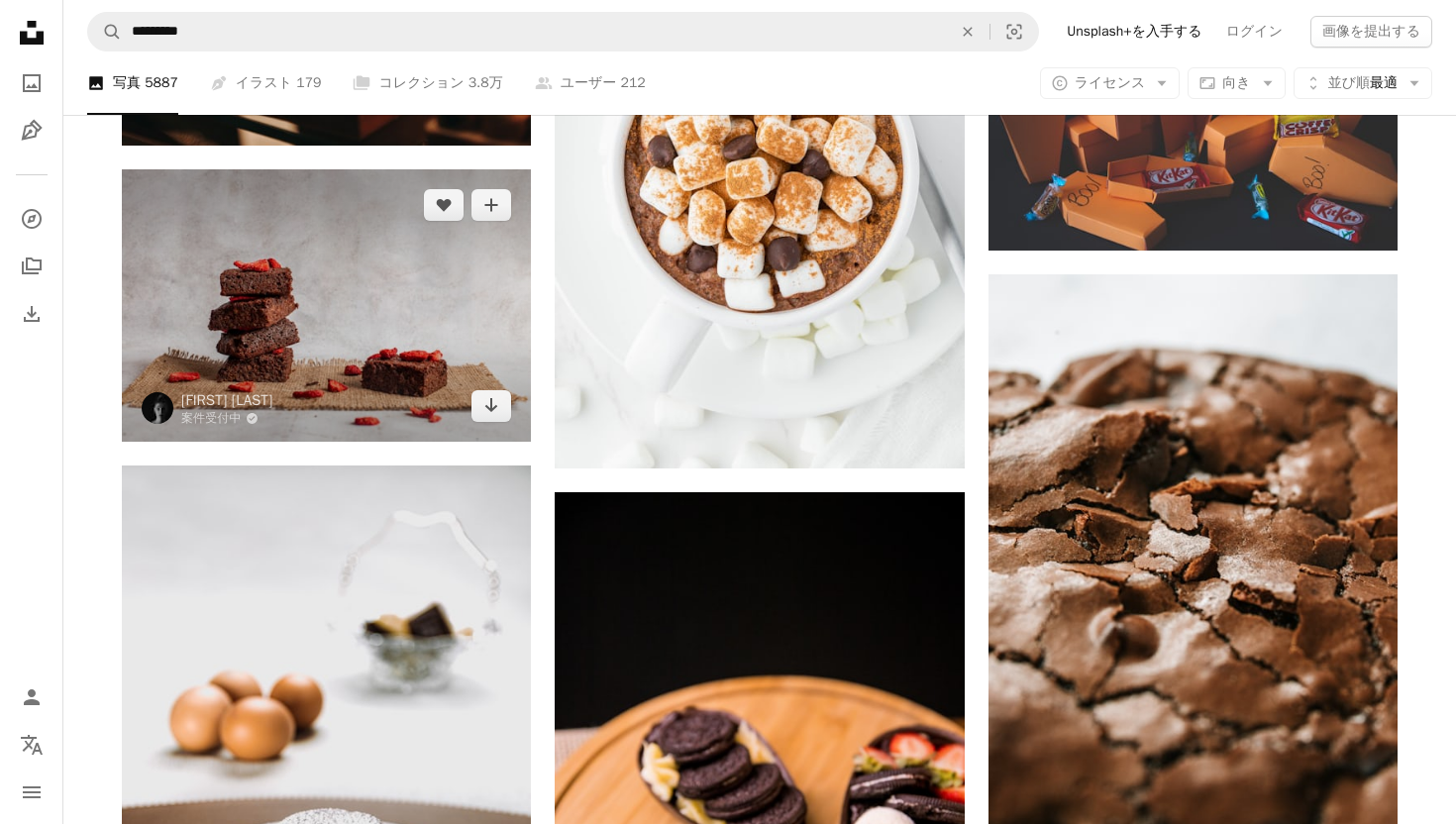 click at bounding box center (326, 305) 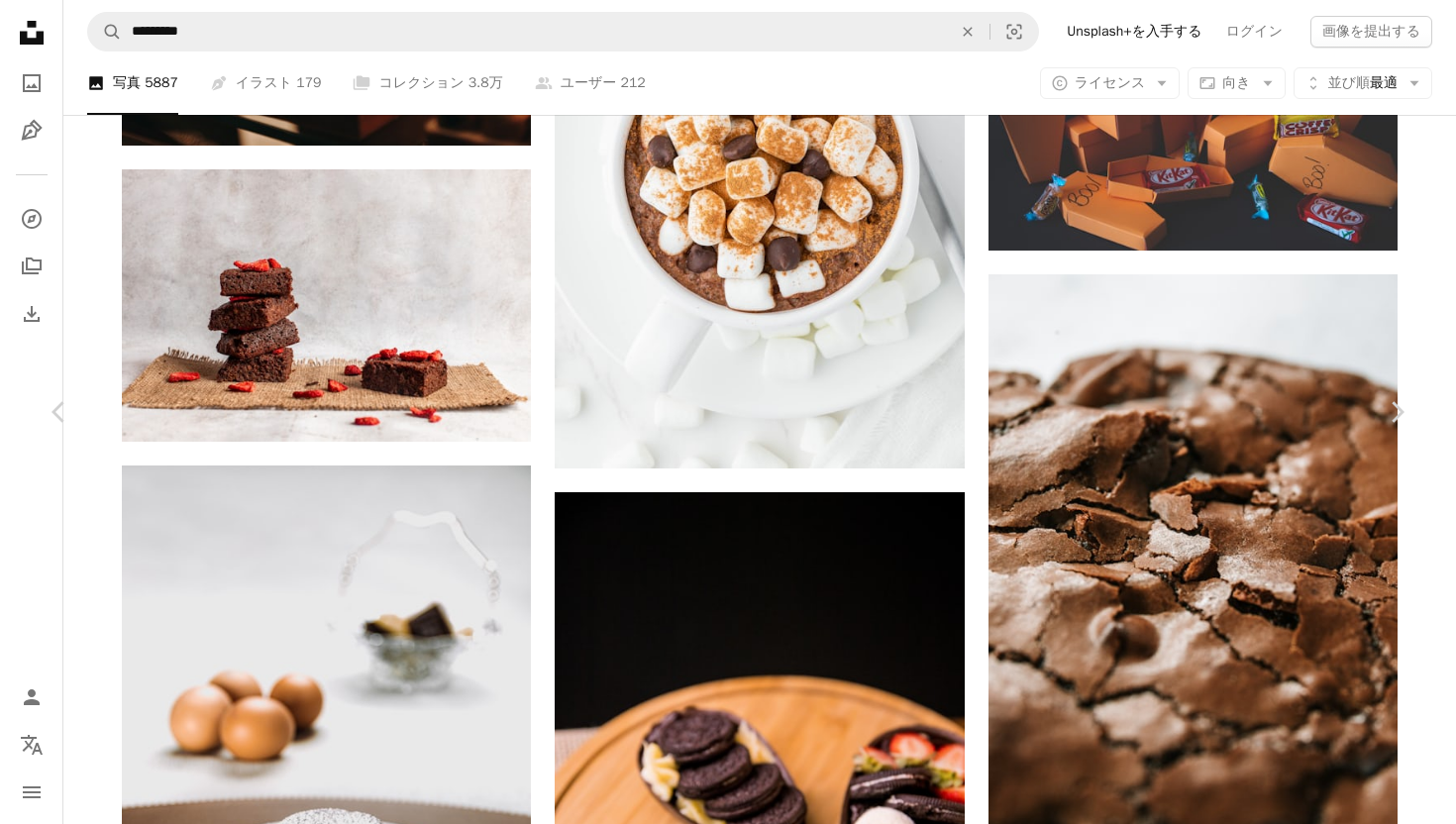 click on "Chevron down" 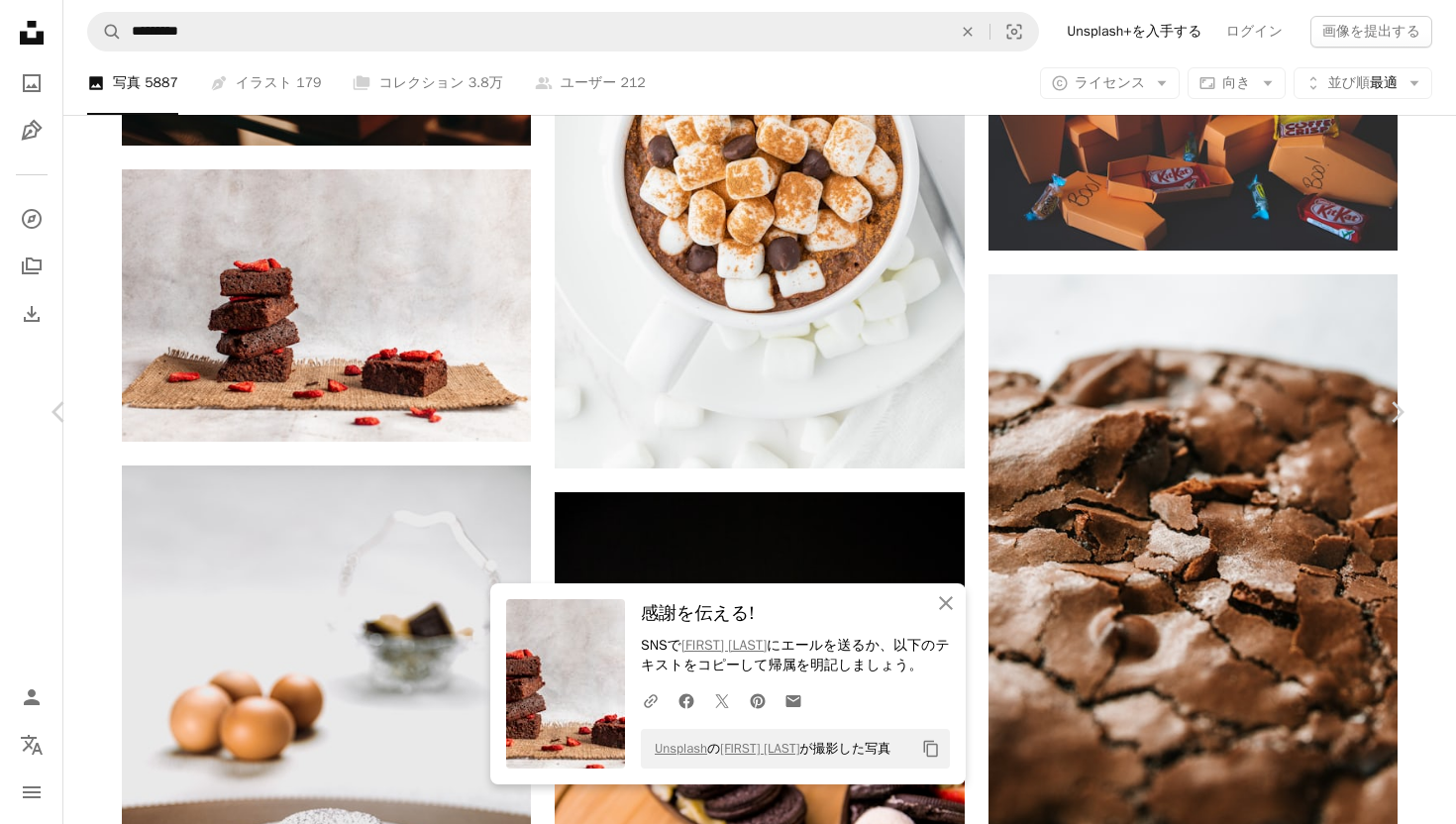 click on "An X shape" at bounding box center [20, 20] 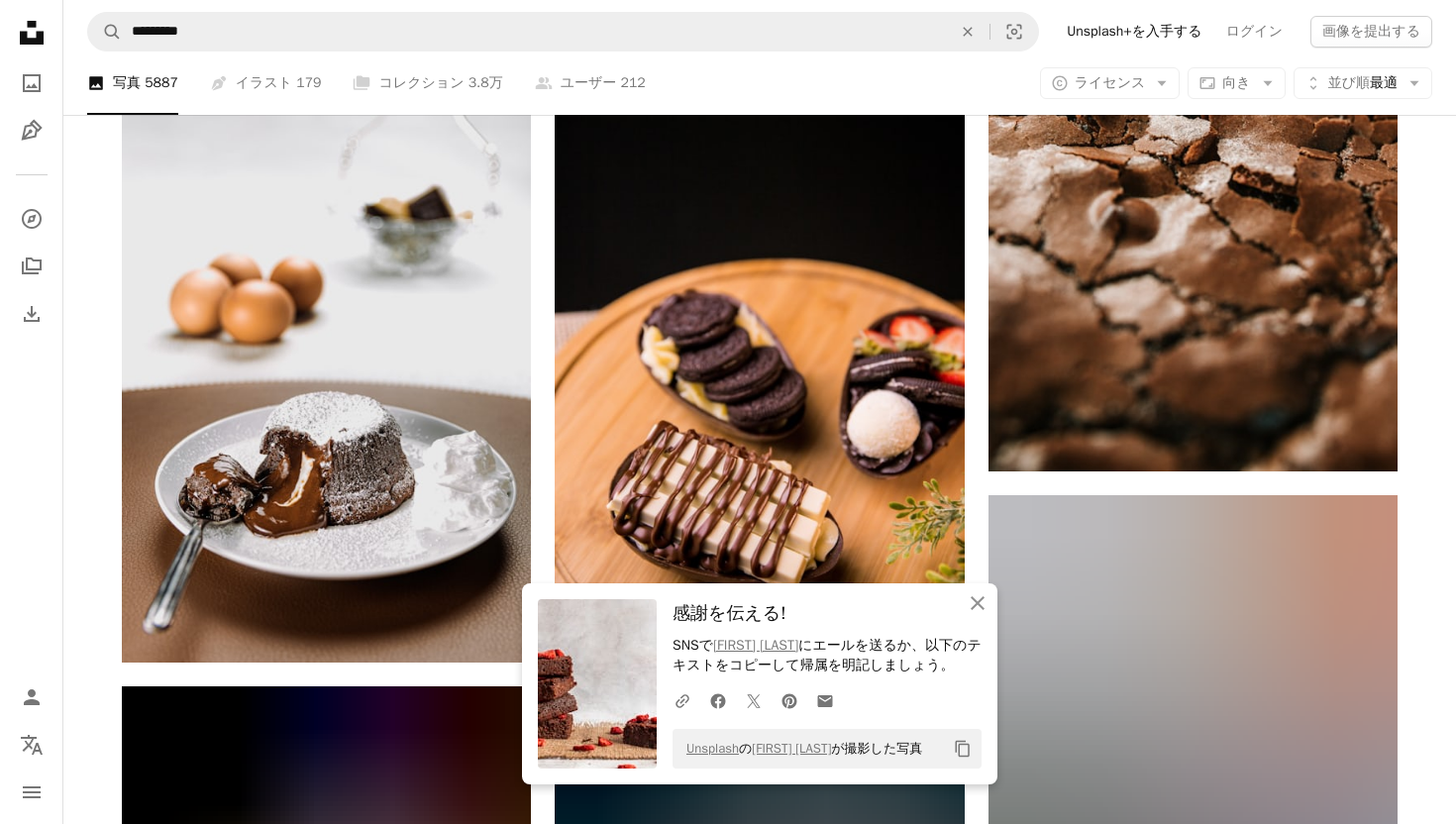 scroll, scrollTop: 47444, scrollLeft: 0, axis: vertical 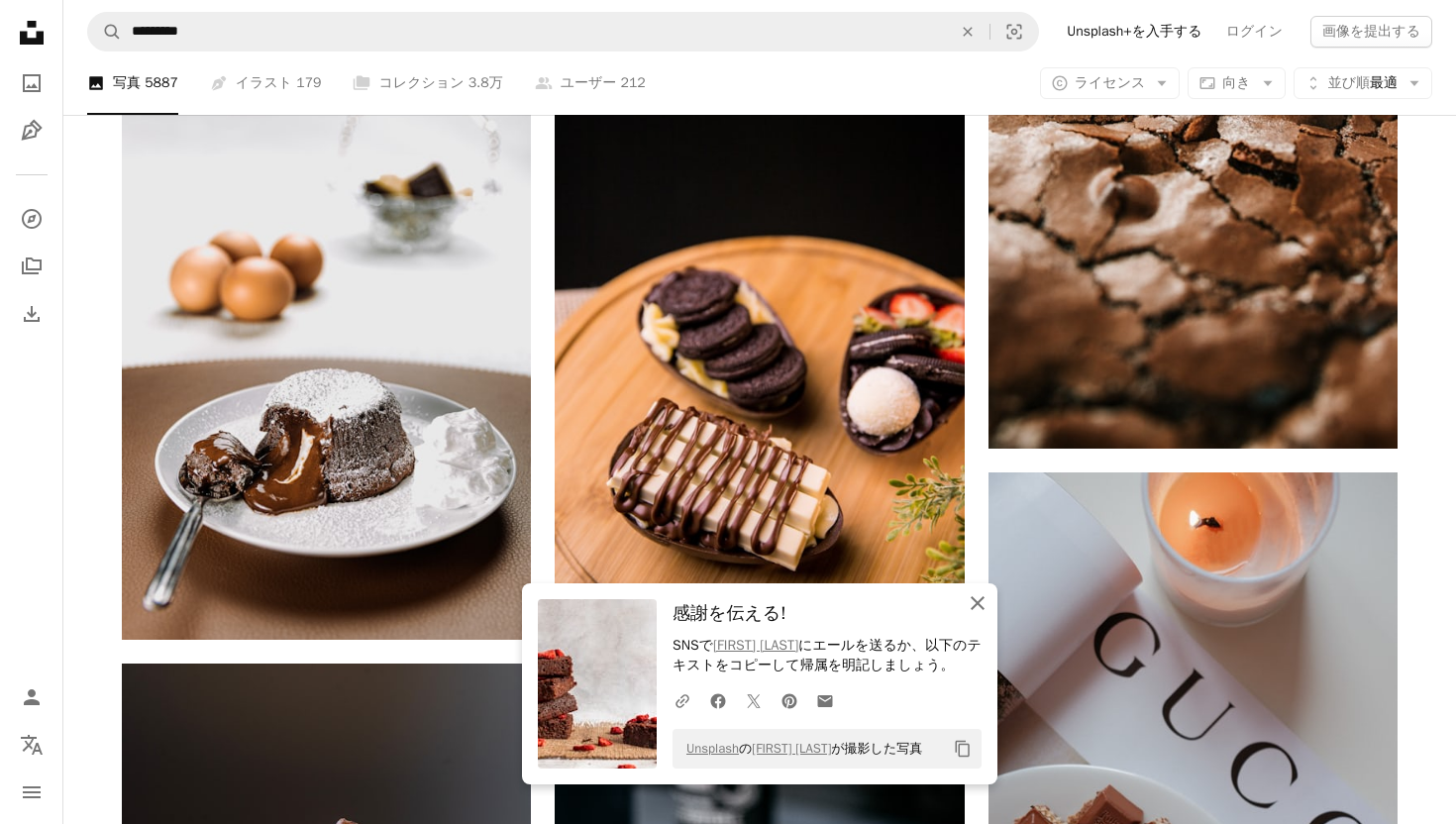 click 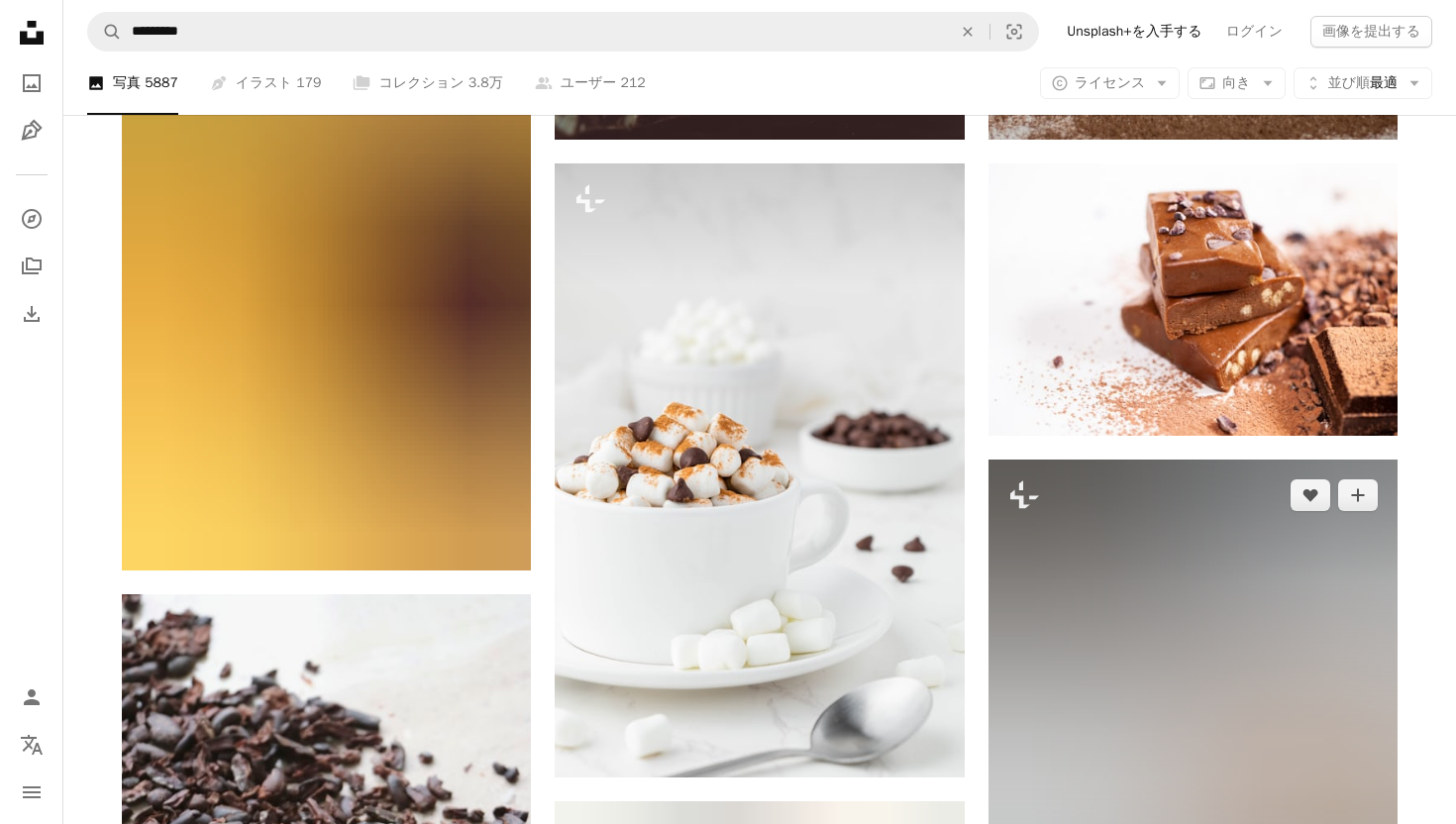 scroll, scrollTop: 55920, scrollLeft: 0, axis: vertical 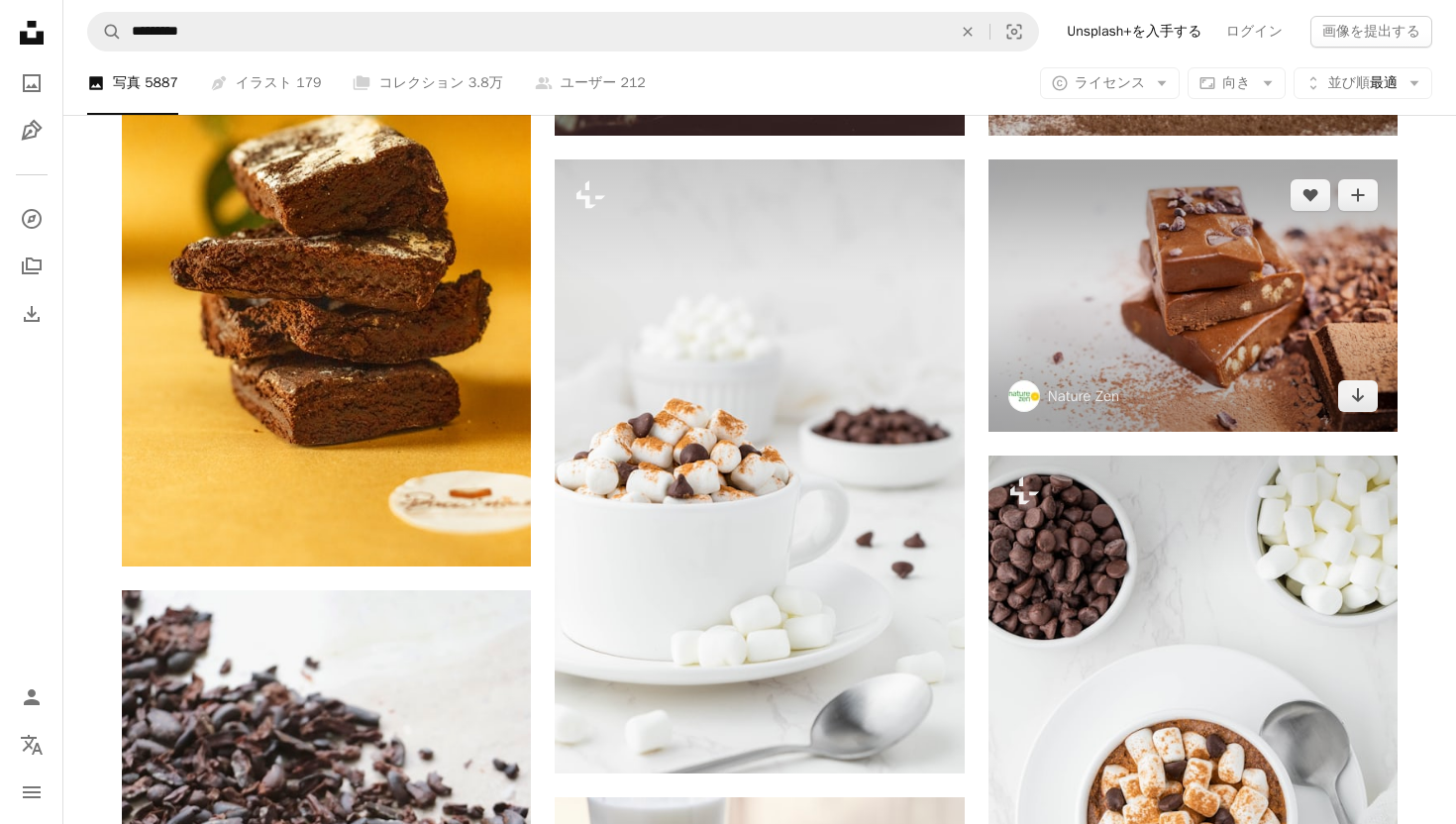 click at bounding box center [1193, 295] 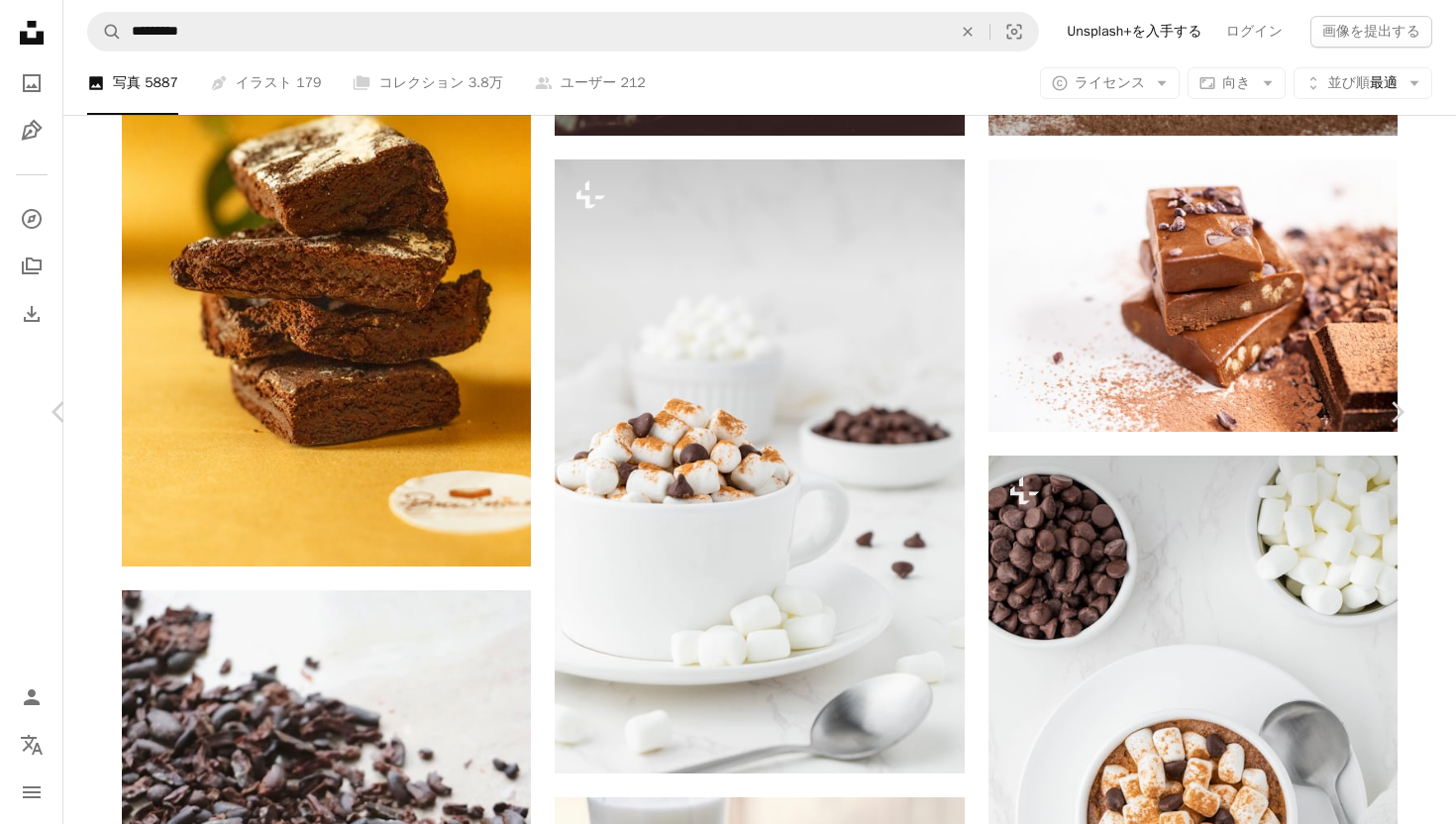 click on "Chevron down" 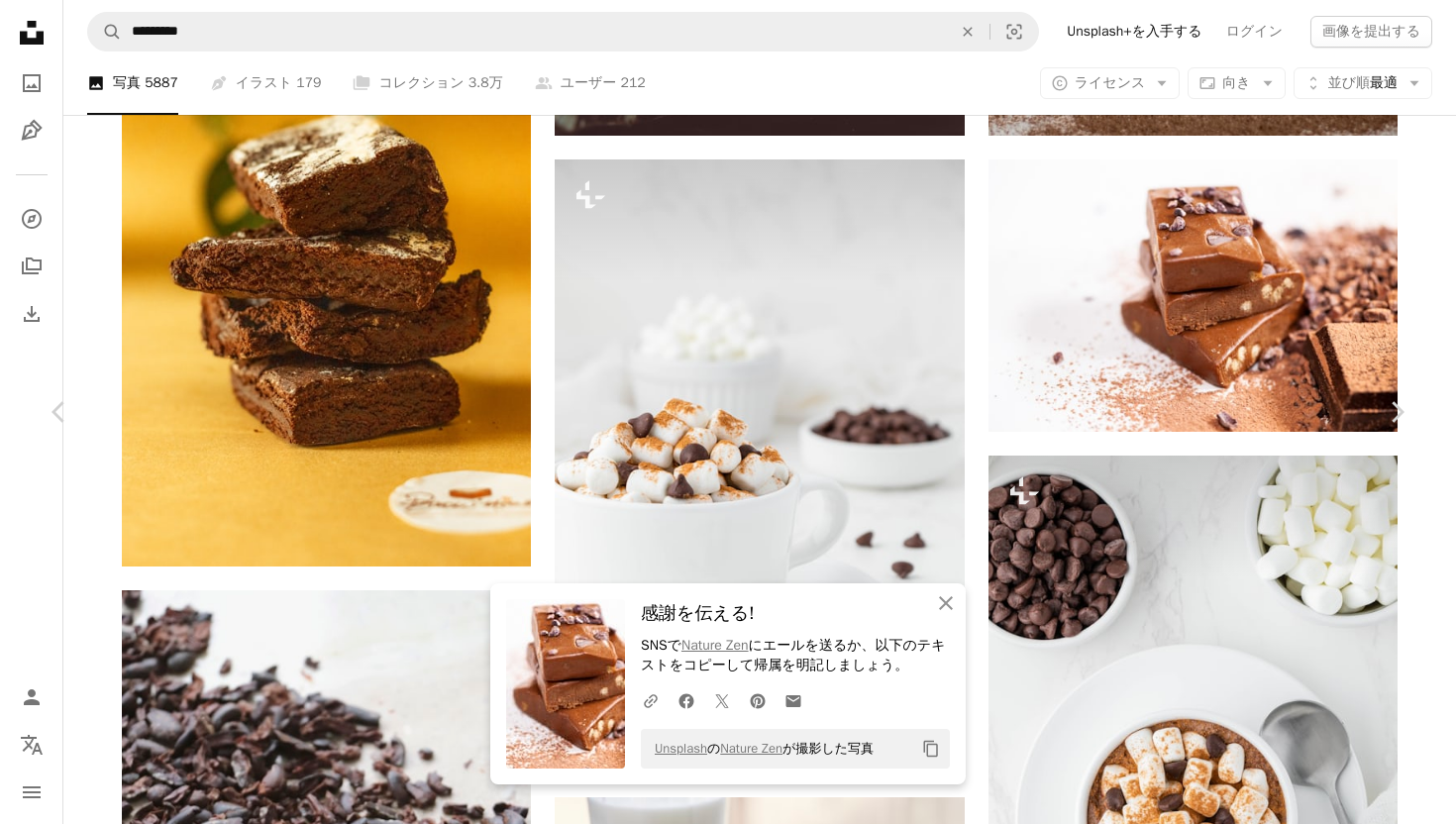 click on "An X shape" at bounding box center [20, 20] 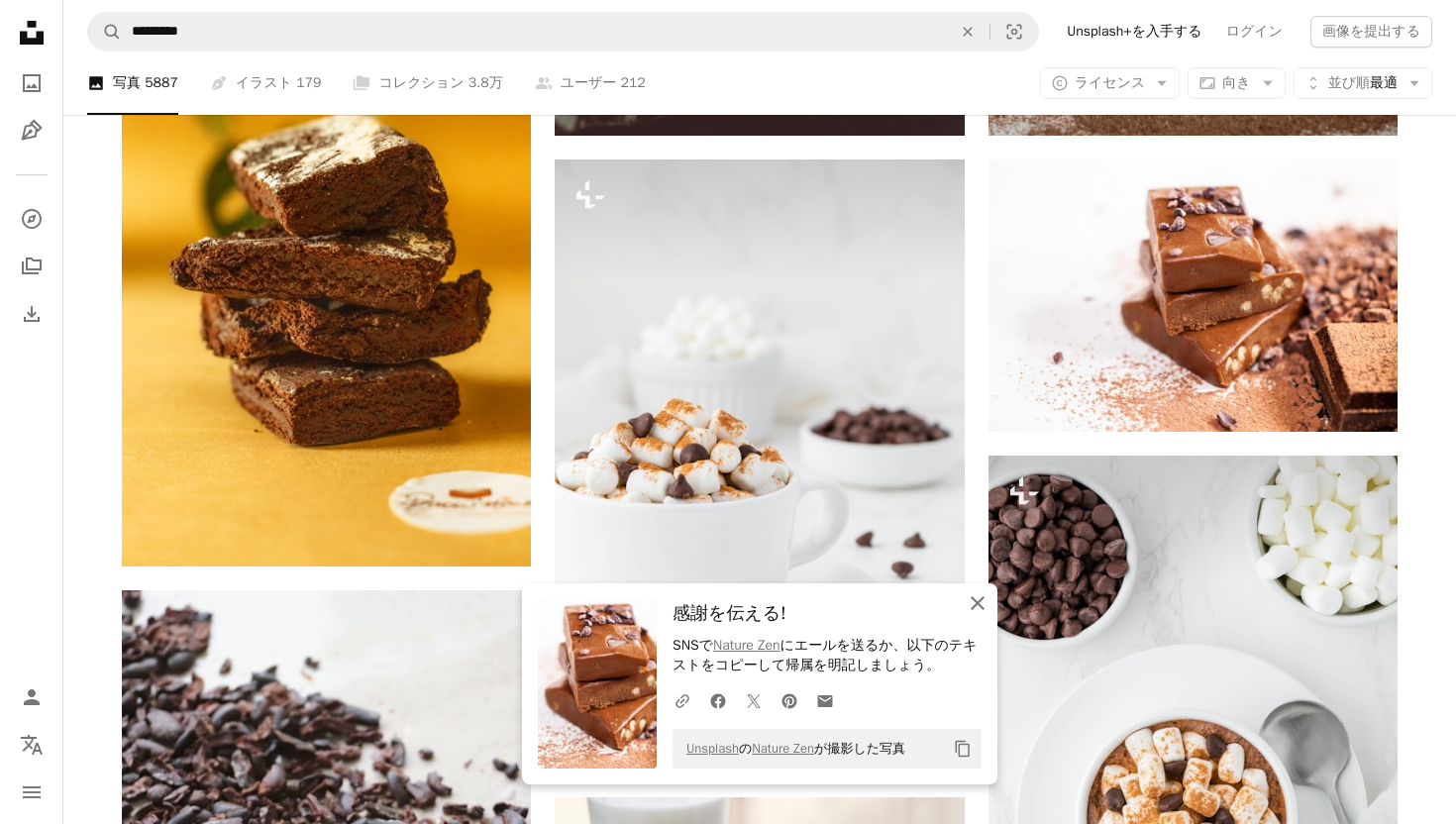 click on "An X shape" 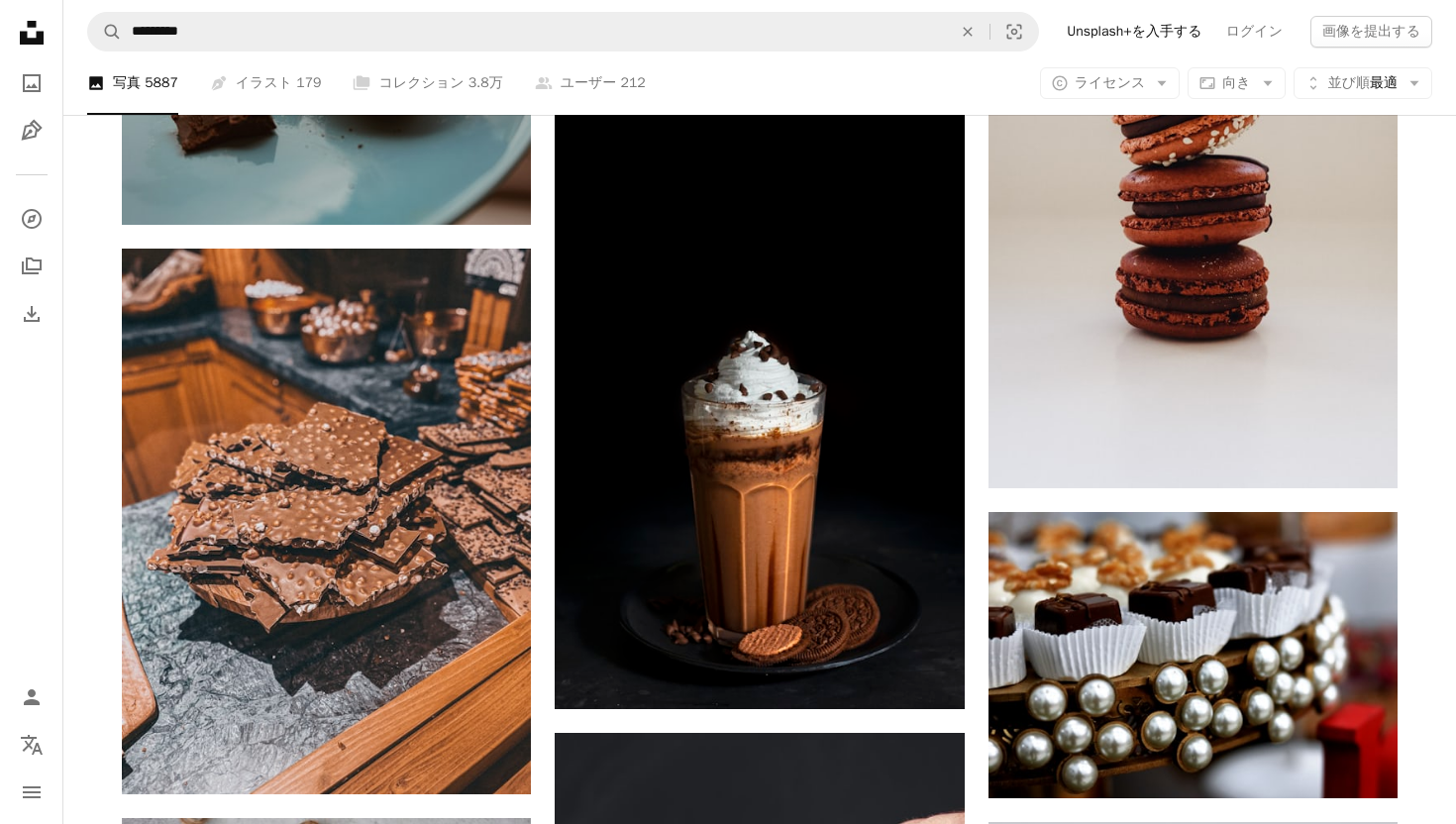 scroll, scrollTop: 68791, scrollLeft: 0, axis: vertical 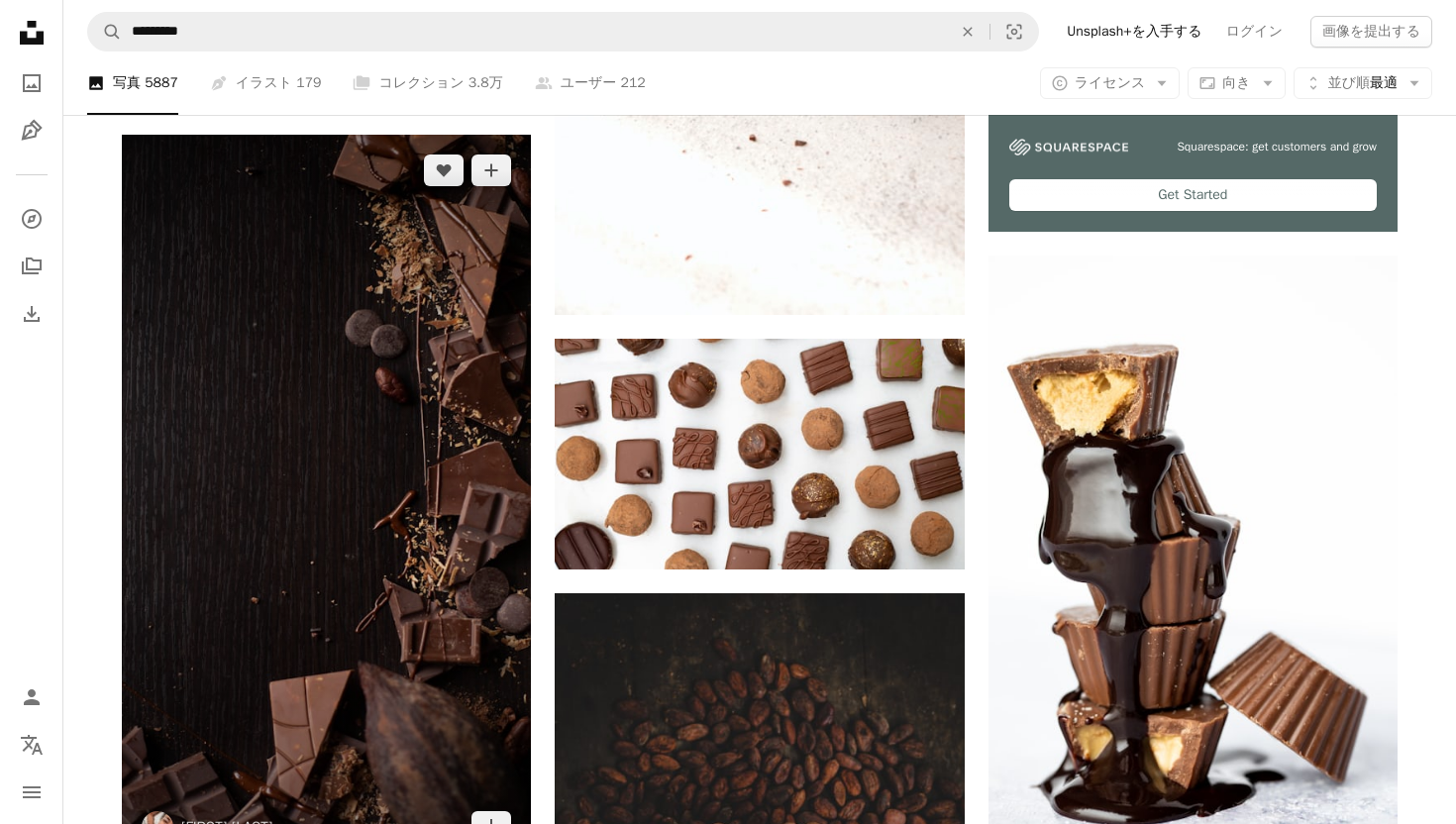 click at bounding box center [326, 498] 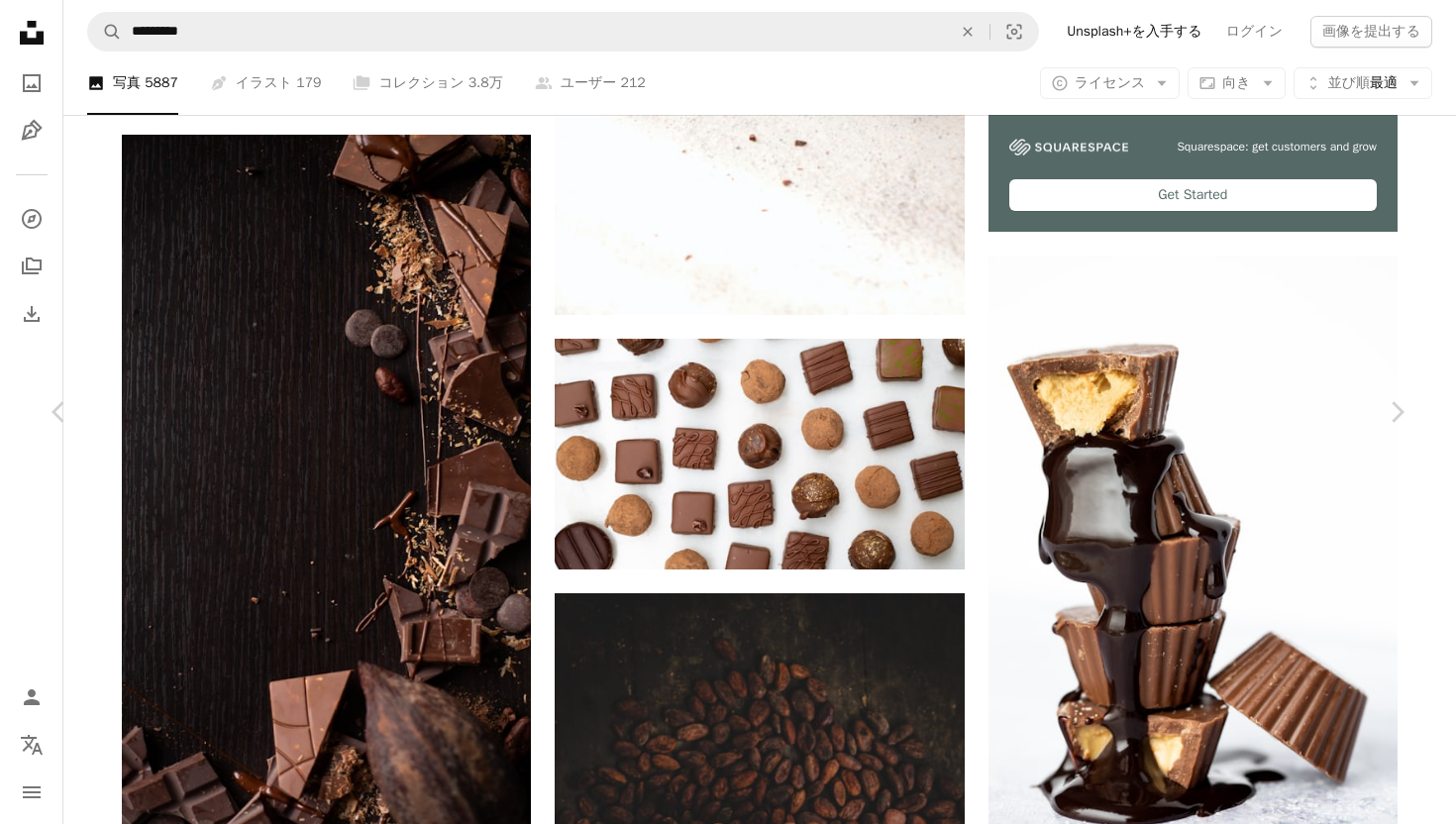 click on "Chevron down" 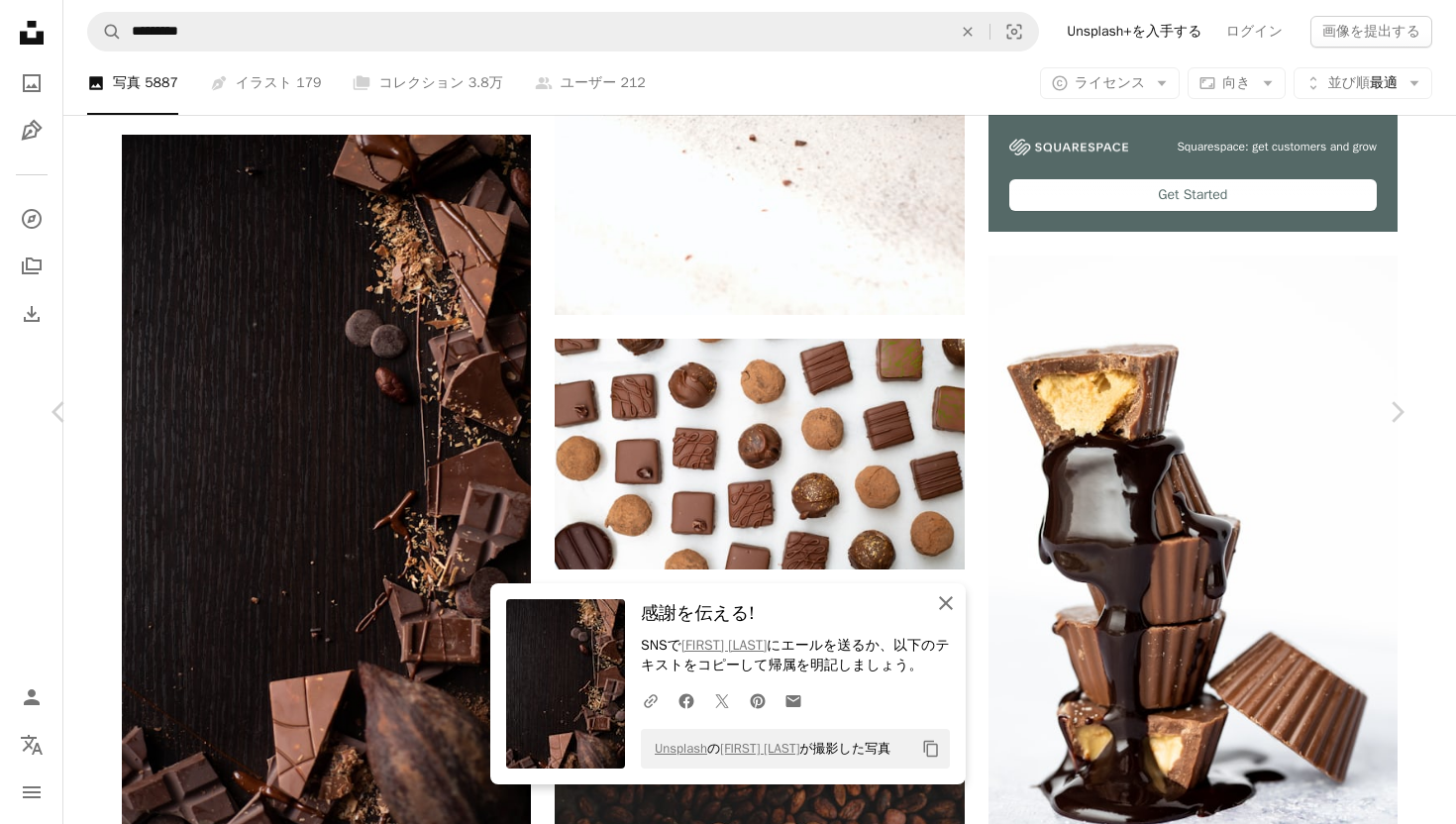 click on "An X shape" 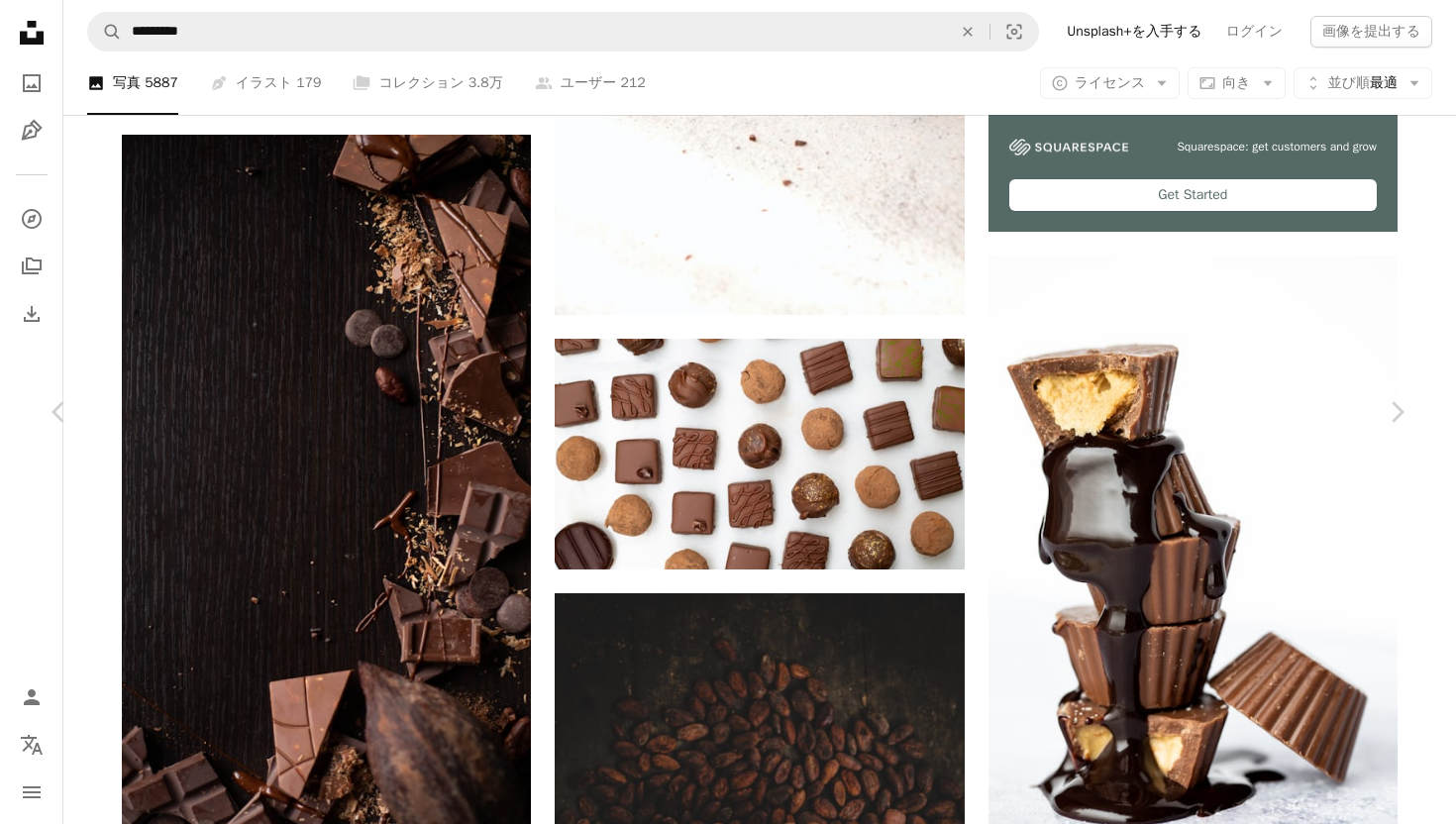 click on "An X shape" at bounding box center [20, 20] 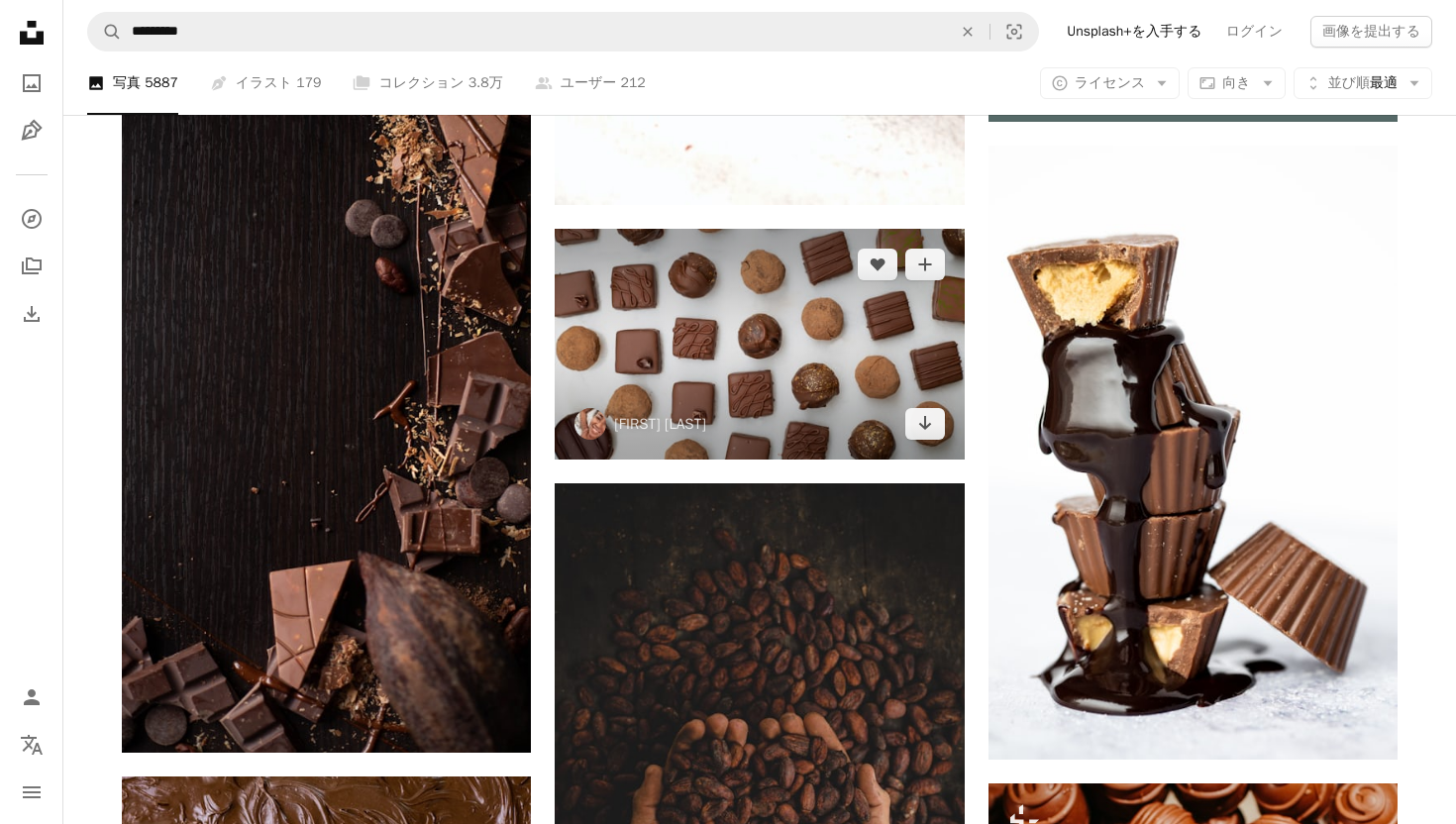 scroll, scrollTop: 905, scrollLeft: 0, axis: vertical 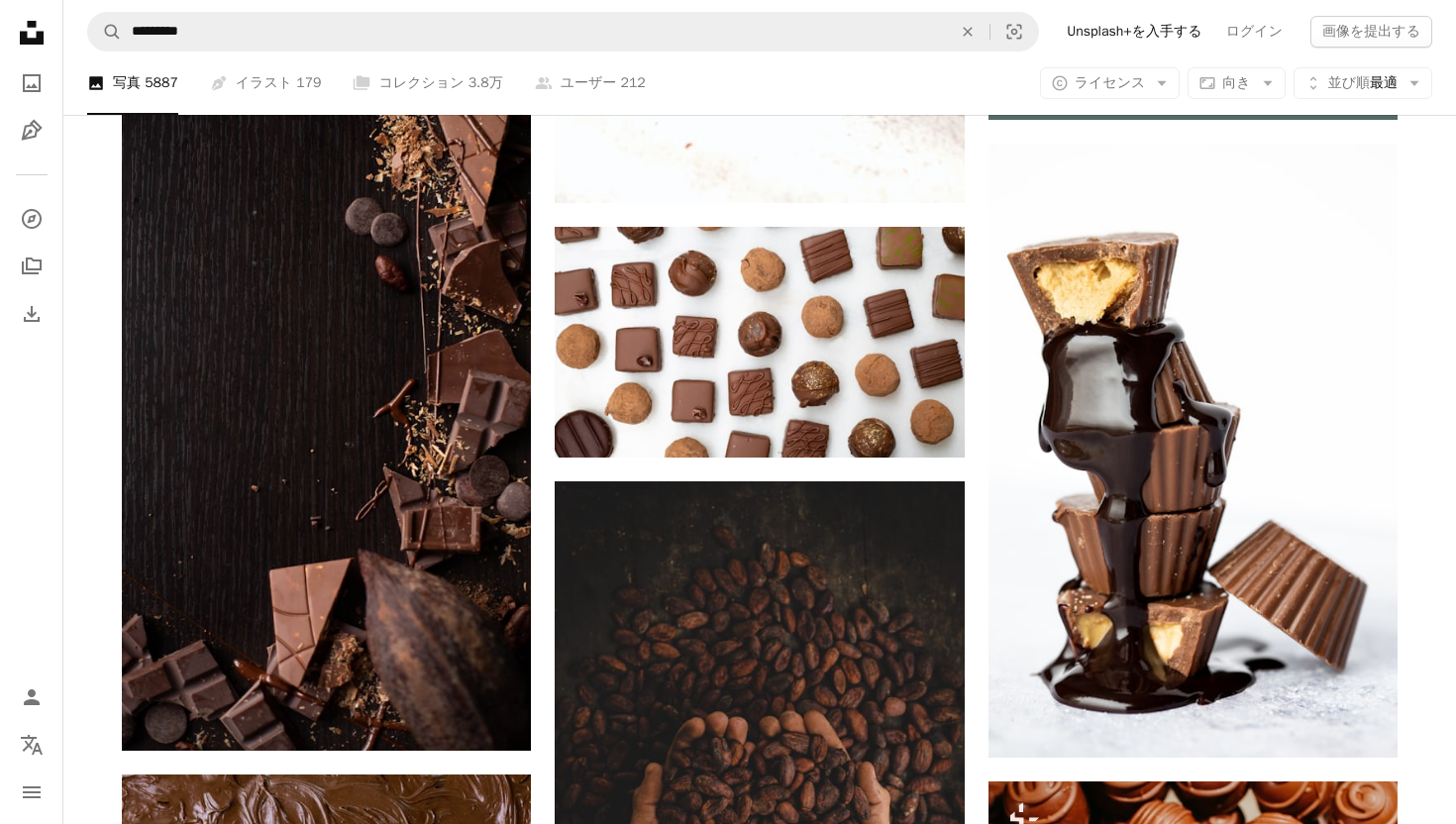 click on "Plus sign for Unsplash+ A heart A plus sign Getty Images Unsplash+ 向け A lock ダウンロード A heart A plus sign [FIRST] [LAST] Arrow pointing down A heart A plus sign [FIRST] [LAST] 案件受付中 A checkmark inside of a circle Arrow pointing down A heart A plus sign [FIRST] [LAST] Arrow pointing down Plus sign for Unsplash+ A heart A plus sign [FIRST] [LAST] Unsplash+ 向け A lock ダウンロード A heart A plus sign [FIRST] [LAST] 案件受付中 A checkmark inside of a circle Arrow pointing down A heart A plus sign [FIRST] [LAST] Arrow pointing down Plus sign for Unsplash+ A heart A plus sign [FIRST] [LAST] Unsplash+ 向け A lock ダウンロード A heart A plus sign [FIRST] [LAST] 案件受付中 A checkmark inside of a circle Arrow pointing down –– ––– –––  –– ––– –  ––– –––  ––––  –   – –– –––  – – ––– –– –– –––– –– Learn More A heart A plus sign A heart [FIRST]" at bounding box center (760, 36062) 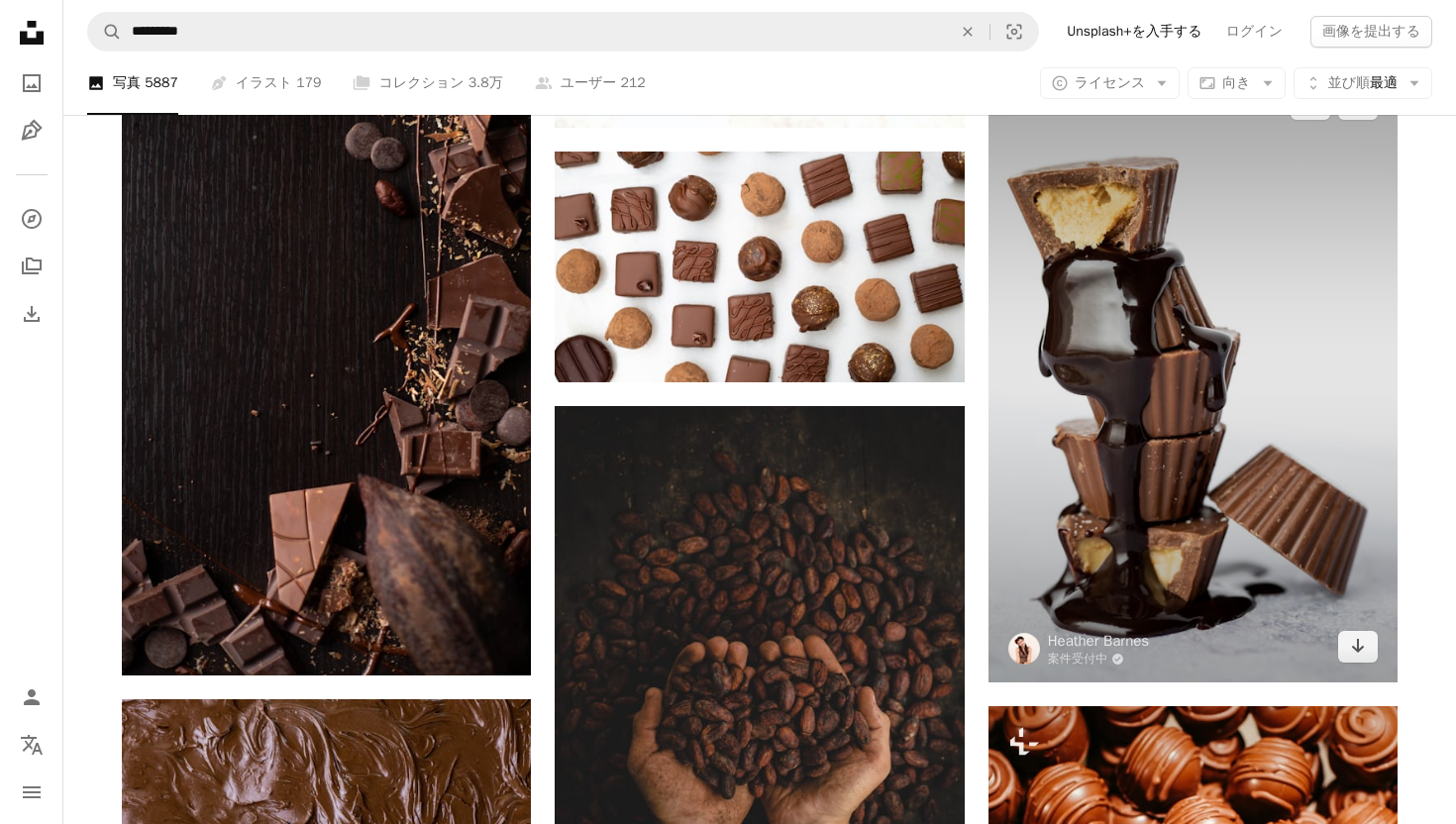 scroll, scrollTop: 978, scrollLeft: 0, axis: vertical 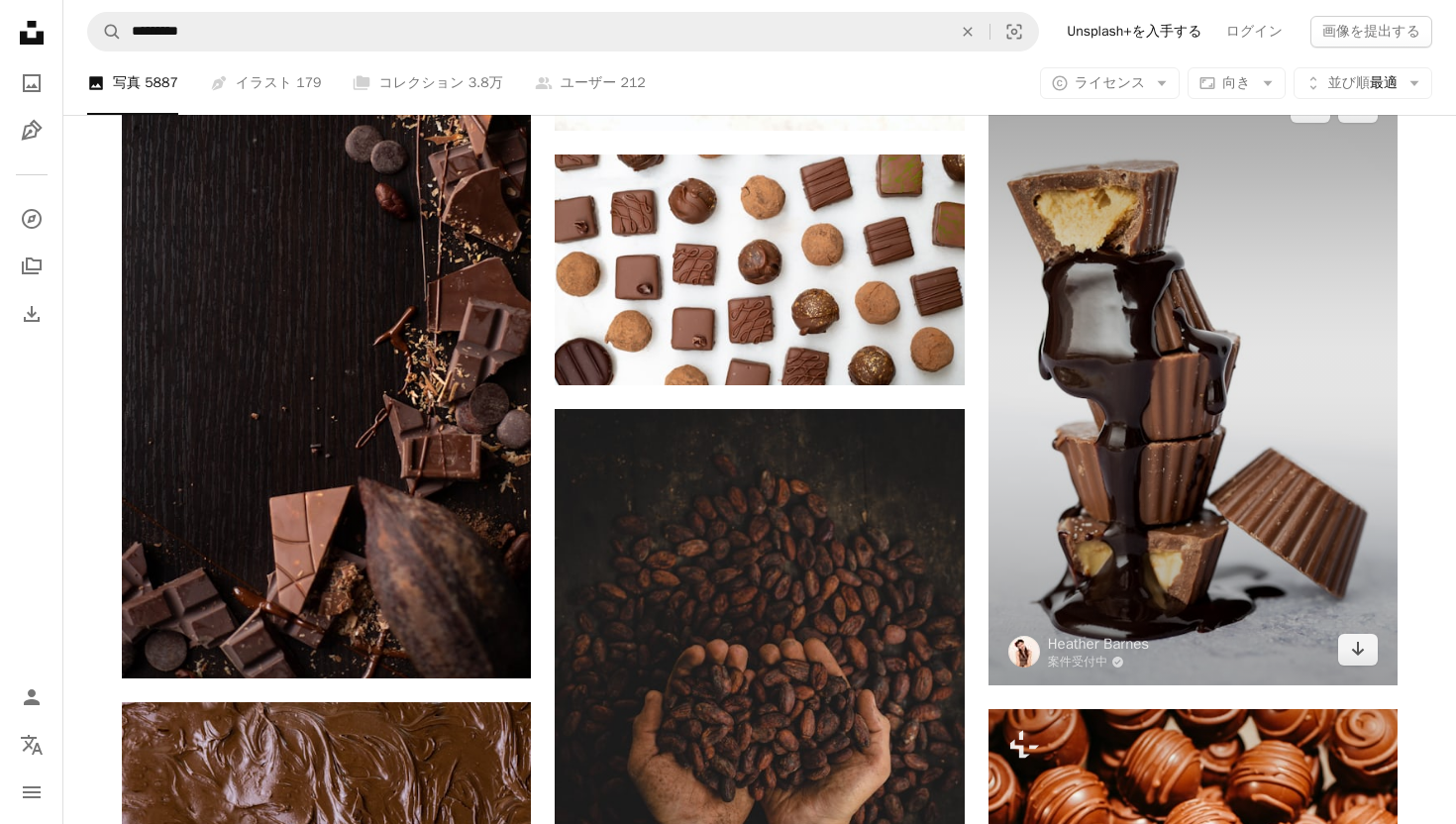 click at bounding box center [1193, 378] 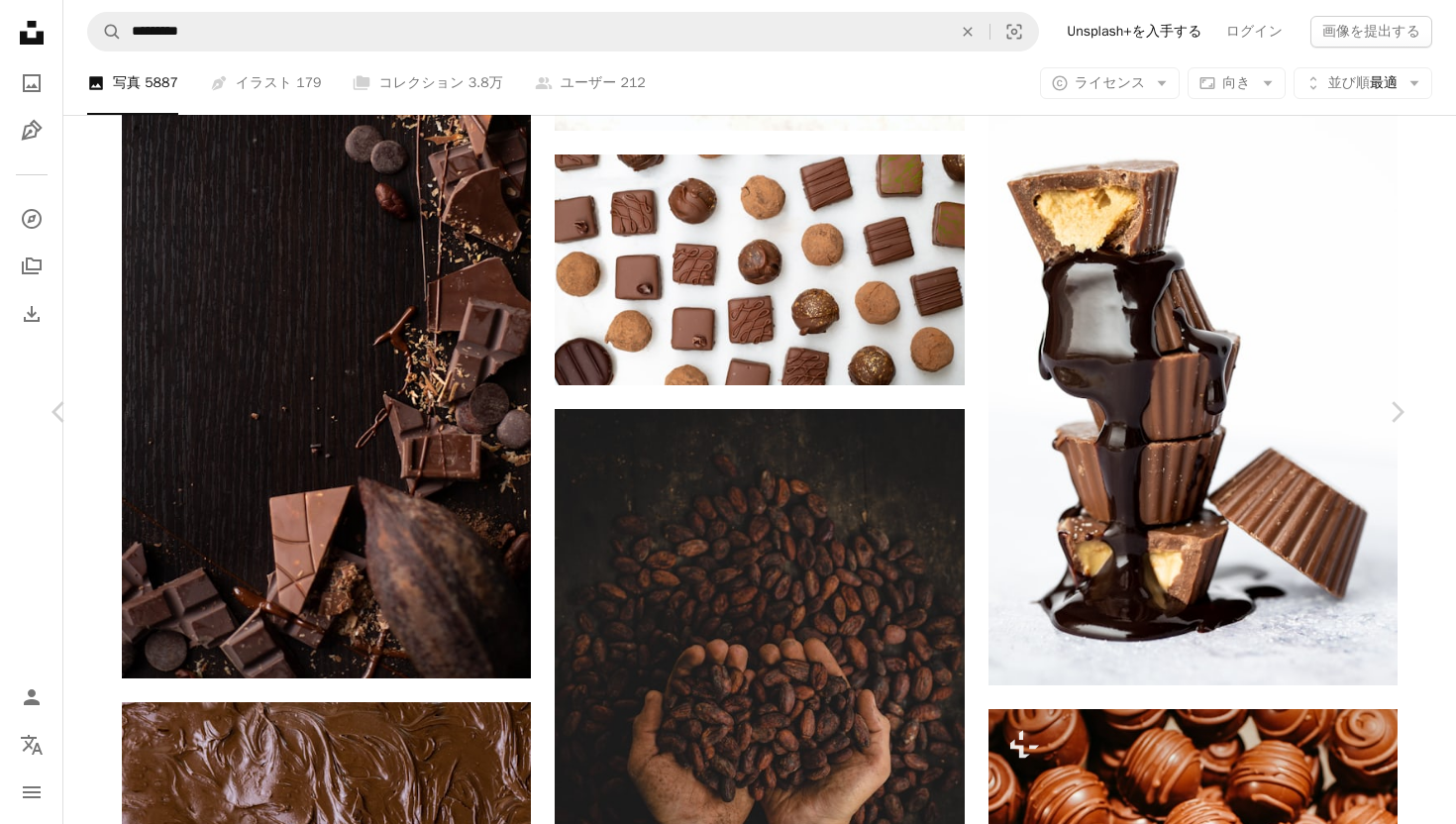 click on "Chevron down" 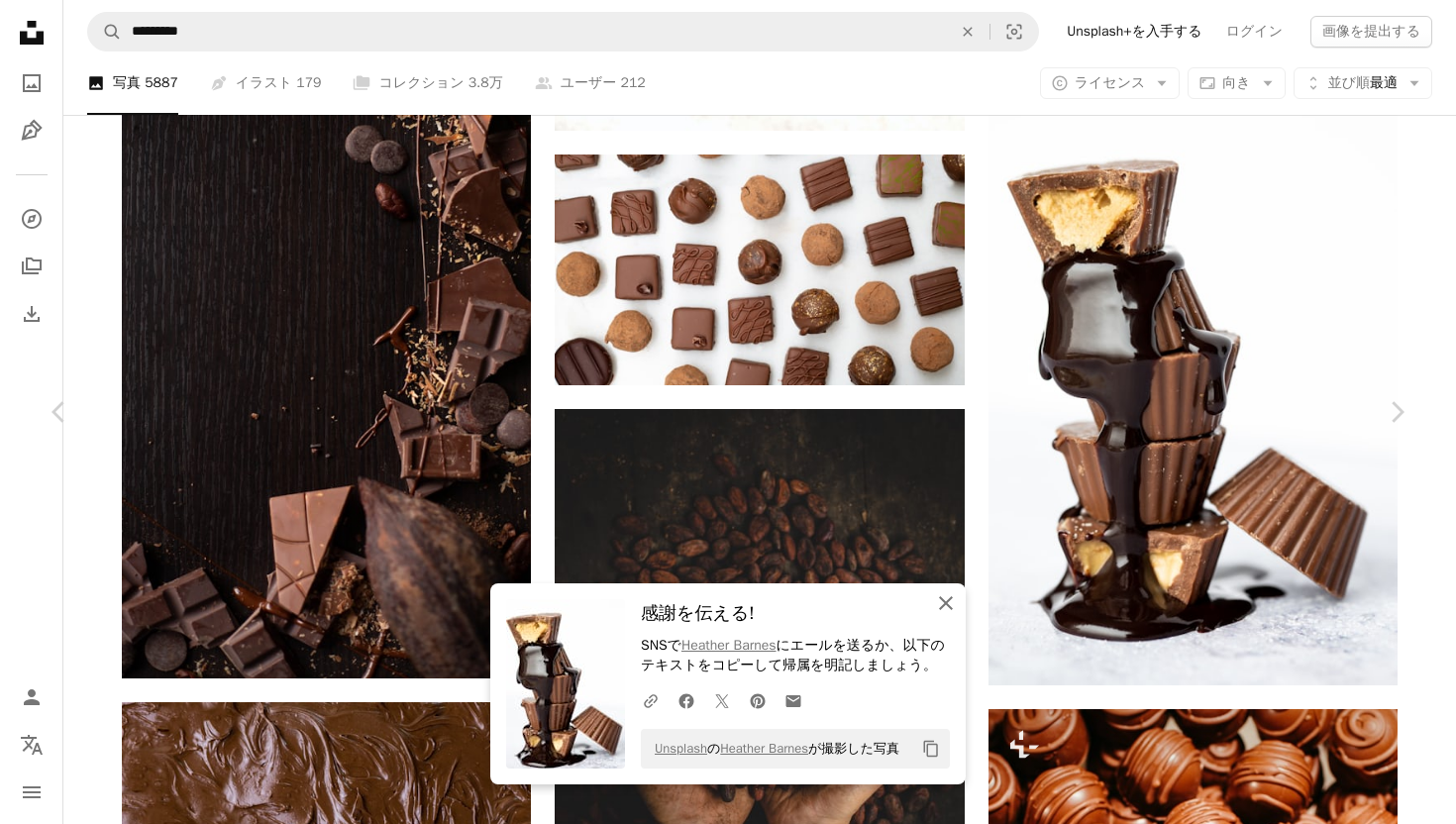 click on "An X shape" 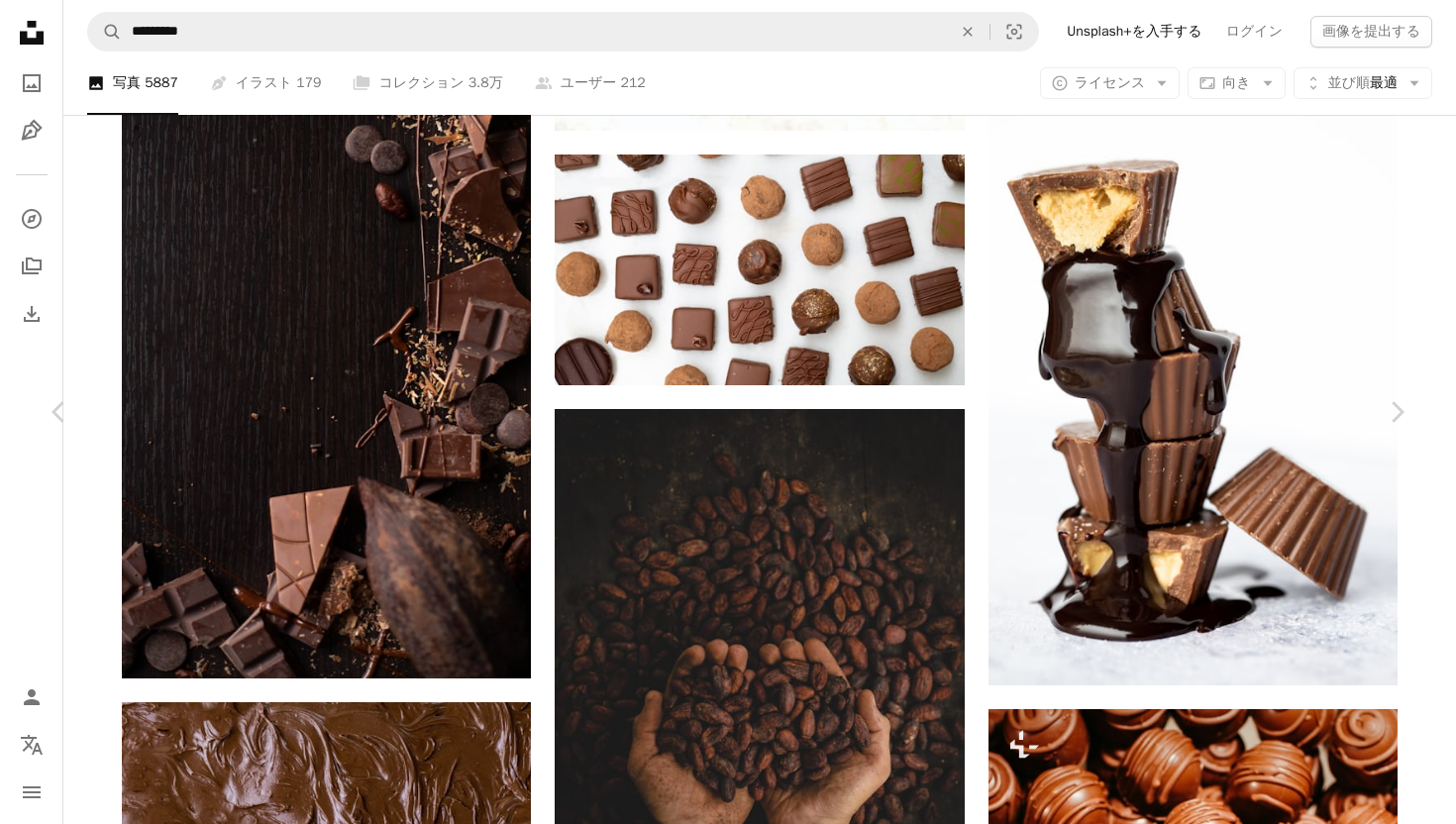 click on "An X shape" at bounding box center [20, 20] 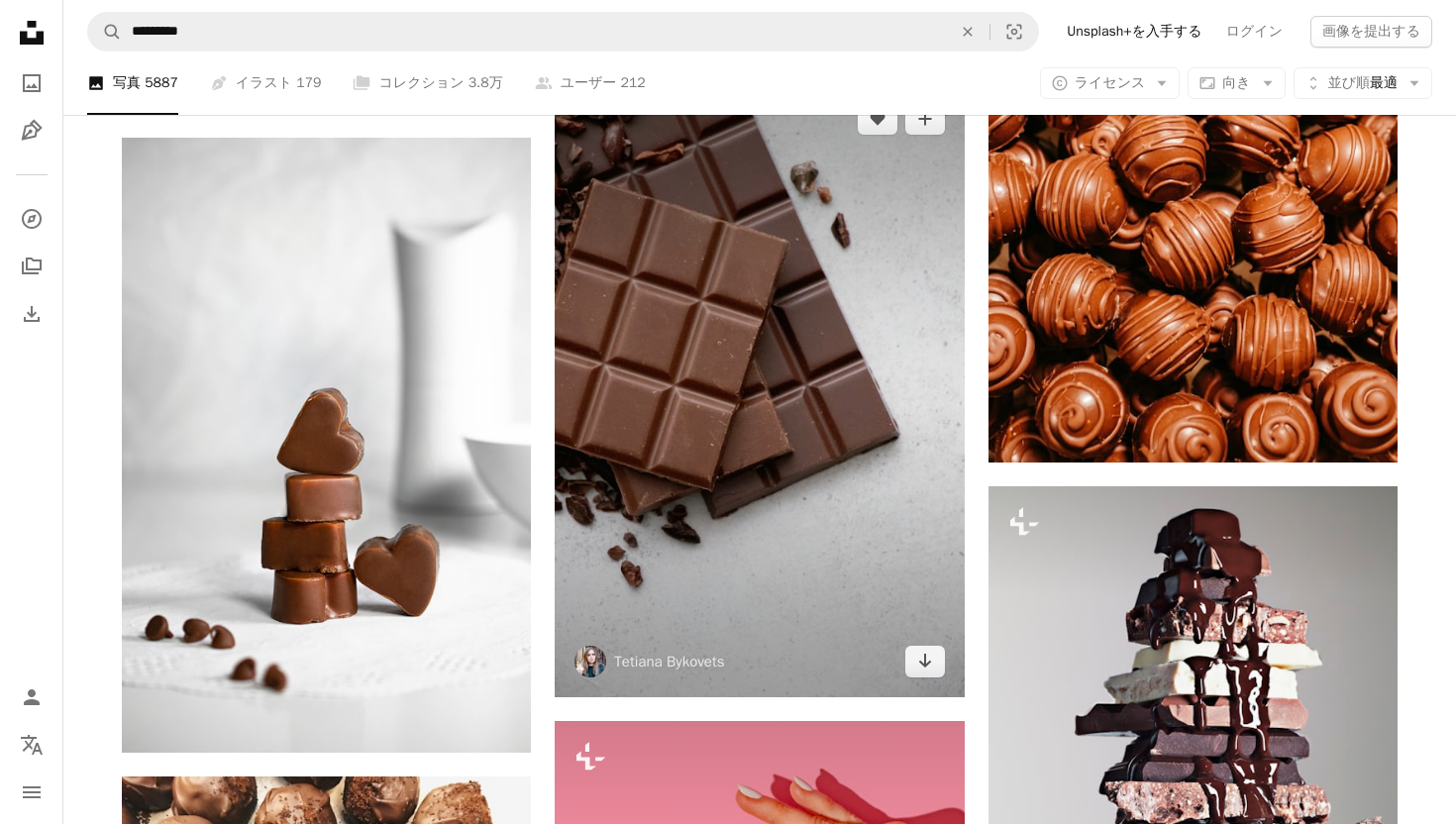 scroll, scrollTop: 1890, scrollLeft: 0, axis: vertical 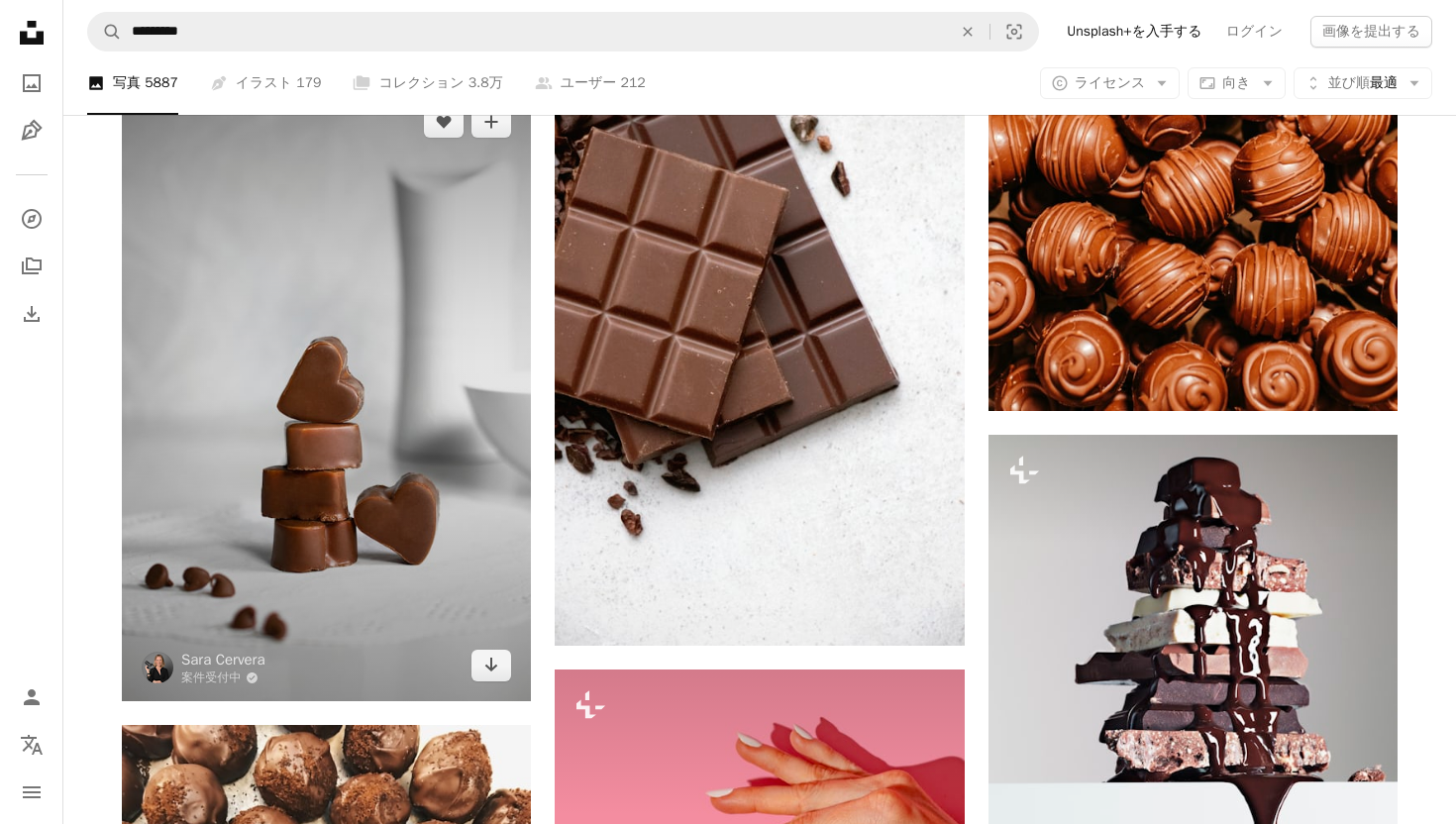 click at bounding box center (326, 394) 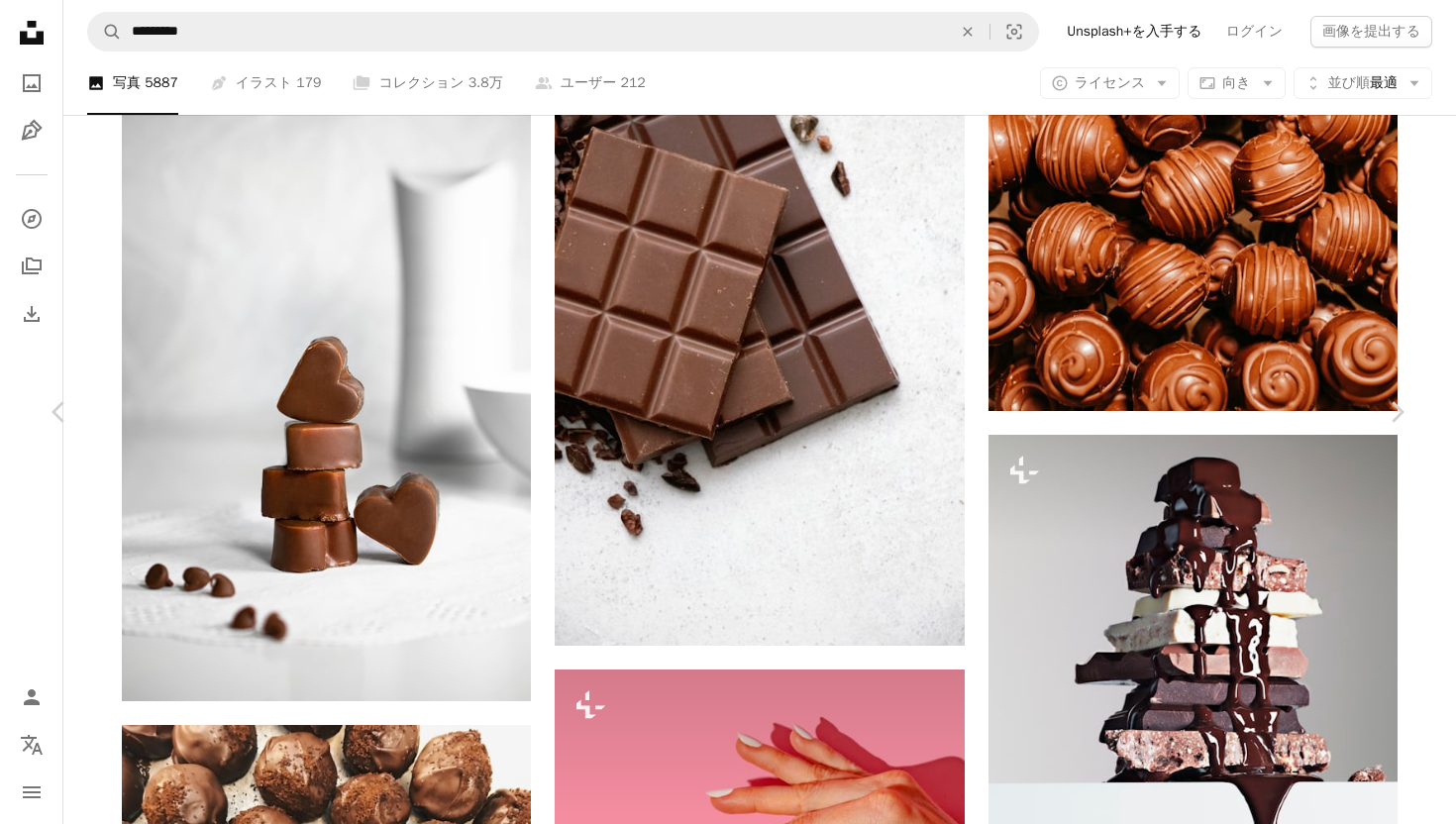 click on "Chevron down" 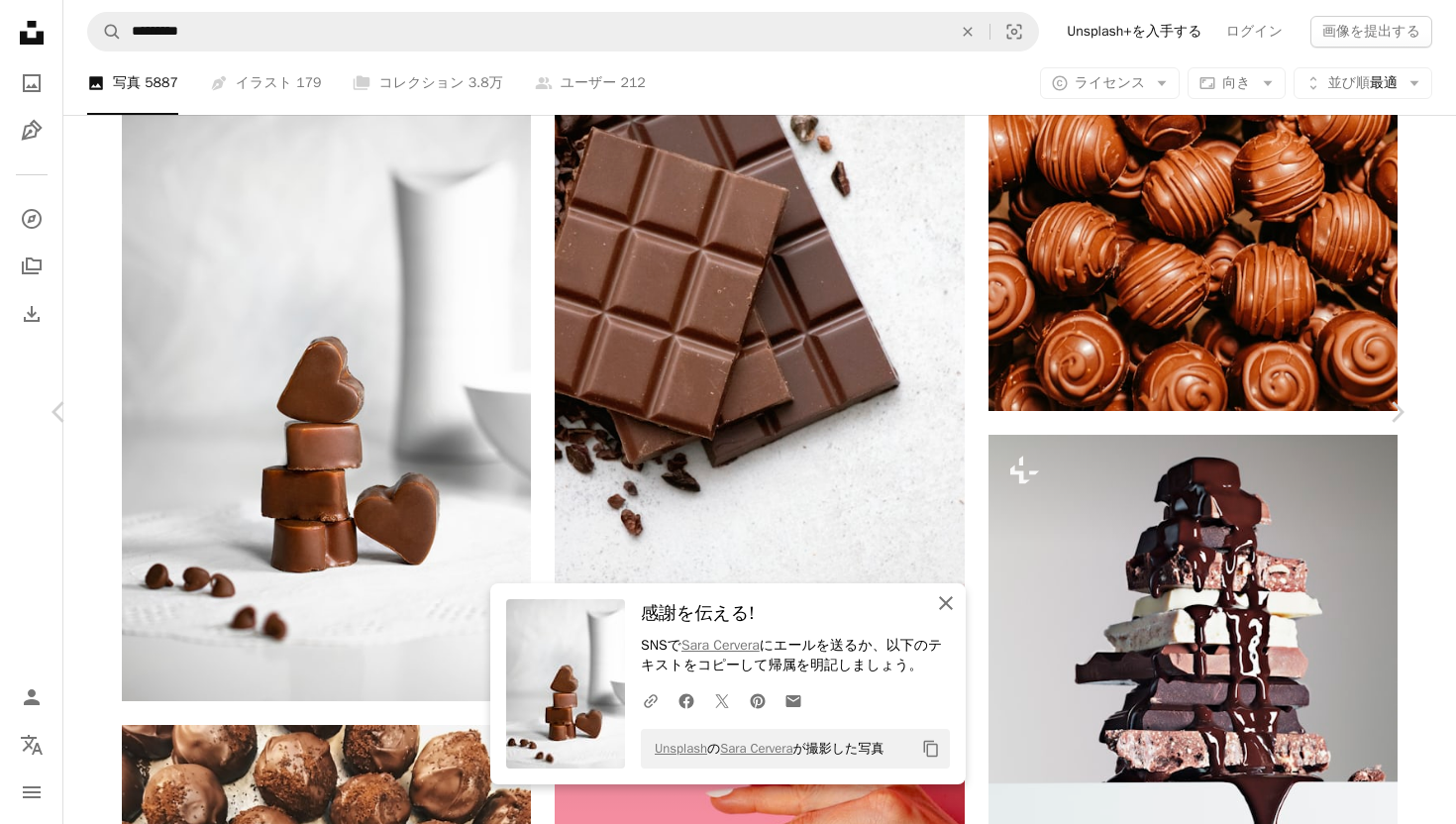 click on "An X shape" 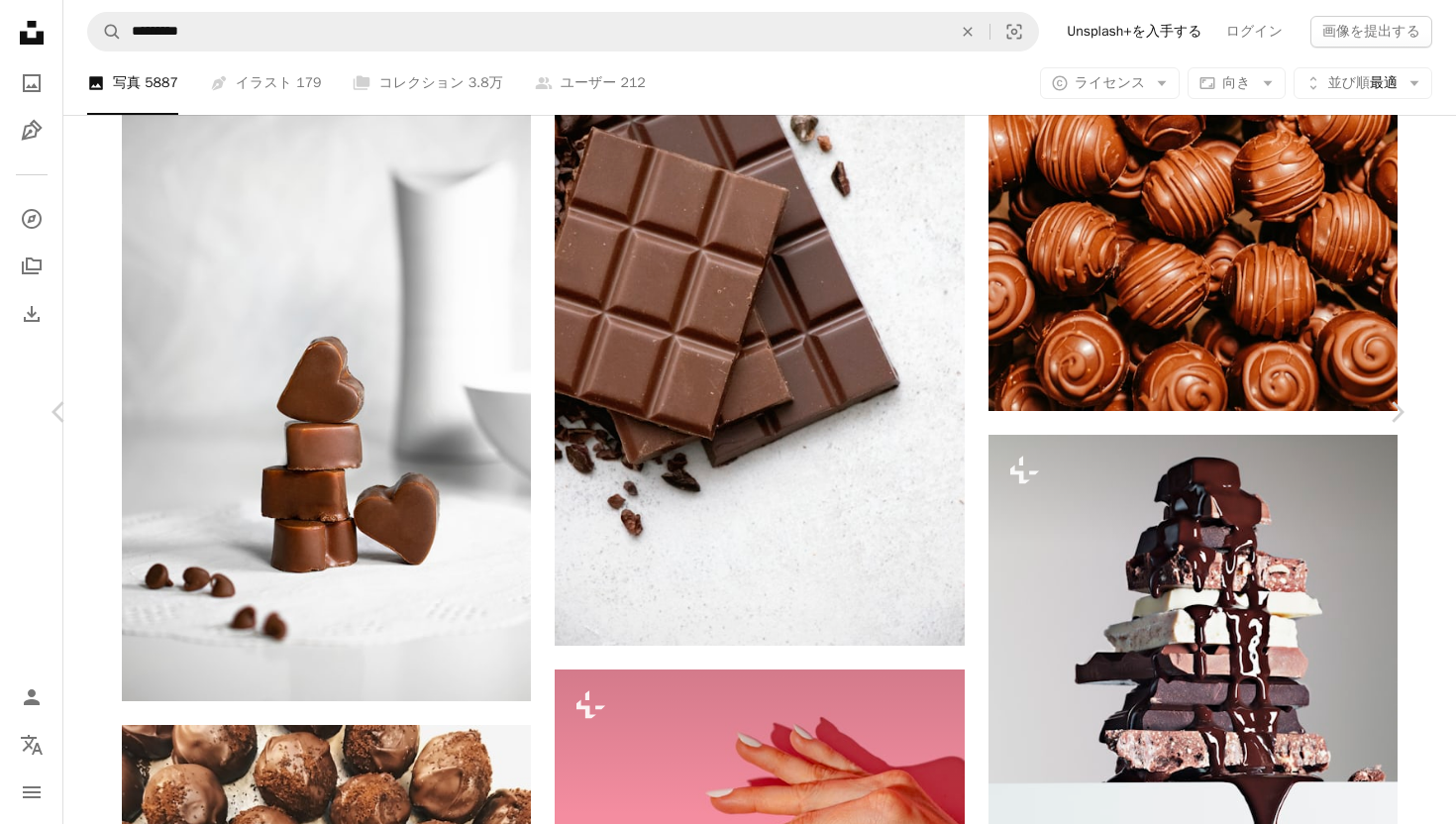 click on "An X shape" at bounding box center [20, 20] 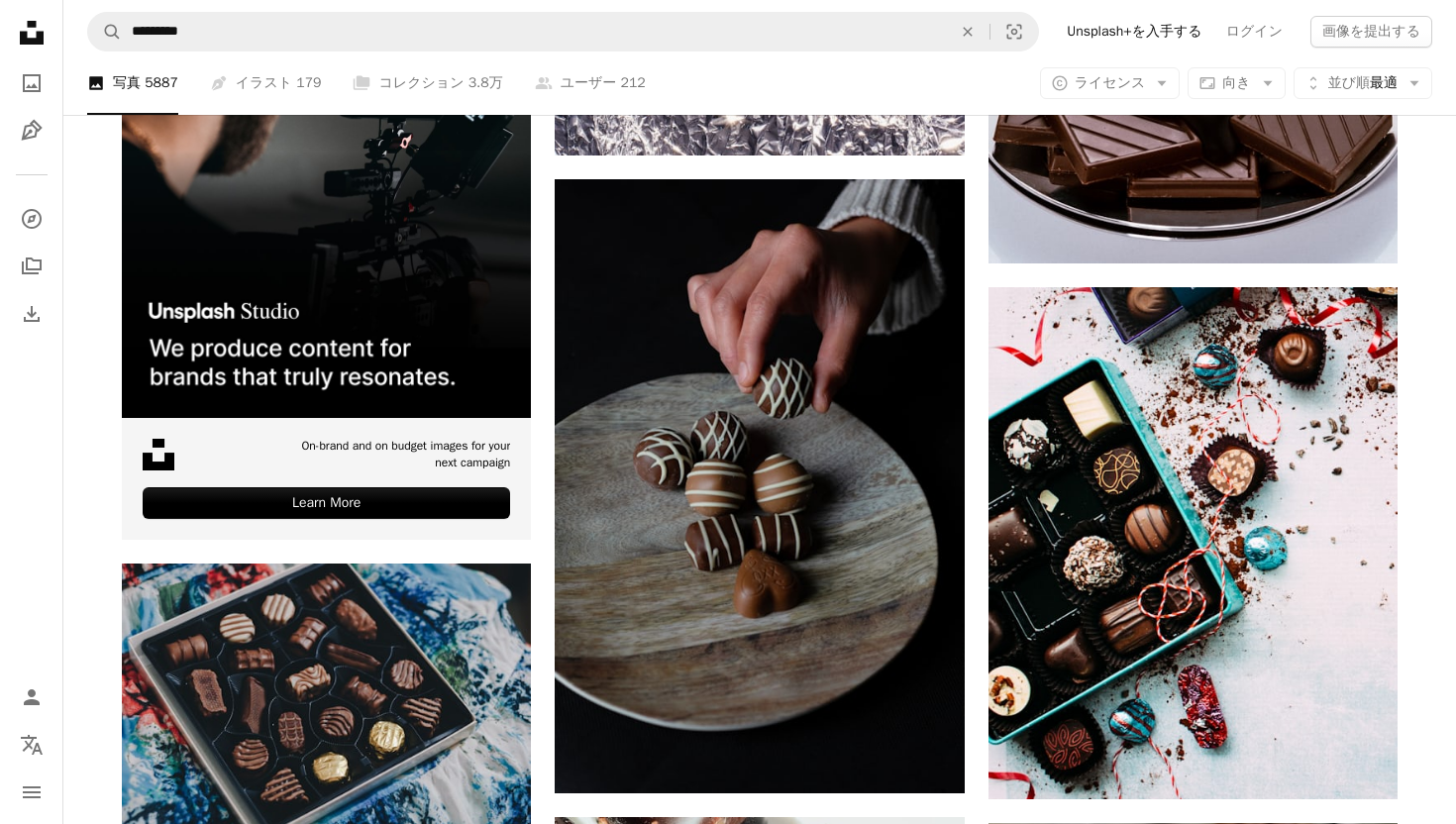 scroll, scrollTop: 5662, scrollLeft: 0, axis: vertical 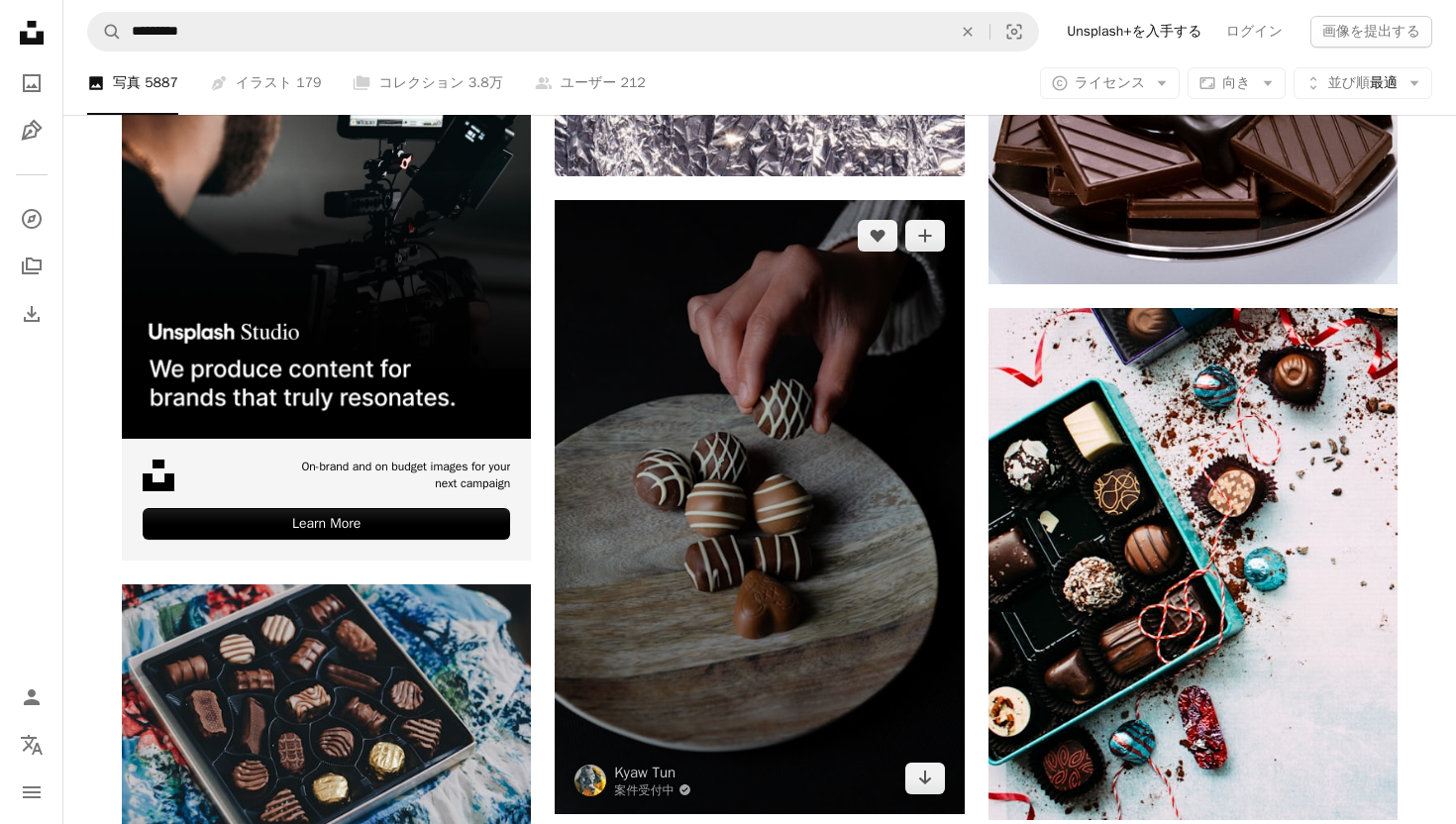 click at bounding box center (759, 507) 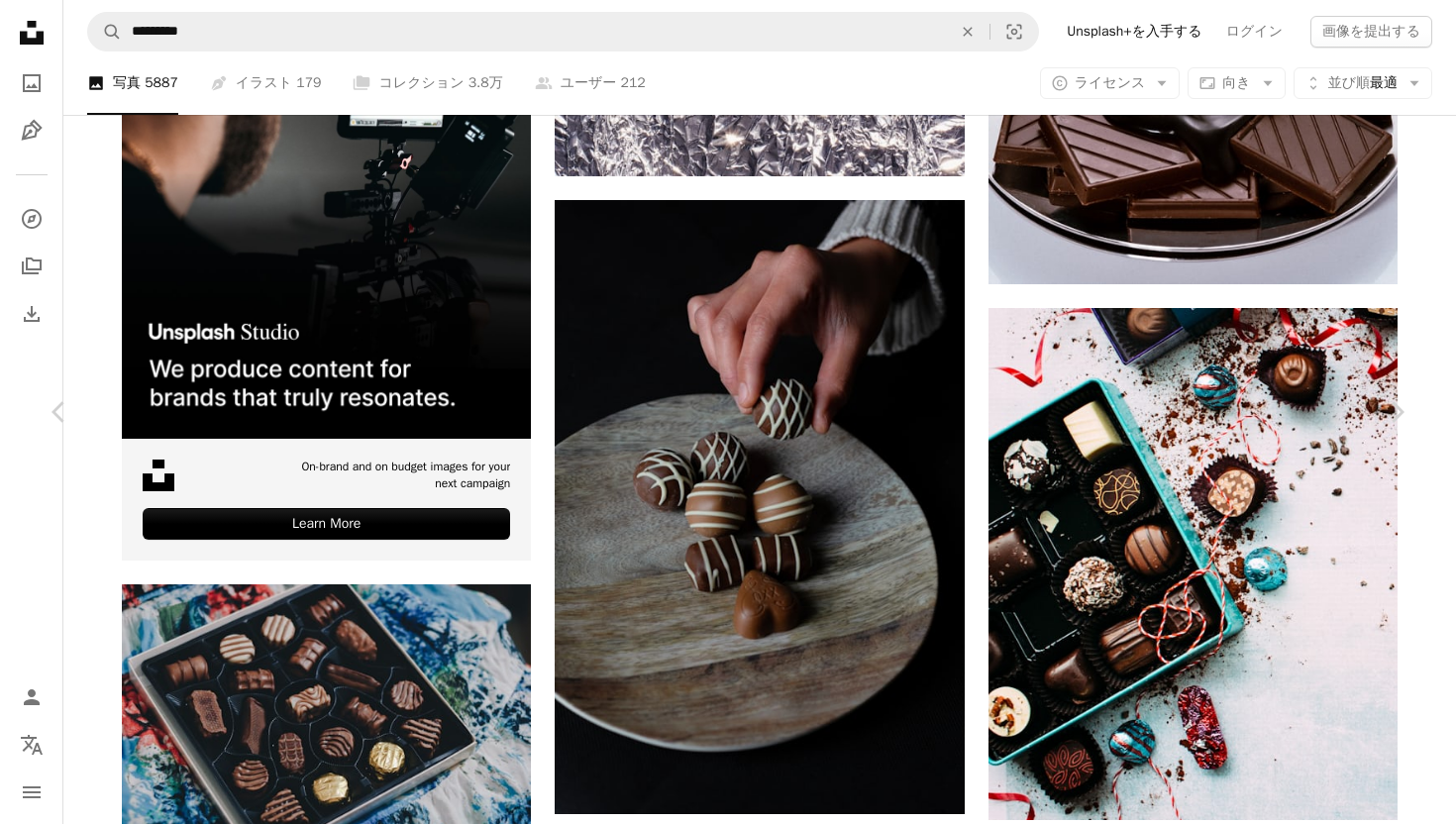 click on "Chevron down" 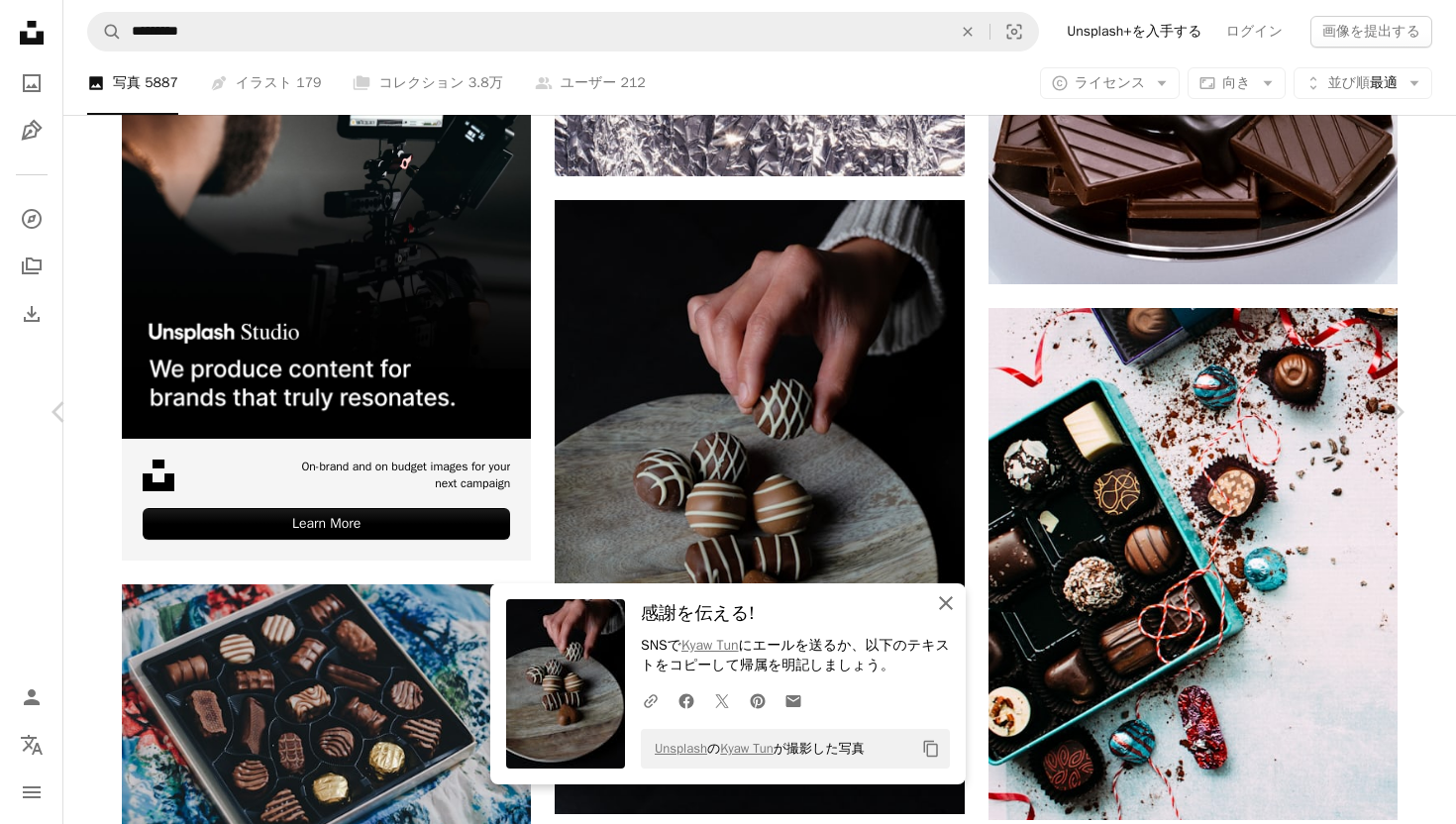 click on "An X shape" 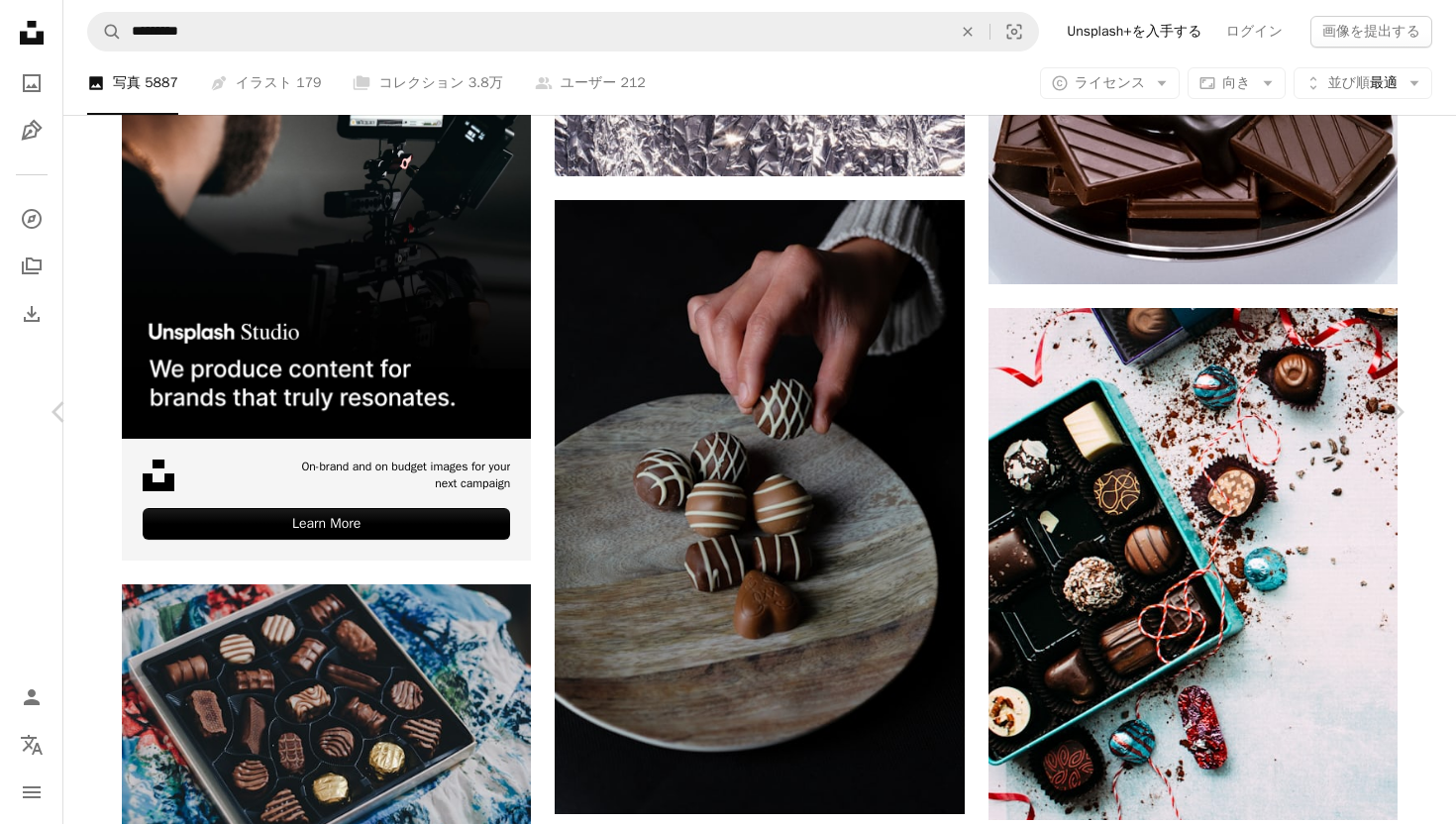 click on "An X shape" at bounding box center (20, 20) 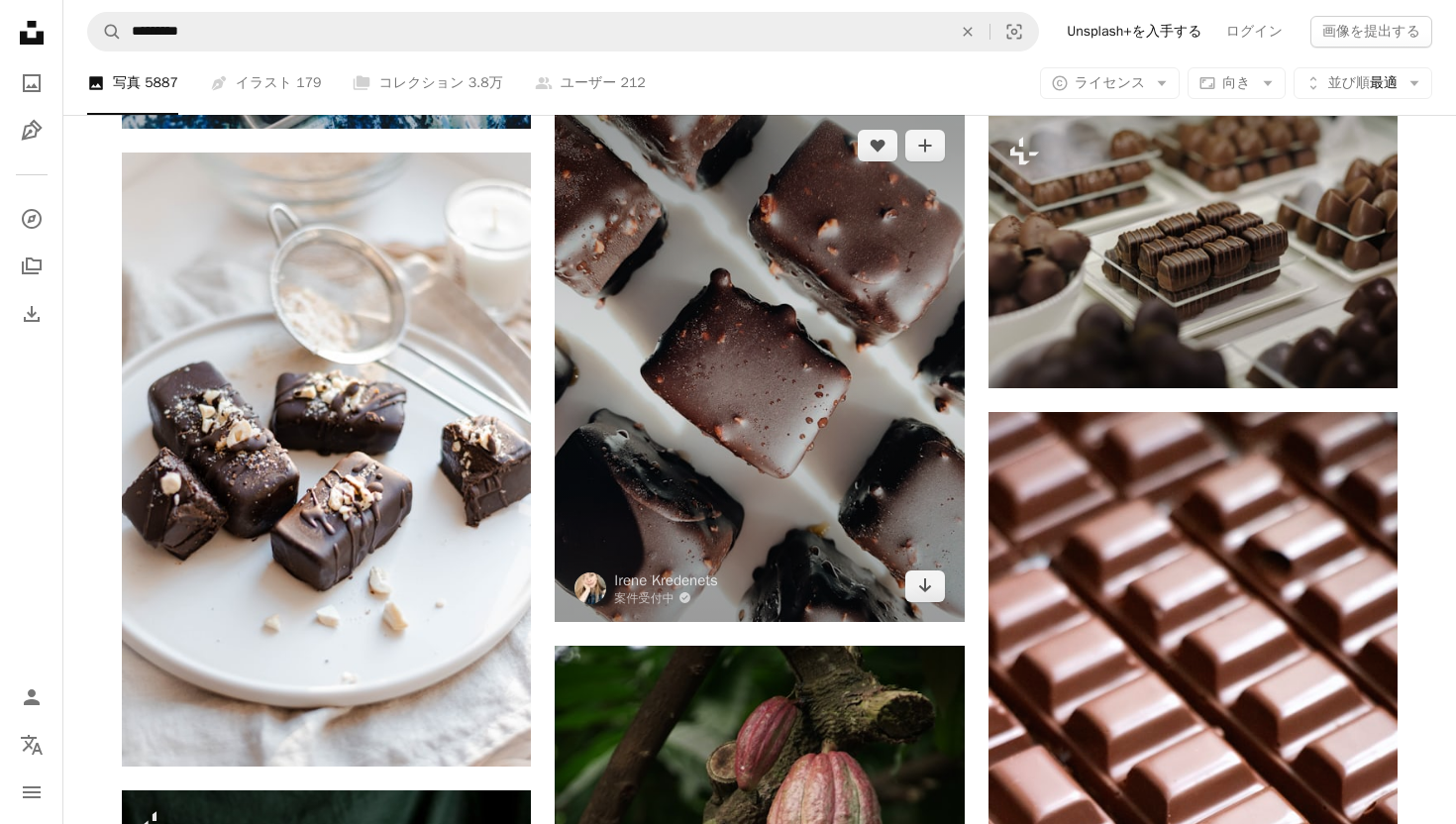 scroll, scrollTop: 6391, scrollLeft: 0, axis: vertical 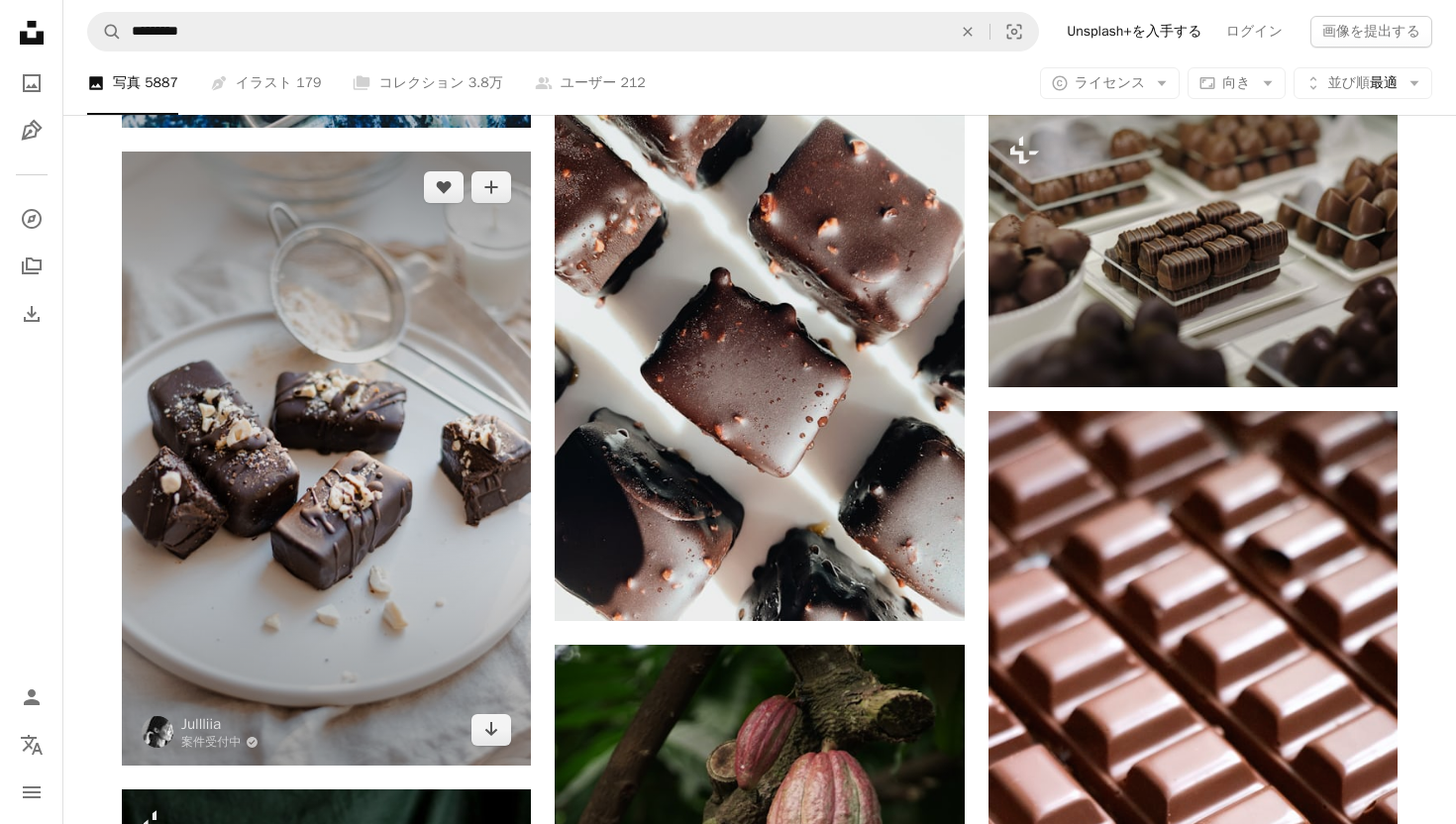click at bounding box center (326, 459) 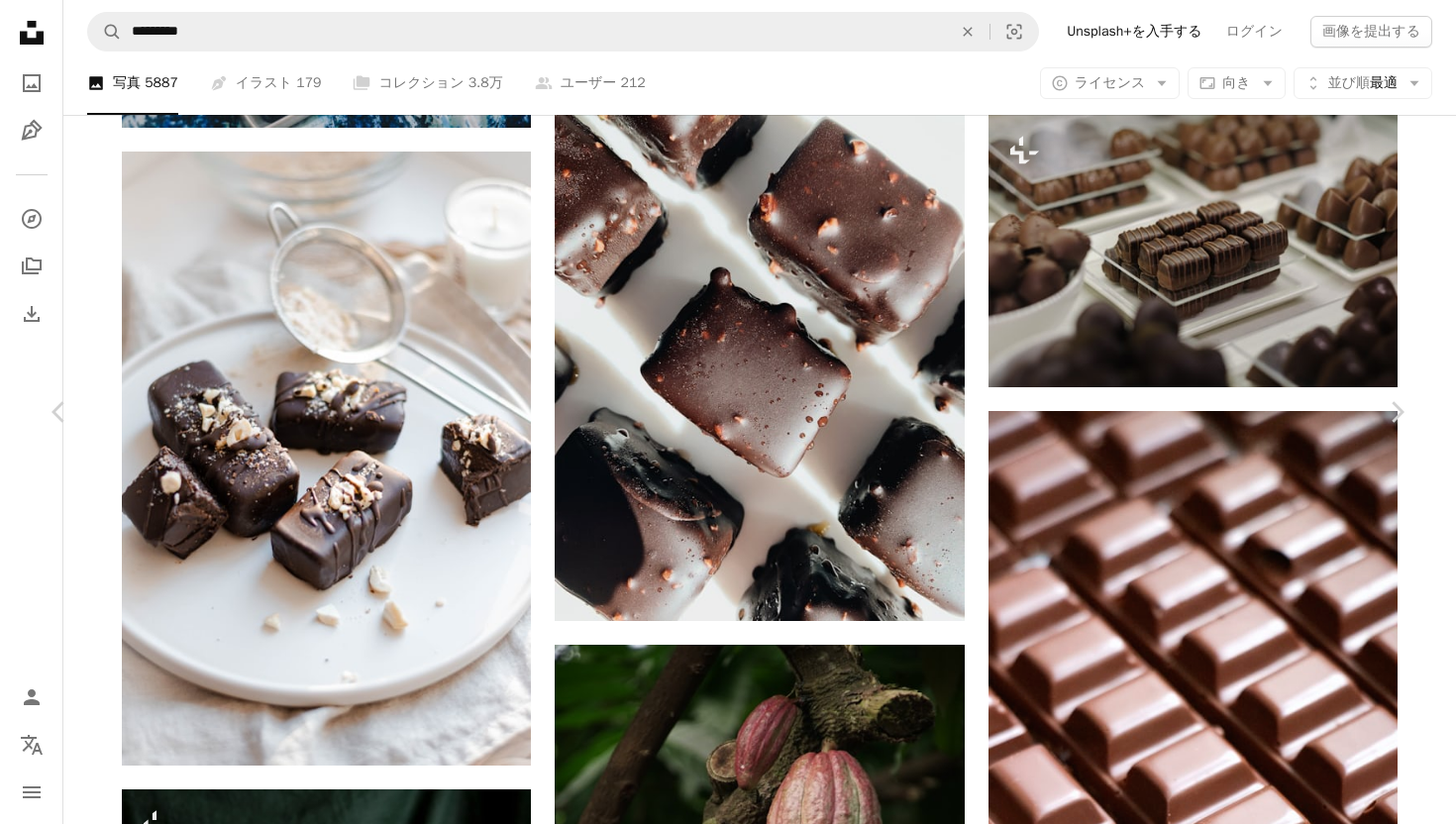 click on "Chevron down" 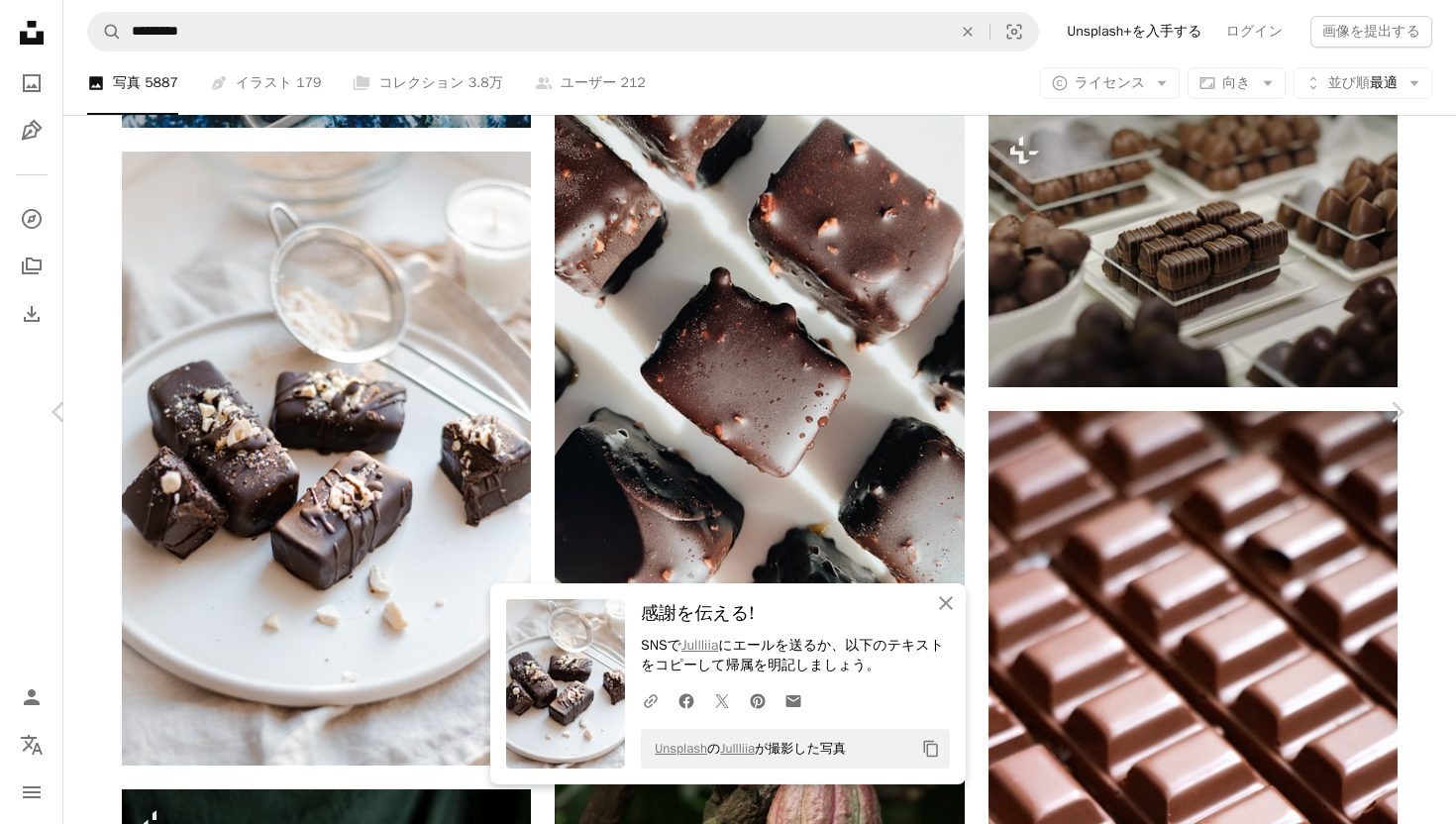 click on "An X shape" at bounding box center (20, 20) 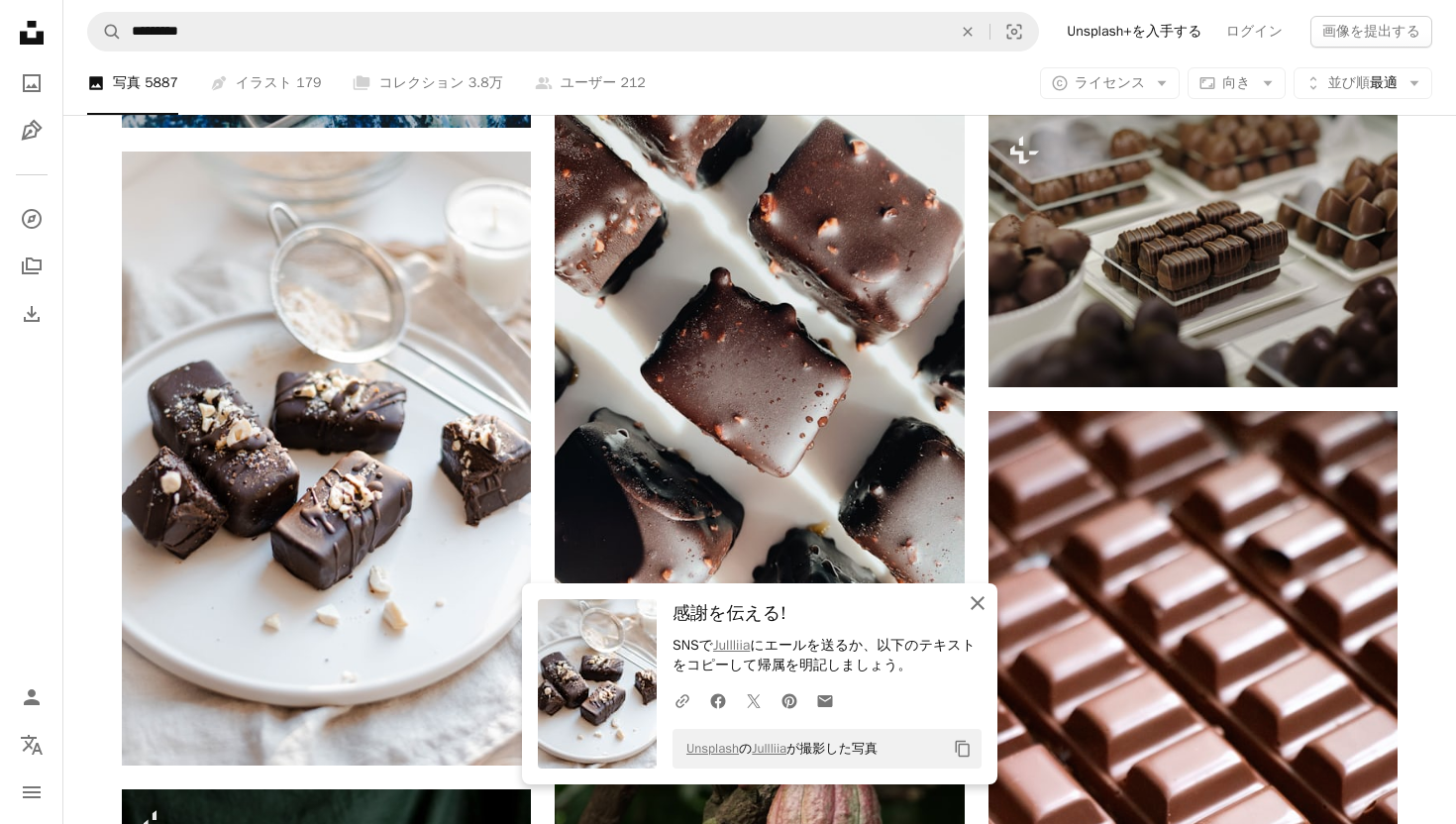 click on "An X shape" 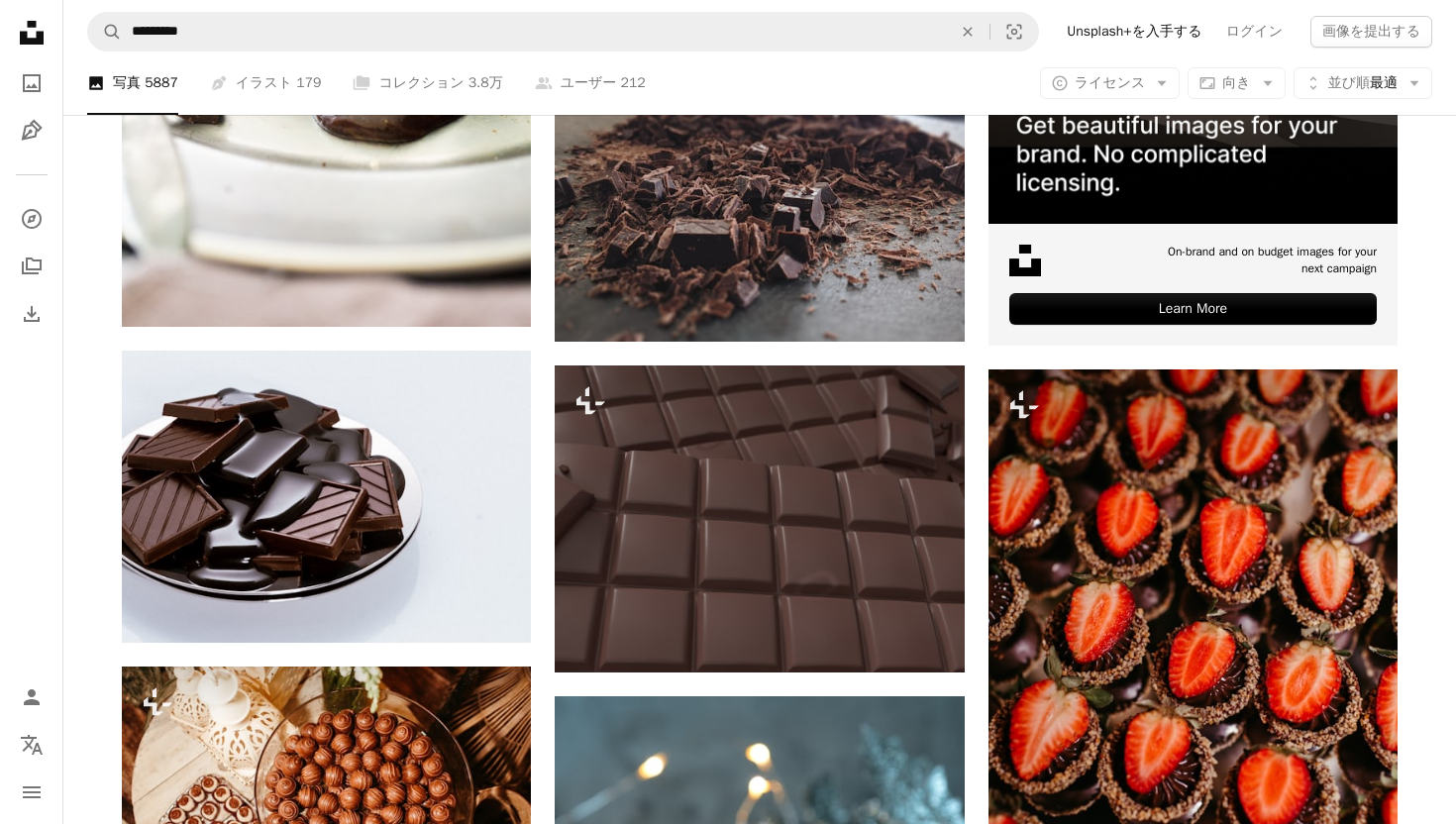 scroll, scrollTop: 11043, scrollLeft: 0, axis: vertical 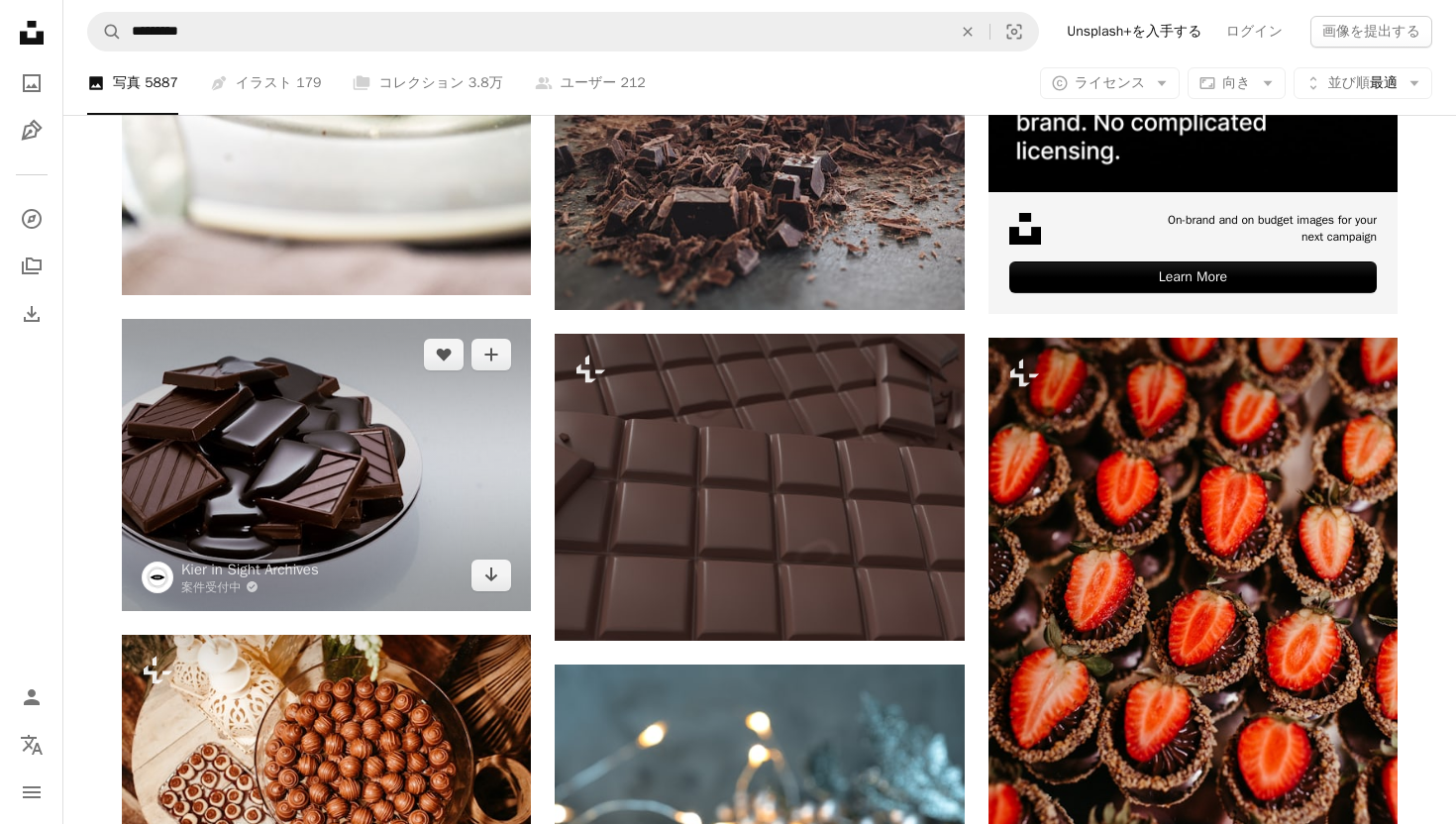 click at bounding box center [326, 464] 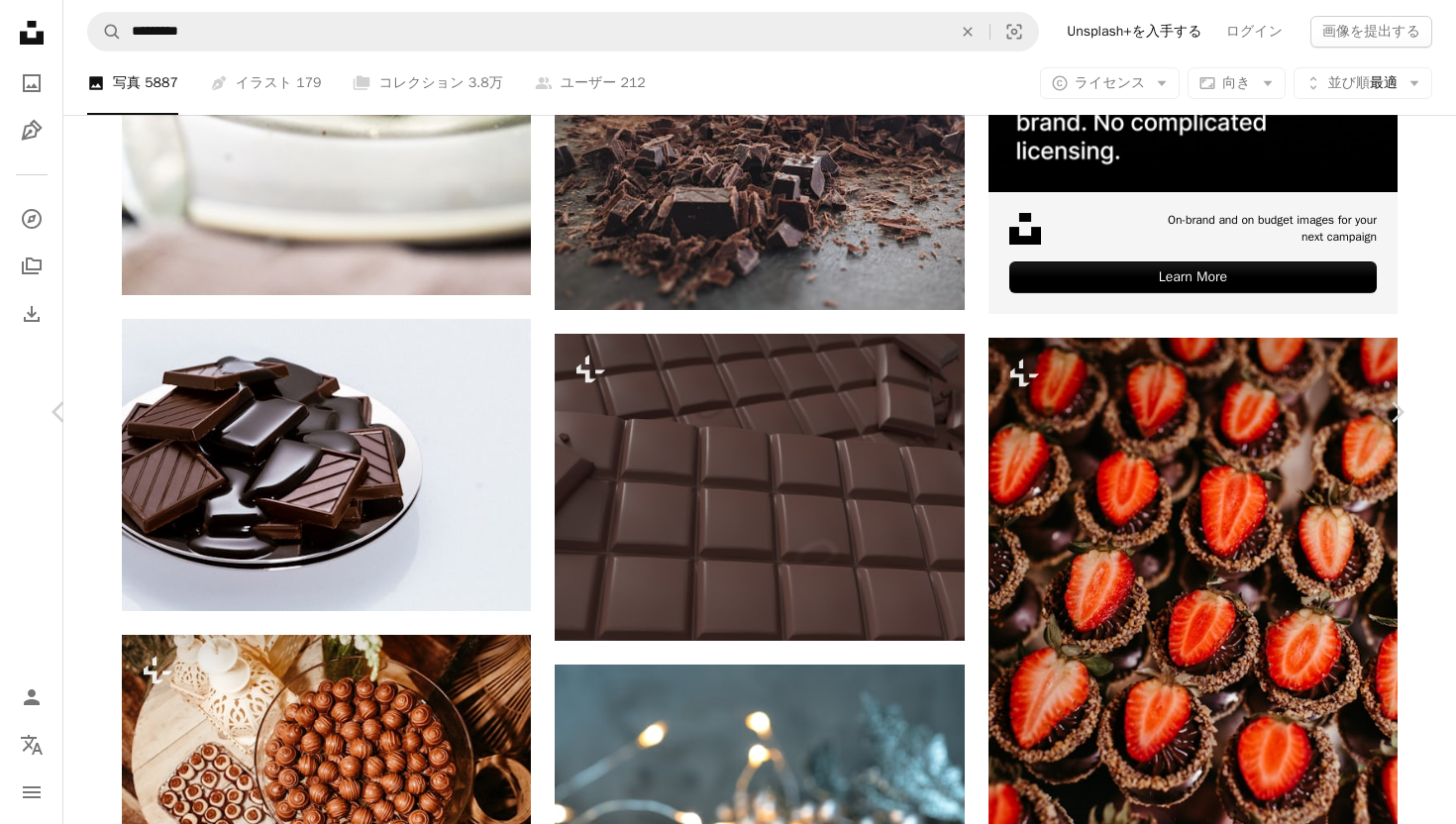click on "Chevron down" 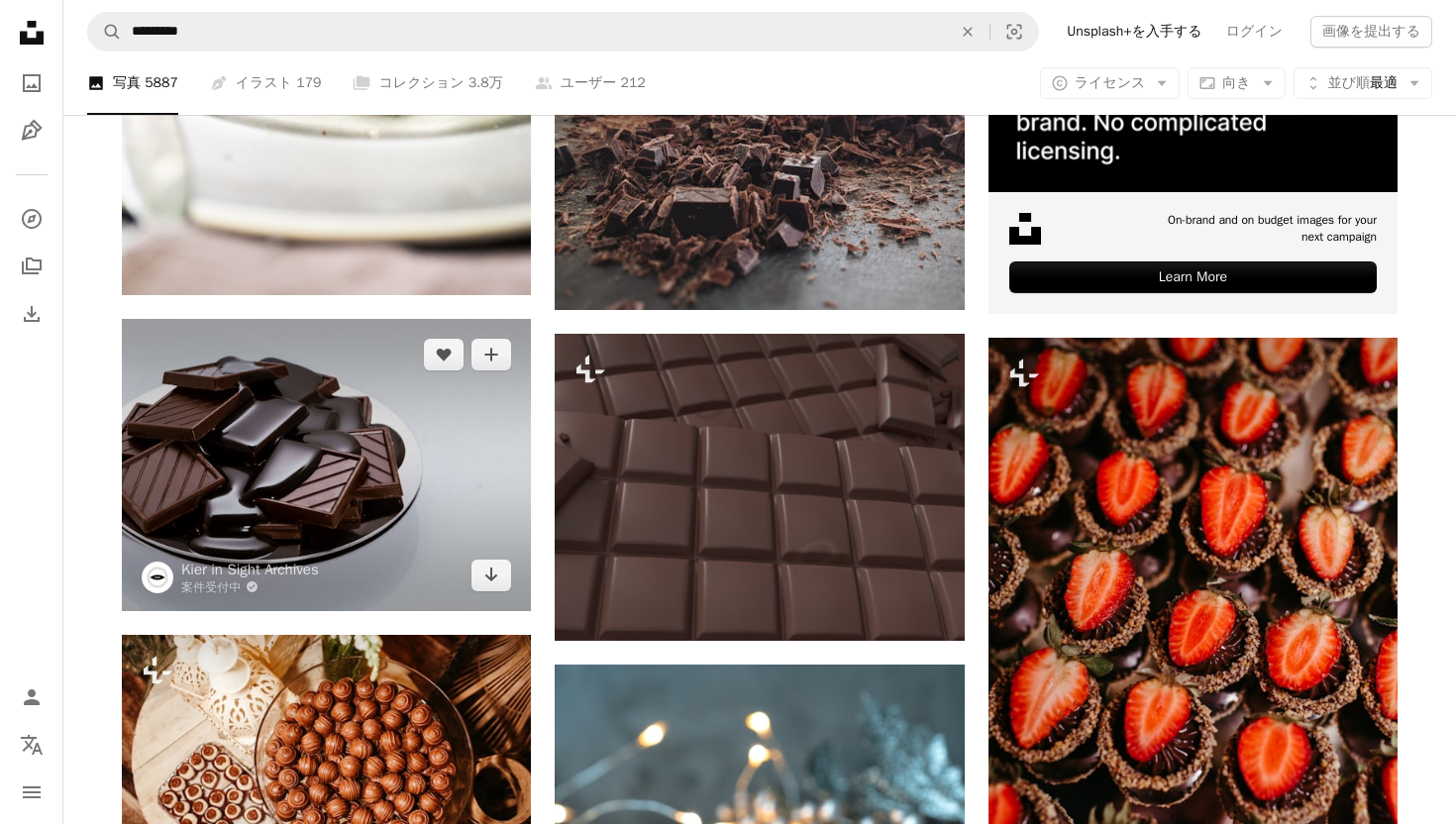 click at bounding box center [326, 464] 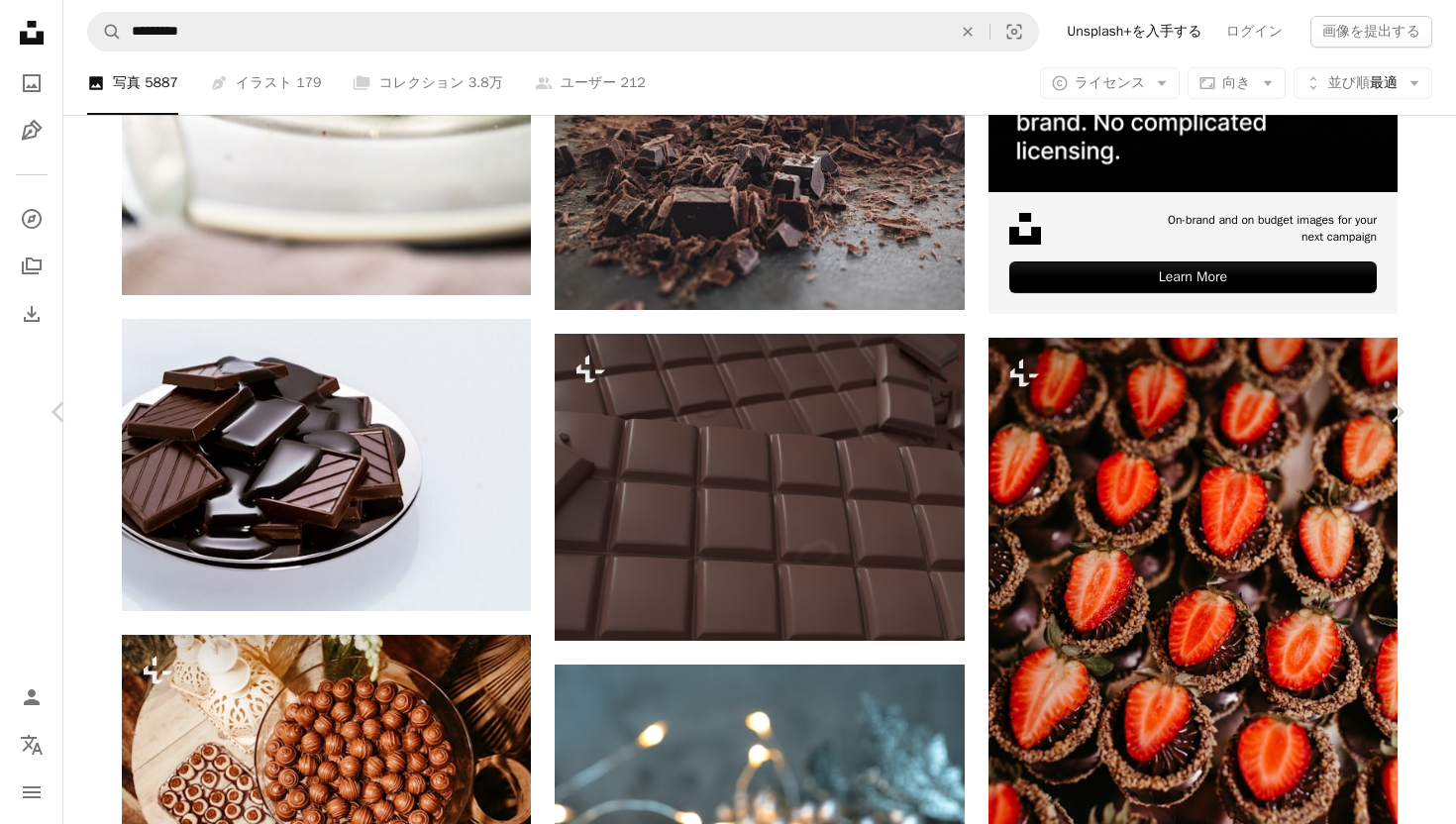 click 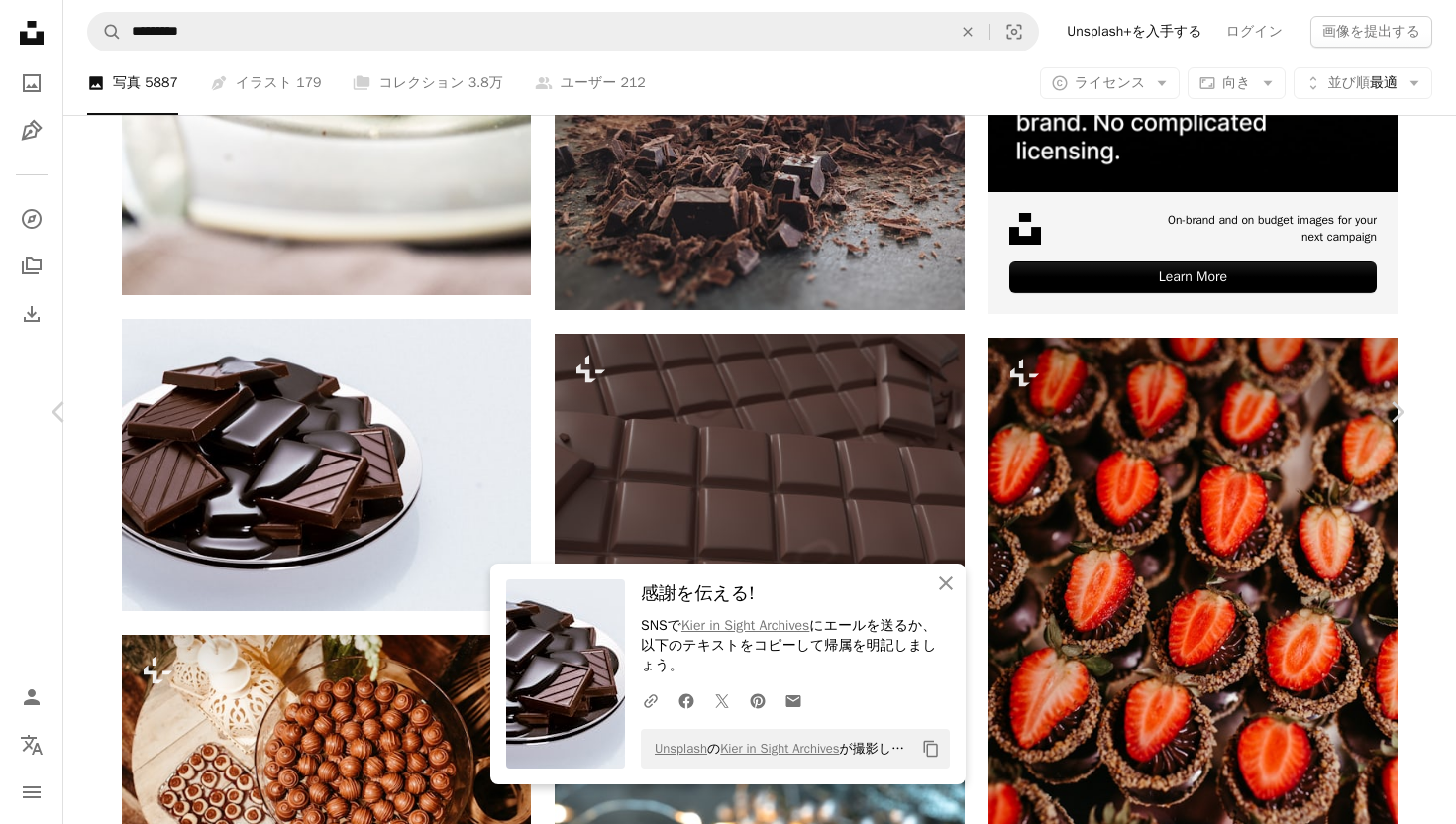 click on "An X shape" at bounding box center [20, 20] 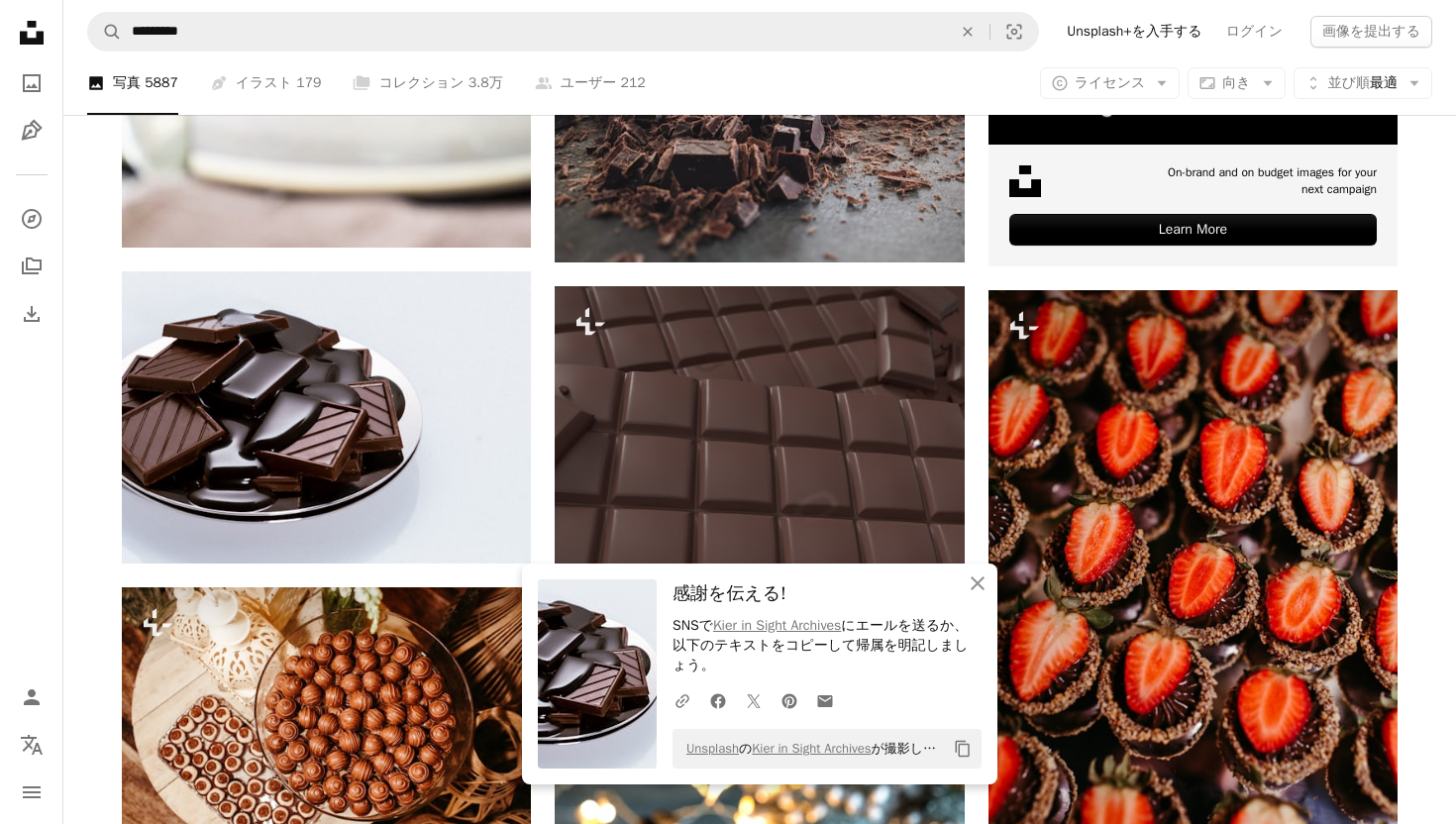 scroll, scrollTop: 11082, scrollLeft: 0, axis: vertical 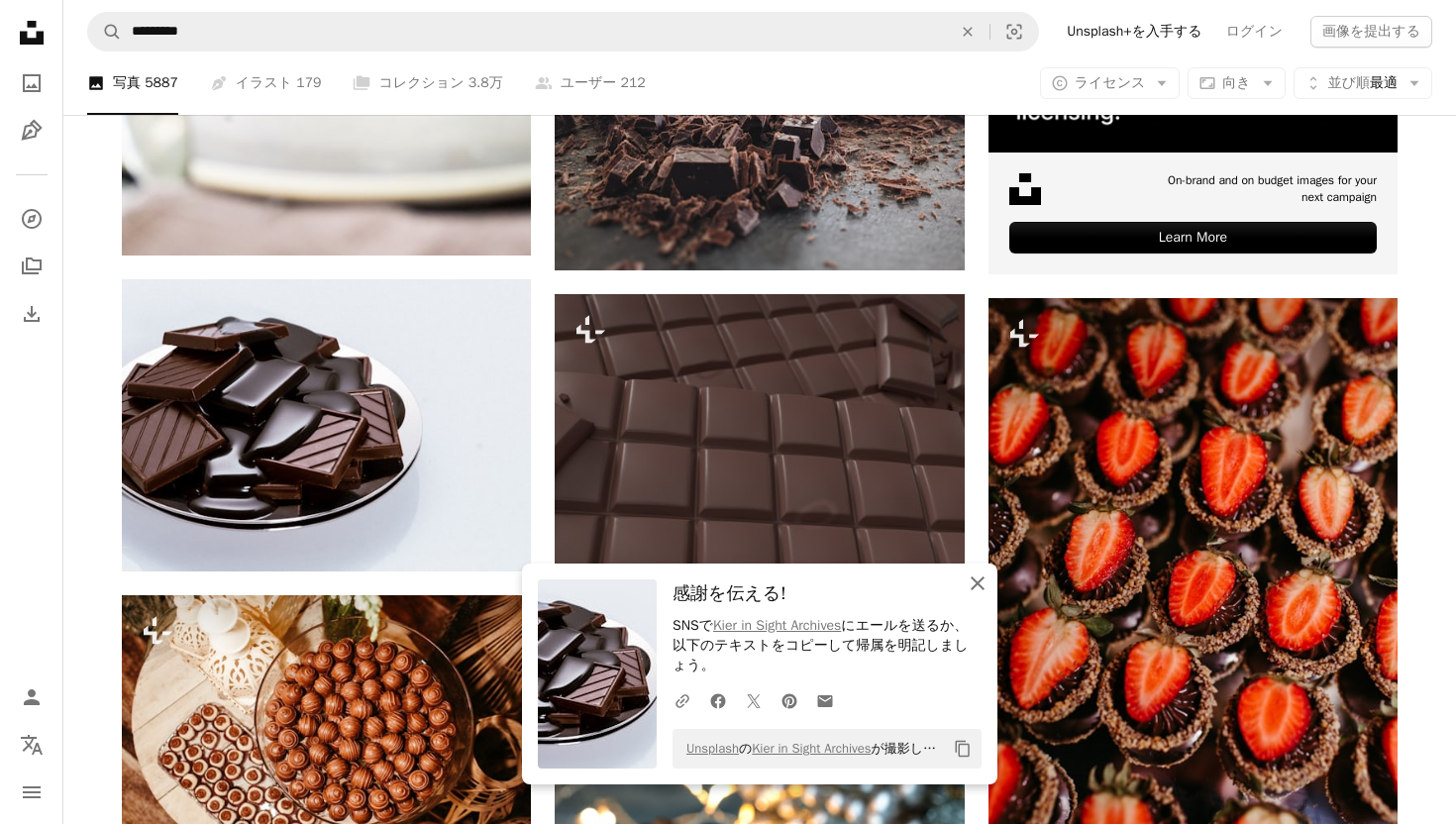 click 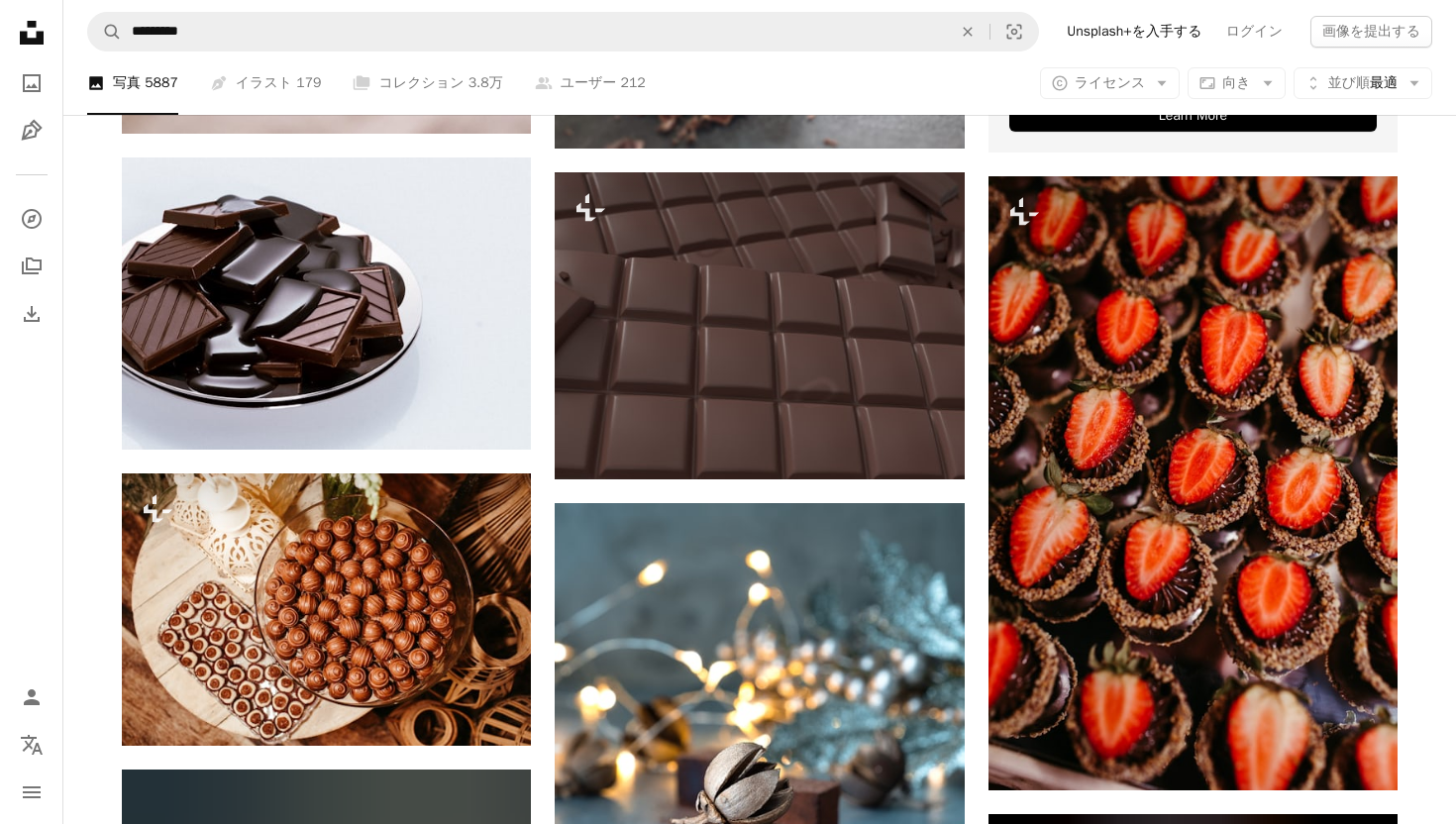 scroll, scrollTop: 11208, scrollLeft: 0, axis: vertical 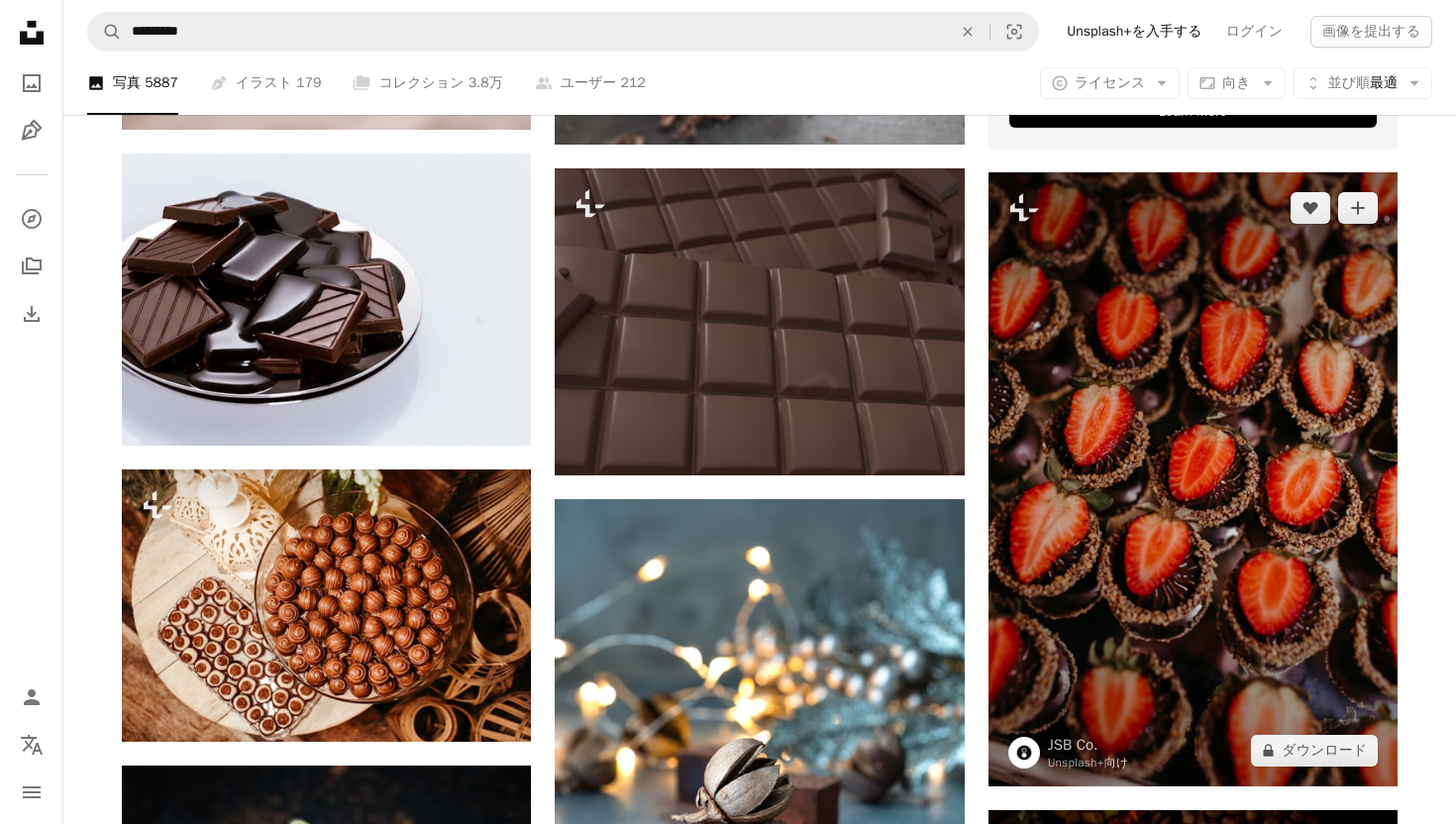 click at bounding box center (1193, 479) 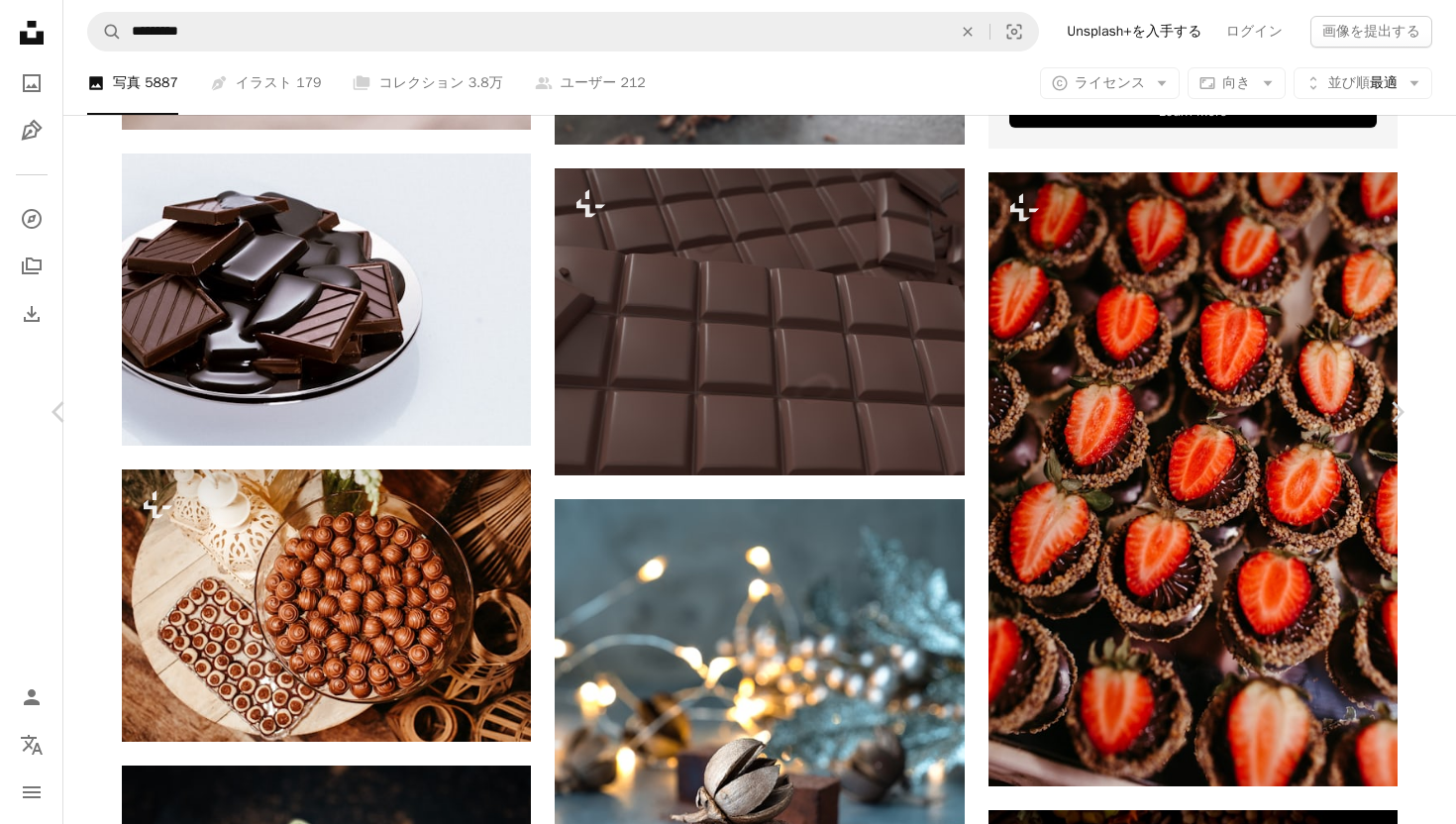 click on "An X shape" at bounding box center [20, 20] 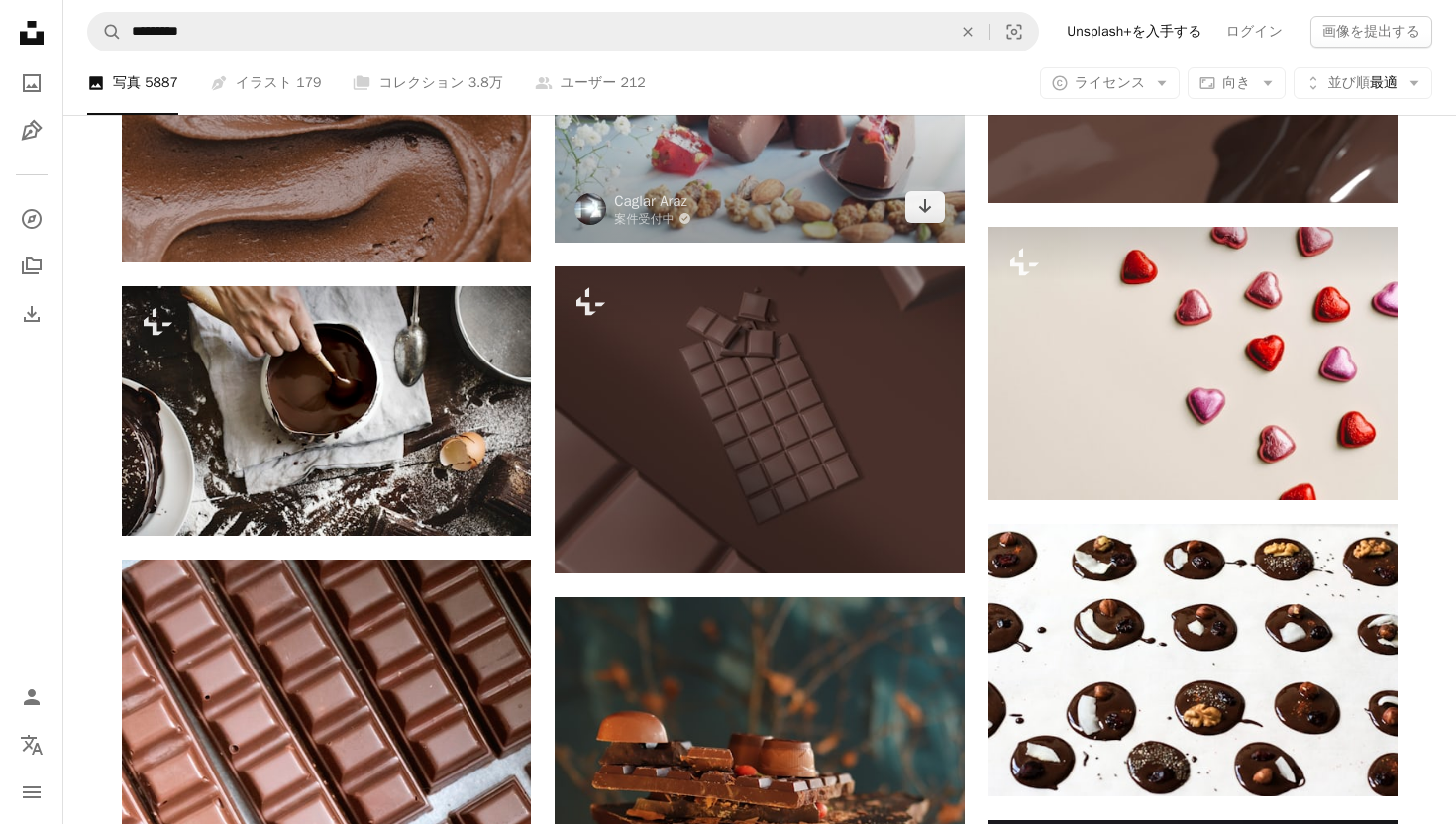scroll, scrollTop: 15581, scrollLeft: 0, axis: vertical 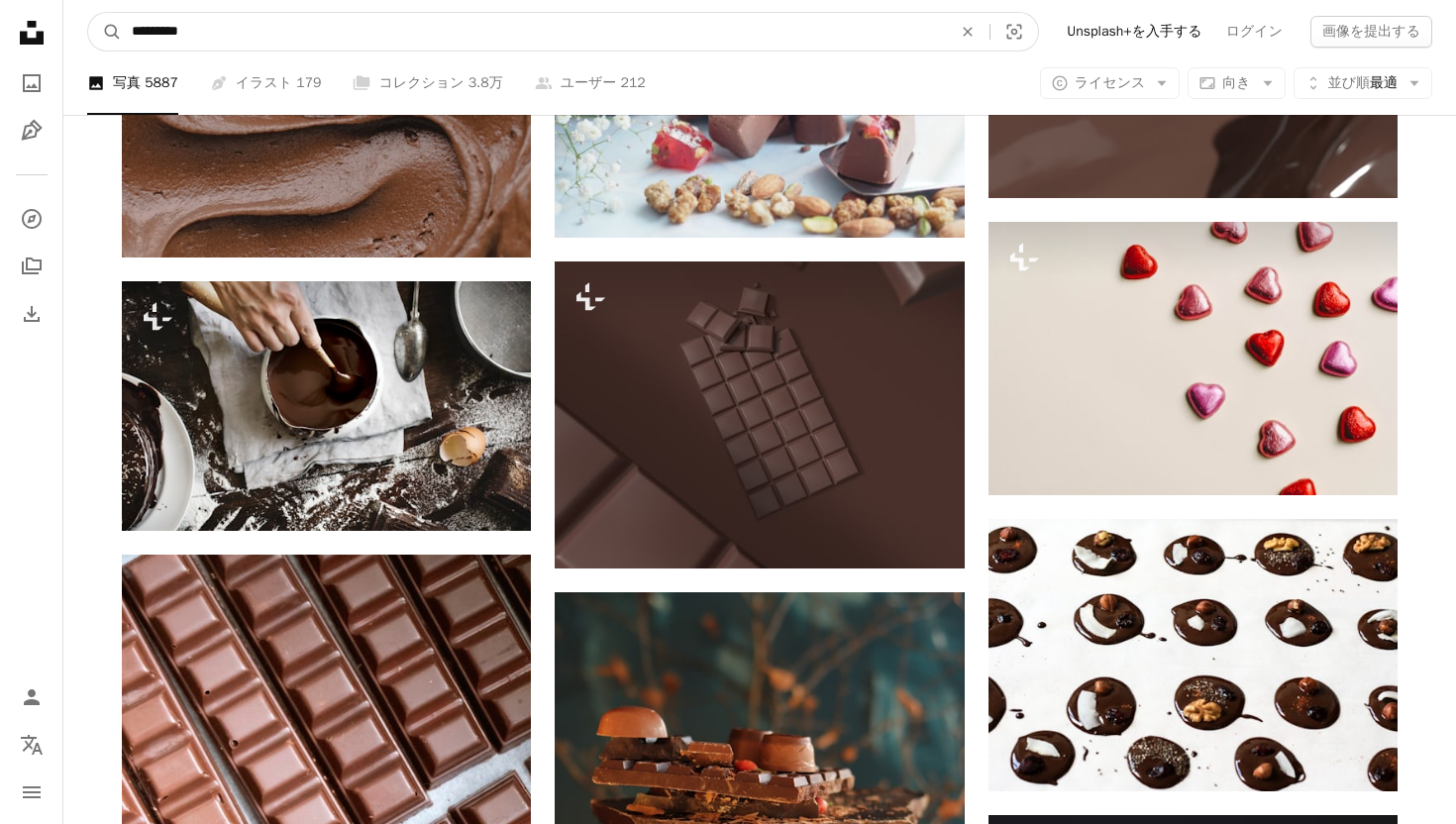 click on "*********" at bounding box center (534, 32) 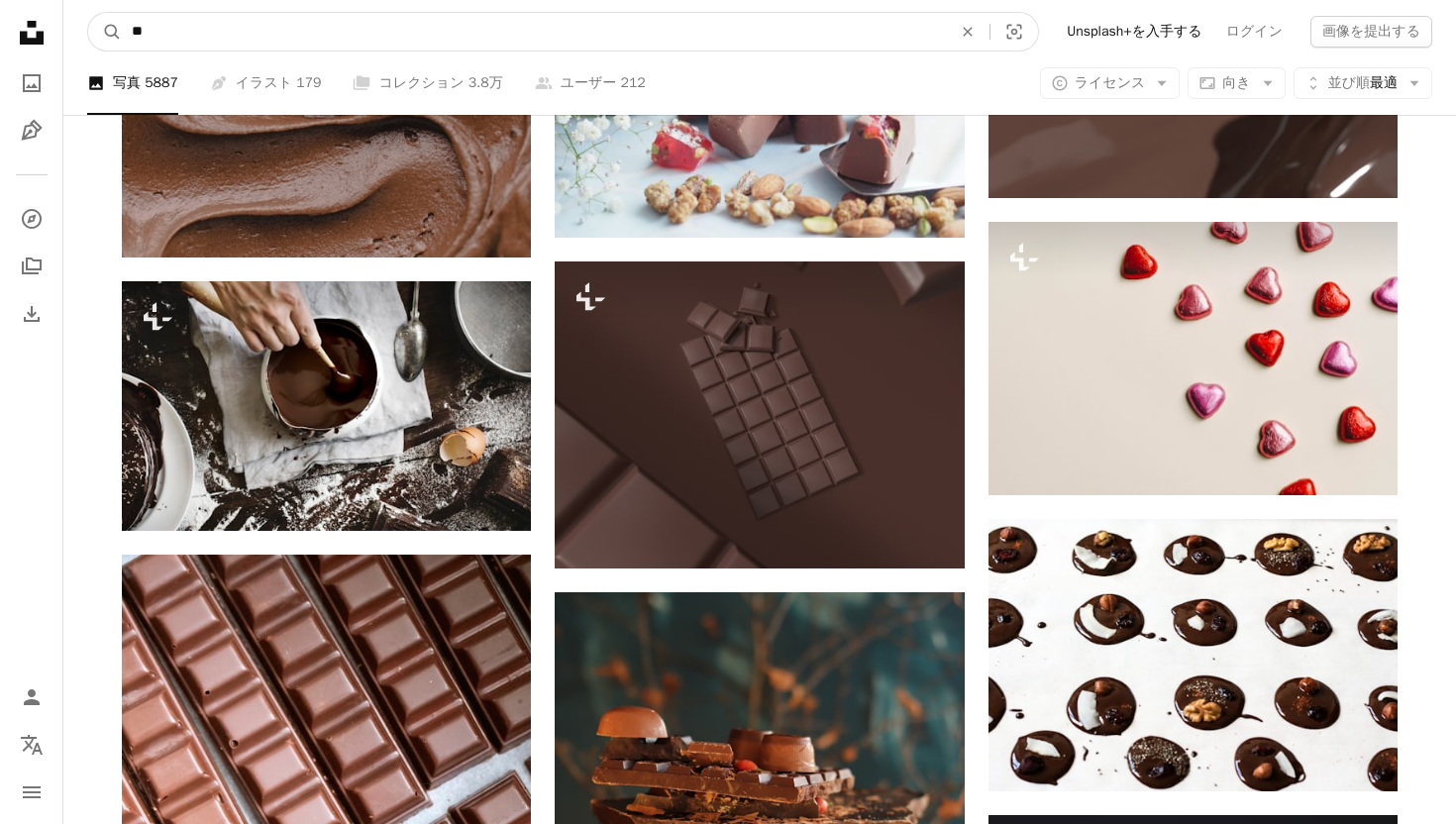 type on "*" 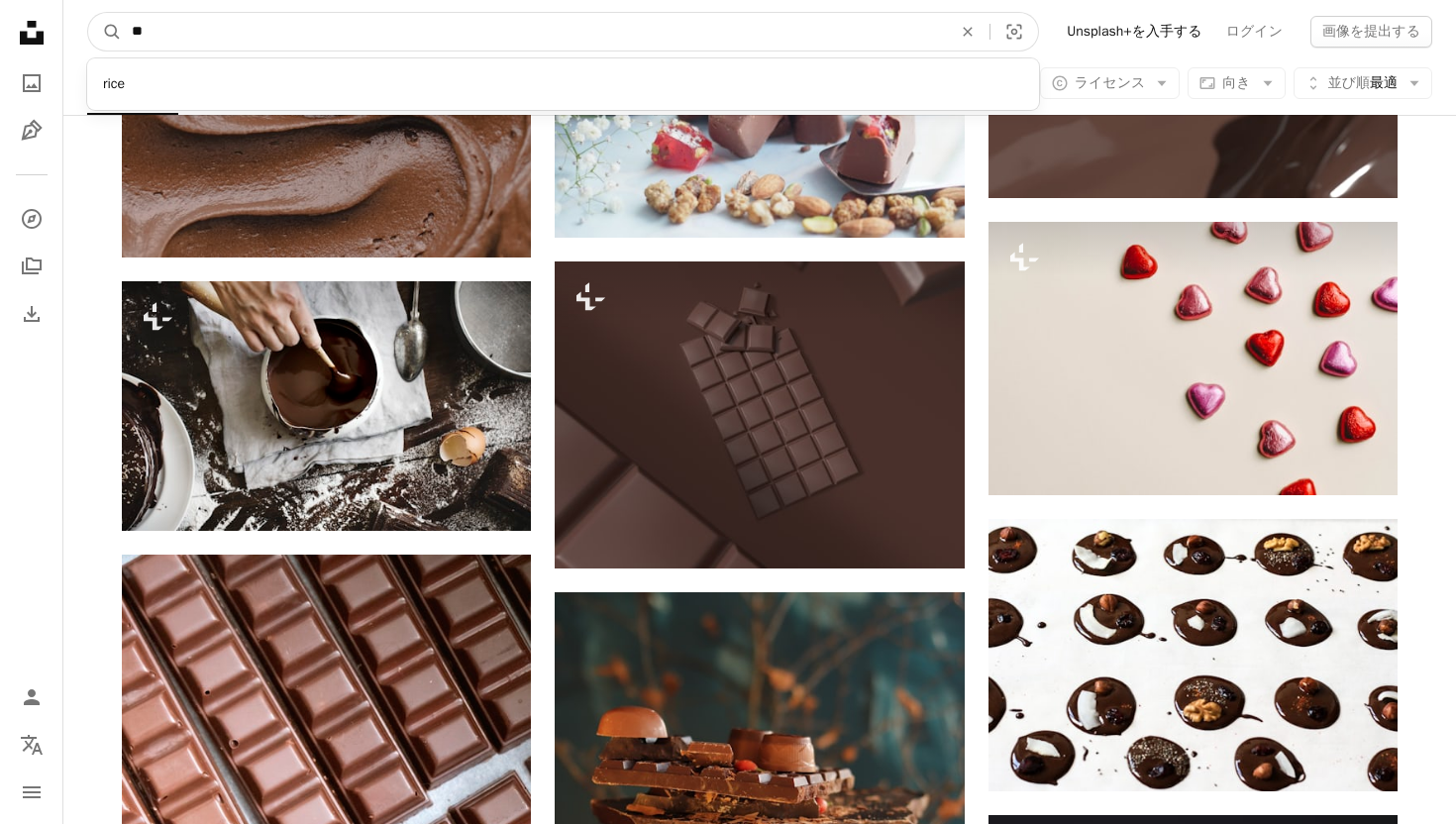 type on "*" 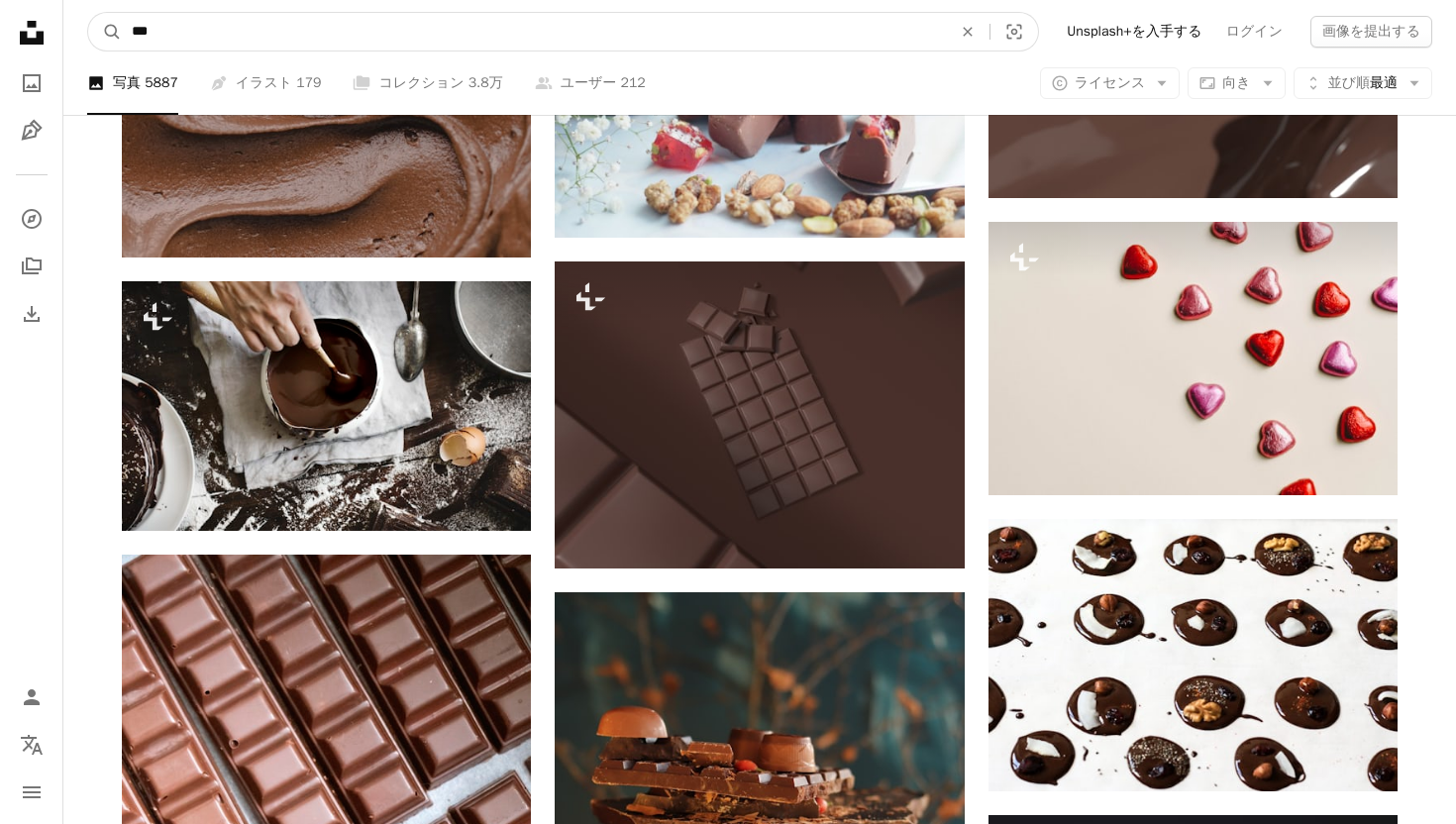 type on "***" 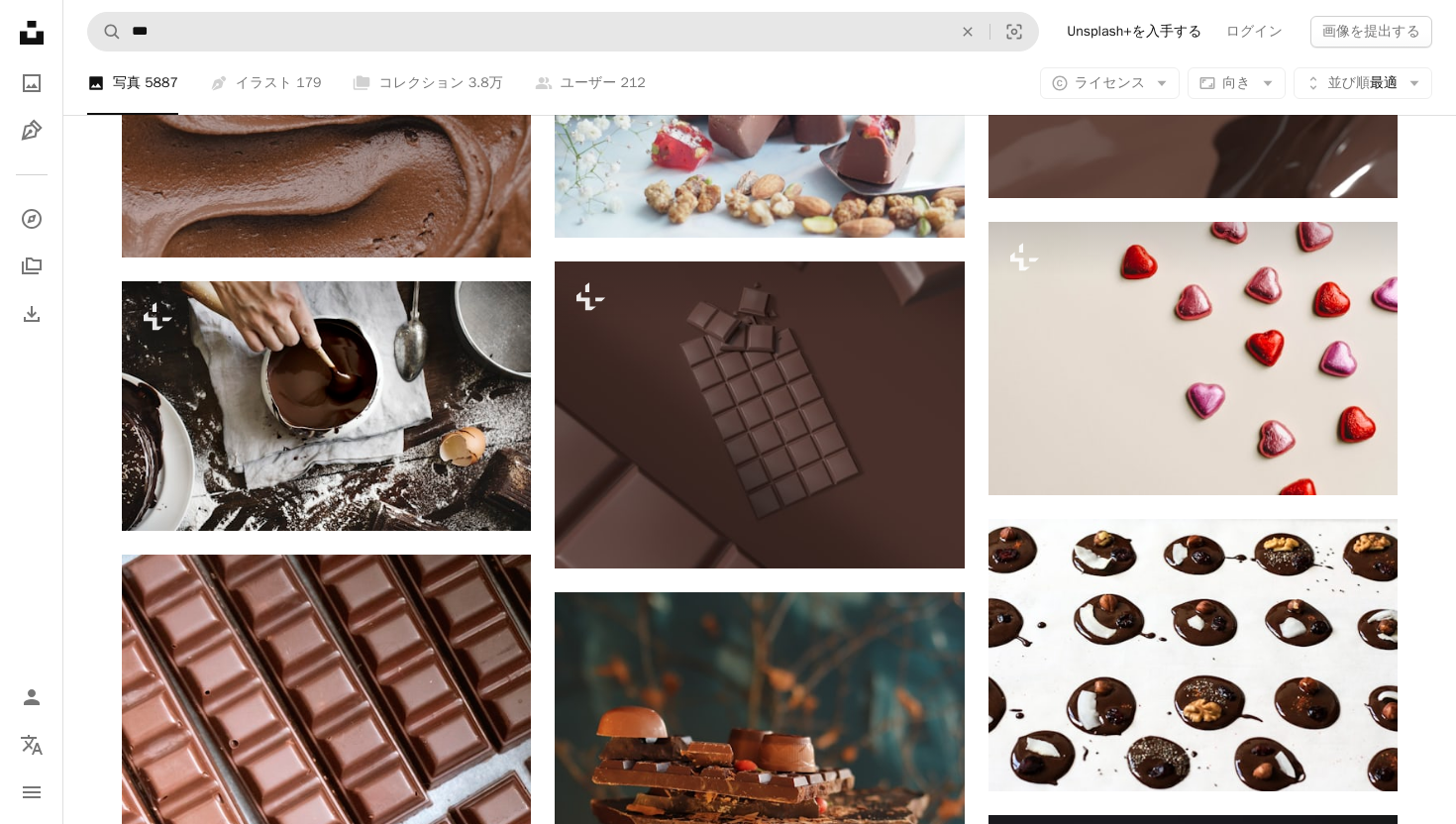 scroll, scrollTop: 0, scrollLeft: 0, axis: both 